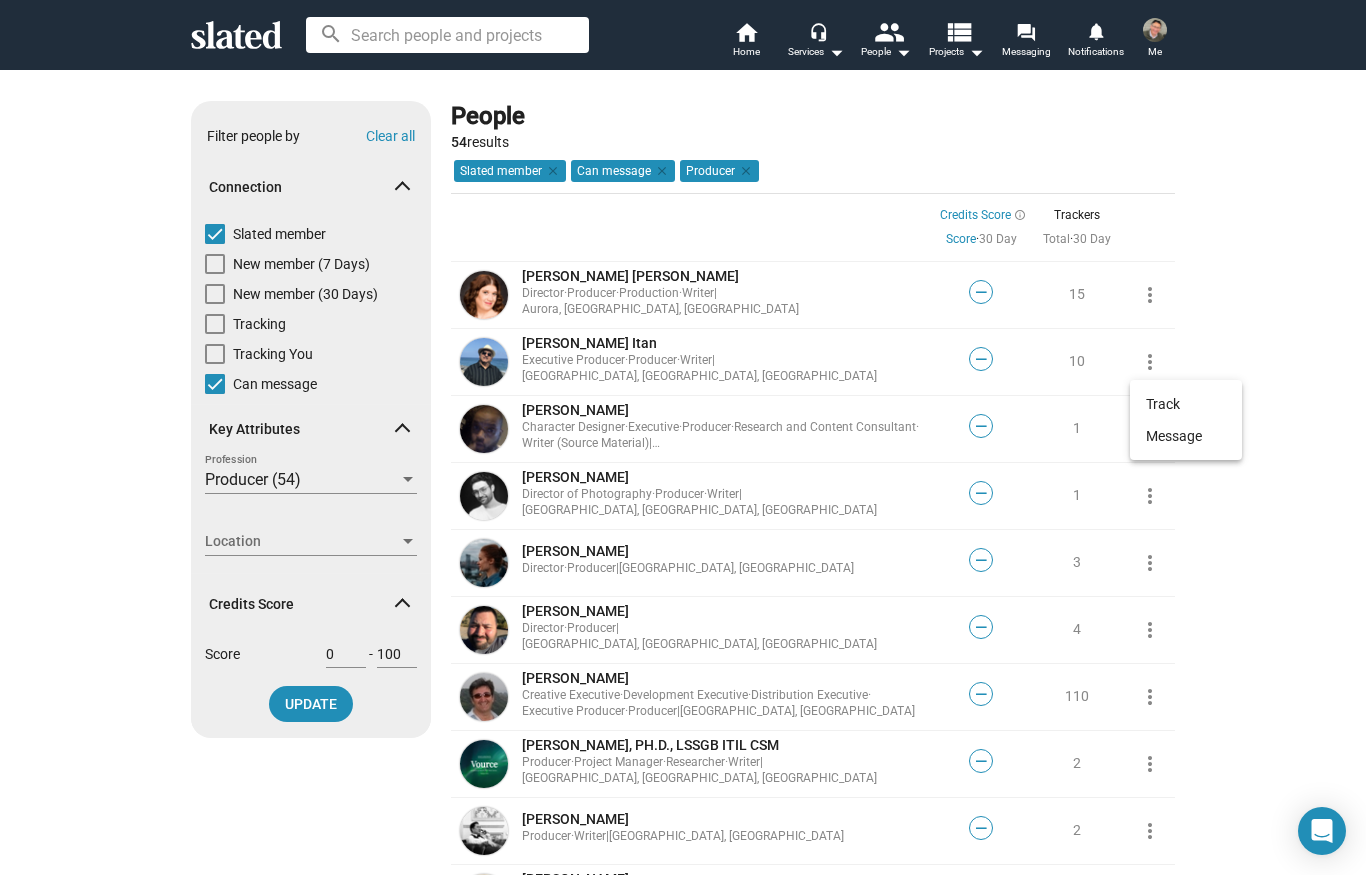 scroll, scrollTop: 0, scrollLeft: 0, axis: both 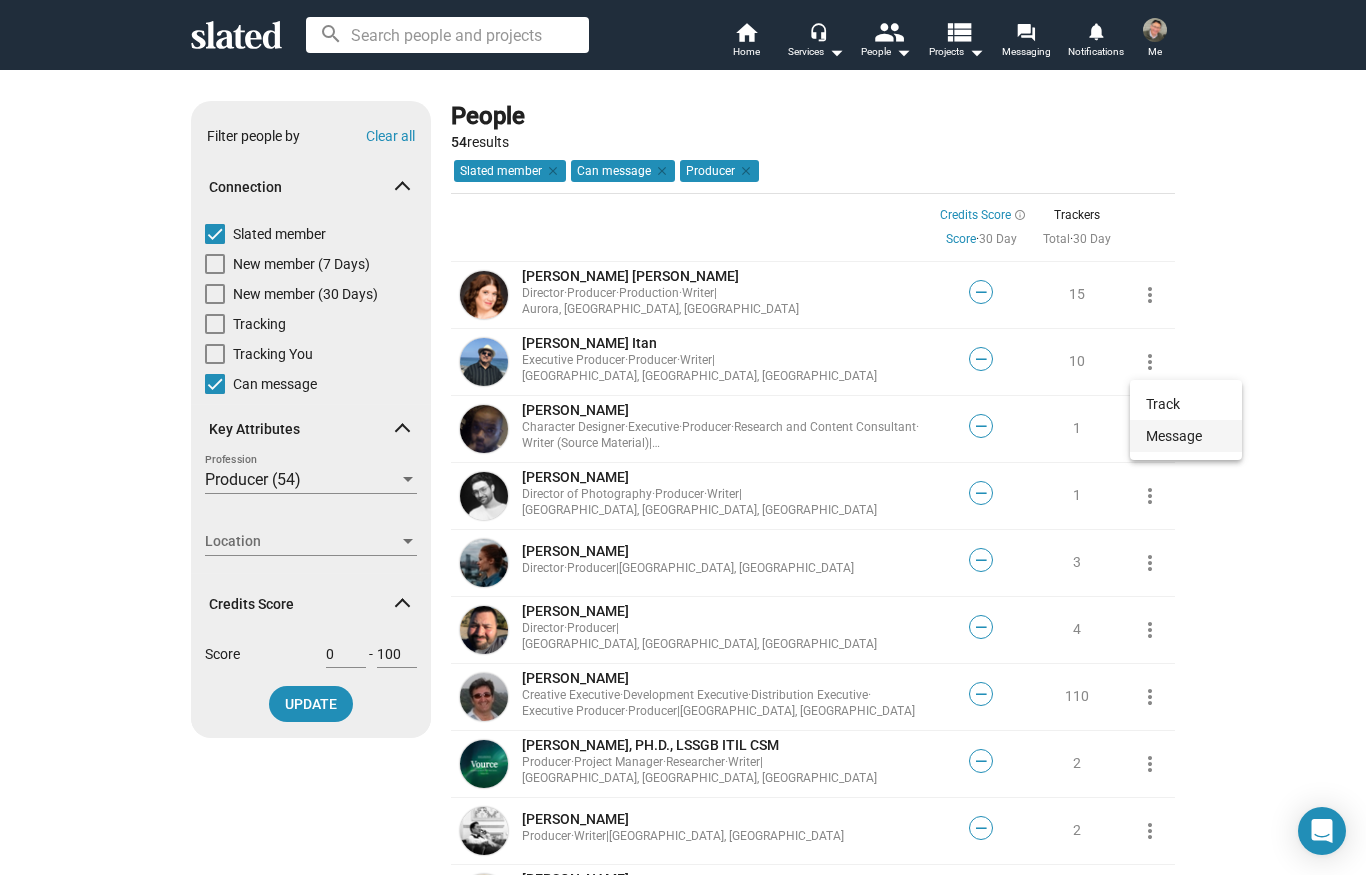 click on "Message" 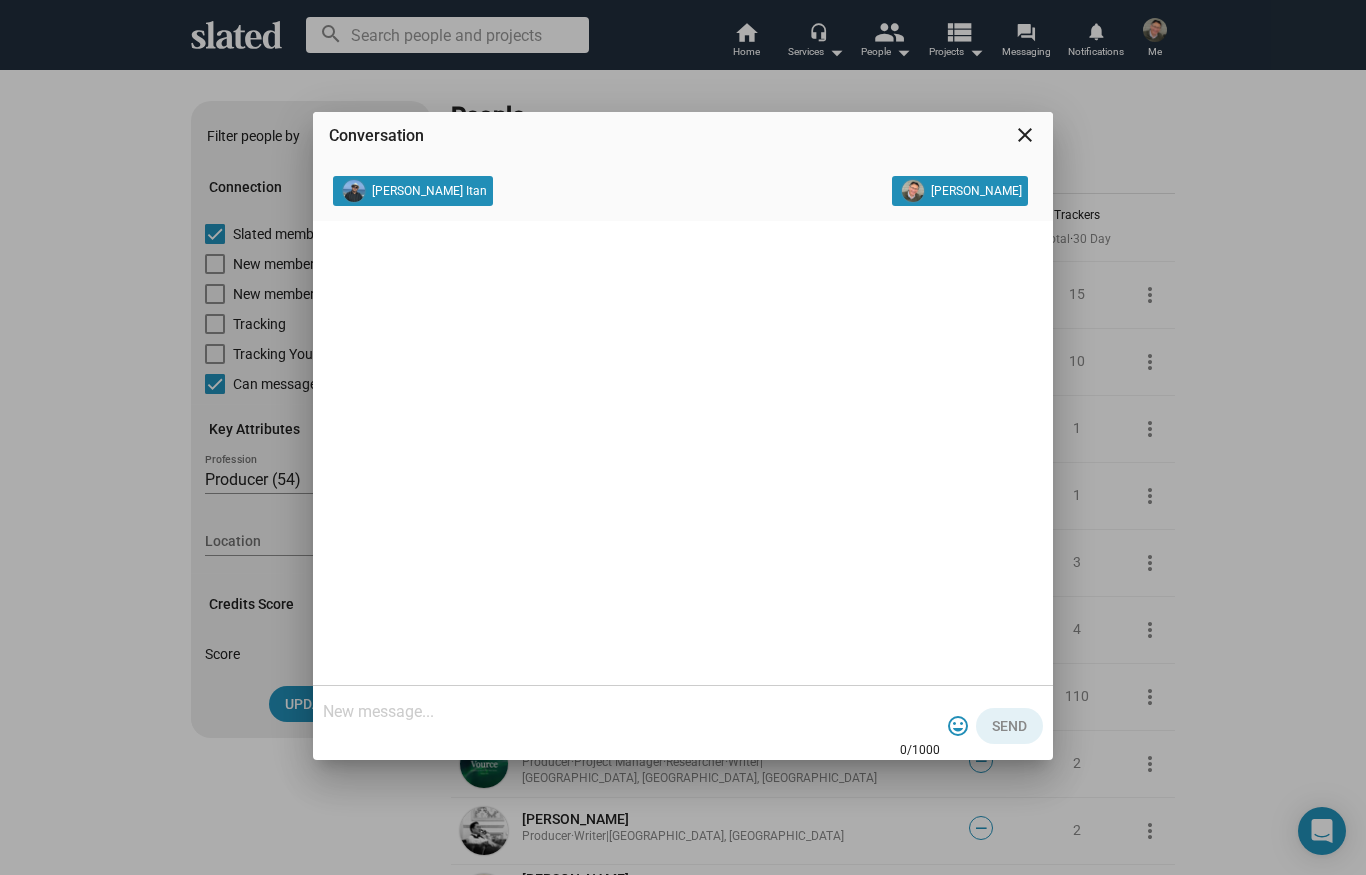 click at bounding box center [631, 712] 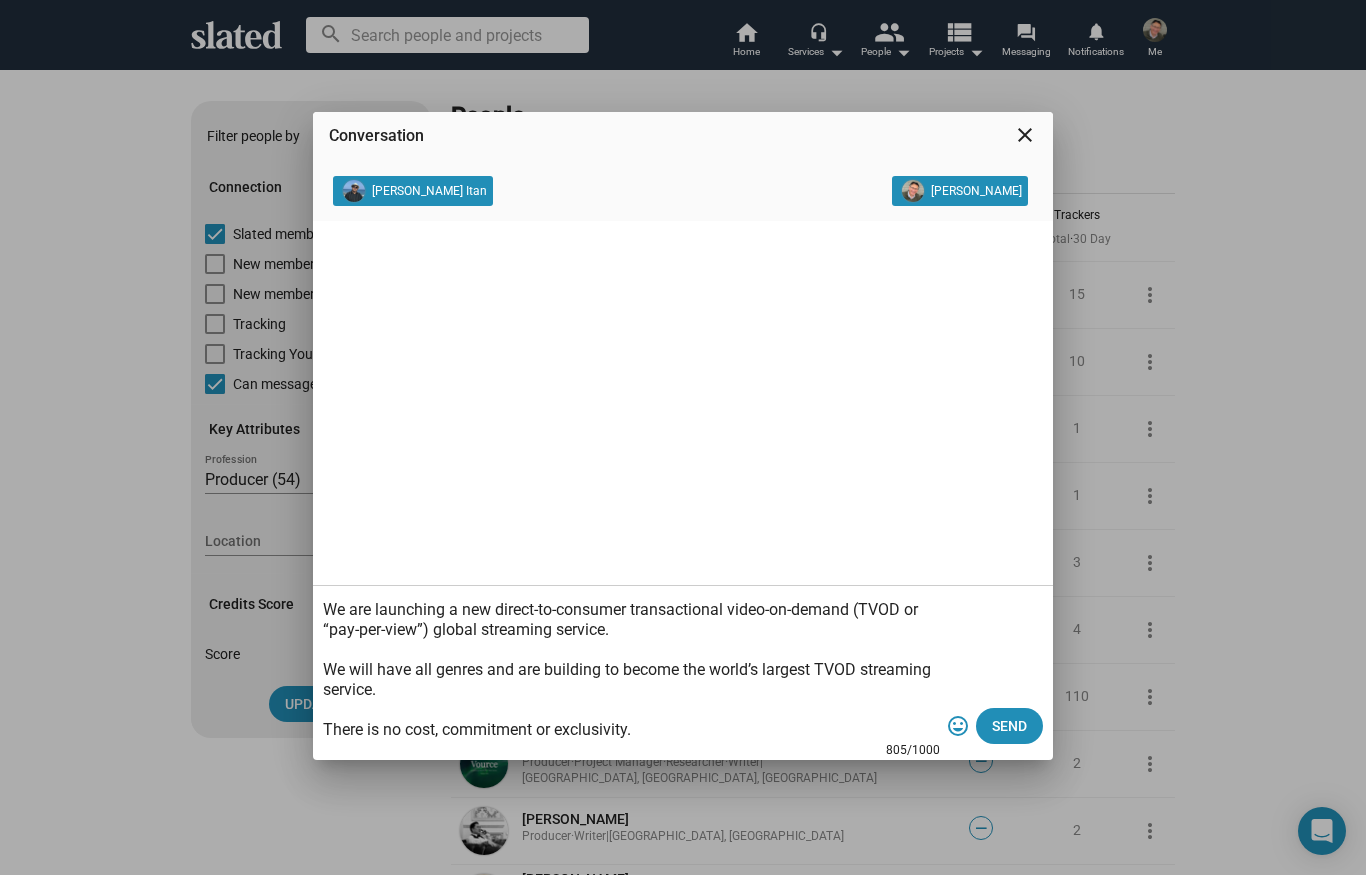 scroll, scrollTop: 0, scrollLeft: 0, axis: both 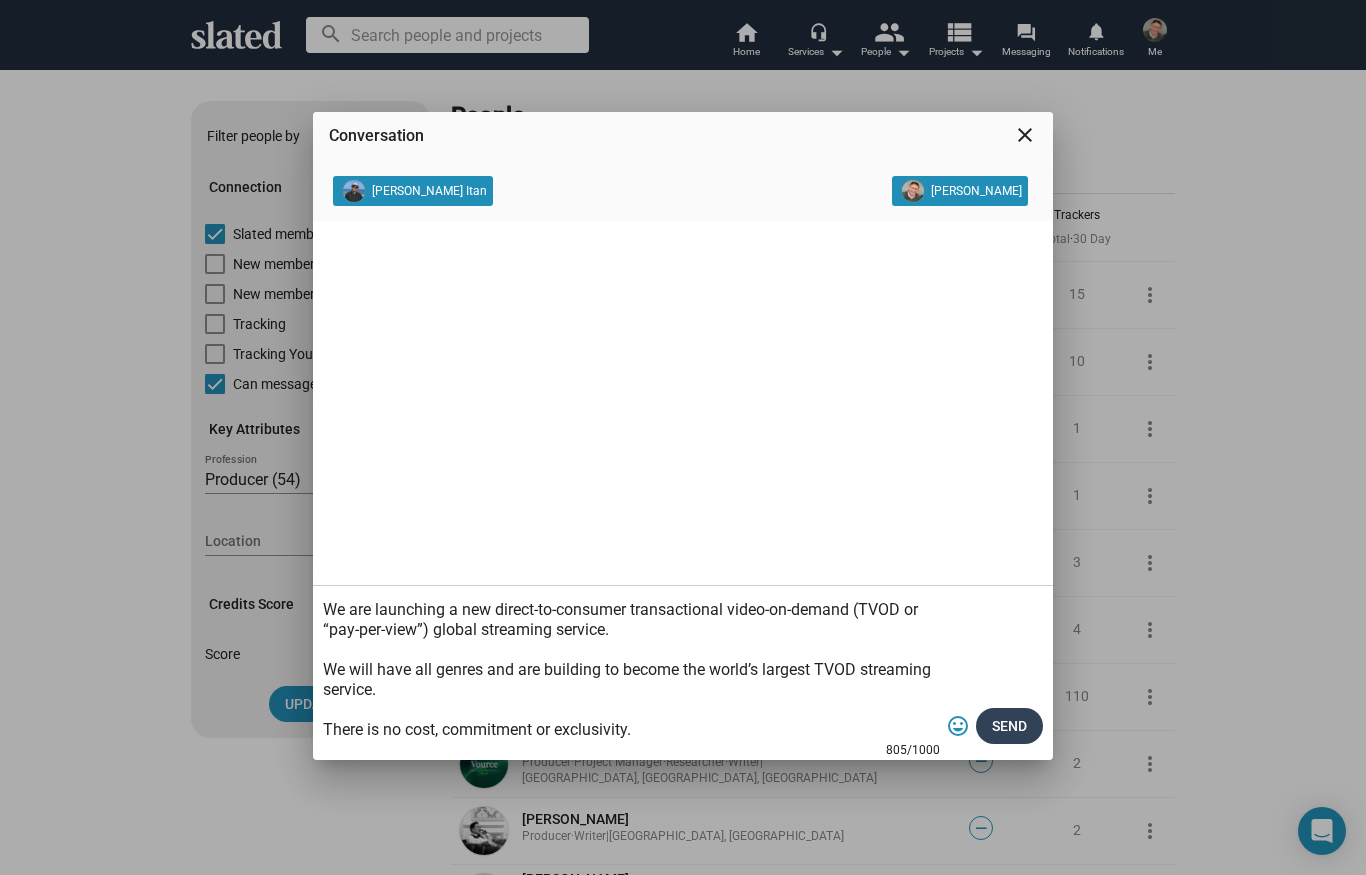 type on "We are launching a new direct-to-consumer transactional video-on-demand (TVOD or “pay-per-view”) global streaming service.
We will have all genres and are building to become the world’s largest TVOD streaming service.
There is no cost, commitment or exclusivity.
Content owners are immediately paid 88% of the price paid by the viewer.
We are a “Fair Trade” streaming service. The viewer experience is like the current streaming platforms but the content owners decide what they sell, the pricing and the business model.
Content owners also receive a referral fee of 2% of your customers’ subsequent purchases of others’ content for the next two years. Accordingly, [PERSON_NAME] is a particularly good way for creators to monetize not just their premium content, but also their followers.
We launched an initial small beta version (see [DOMAIN_NAME] ) and our full launch is at the American Film Market in November in [GEOGRAPHIC_DATA]. We are on track to have thousands of titles." 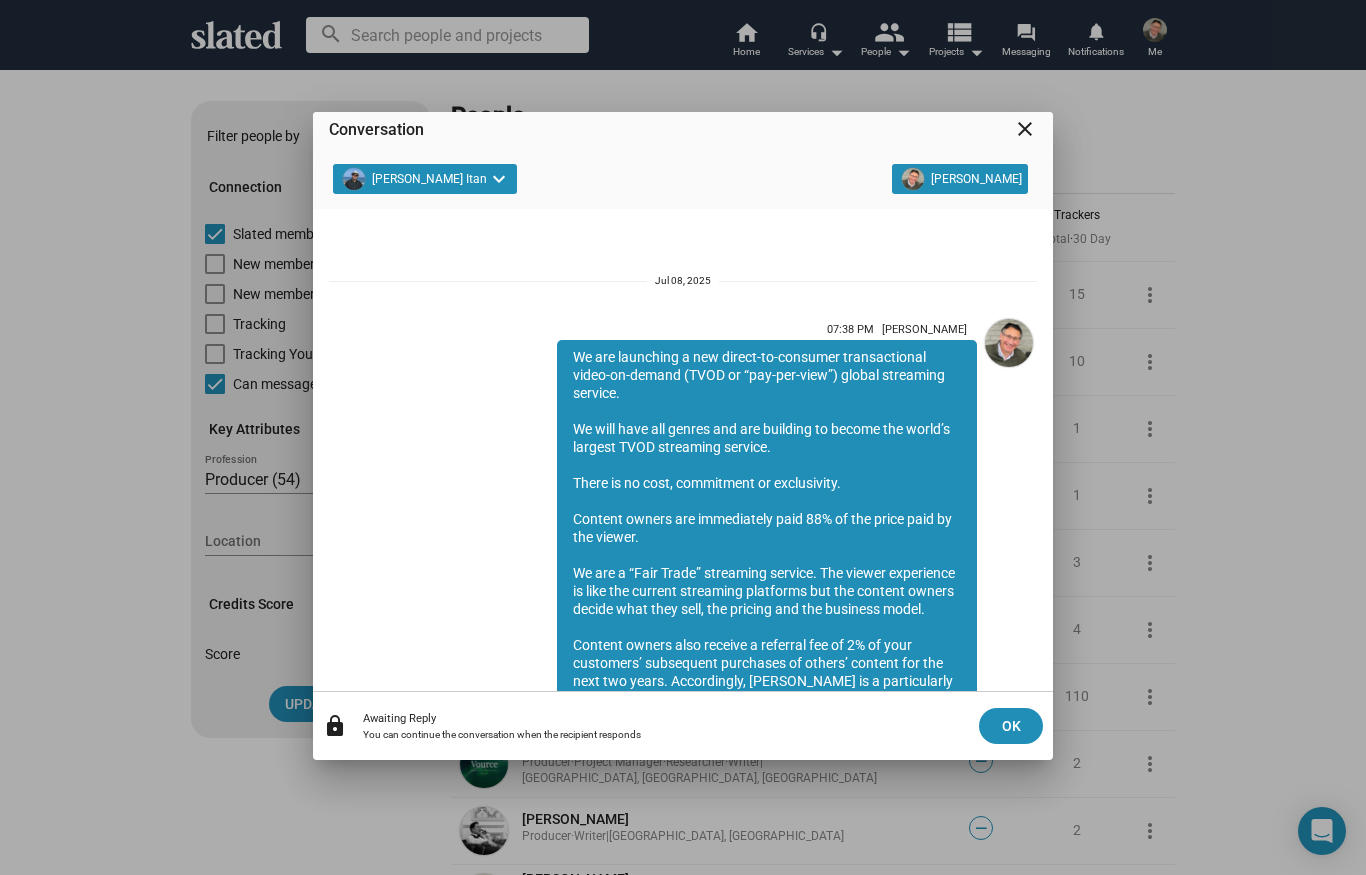 scroll, scrollTop: 206, scrollLeft: 0, axis: vertical 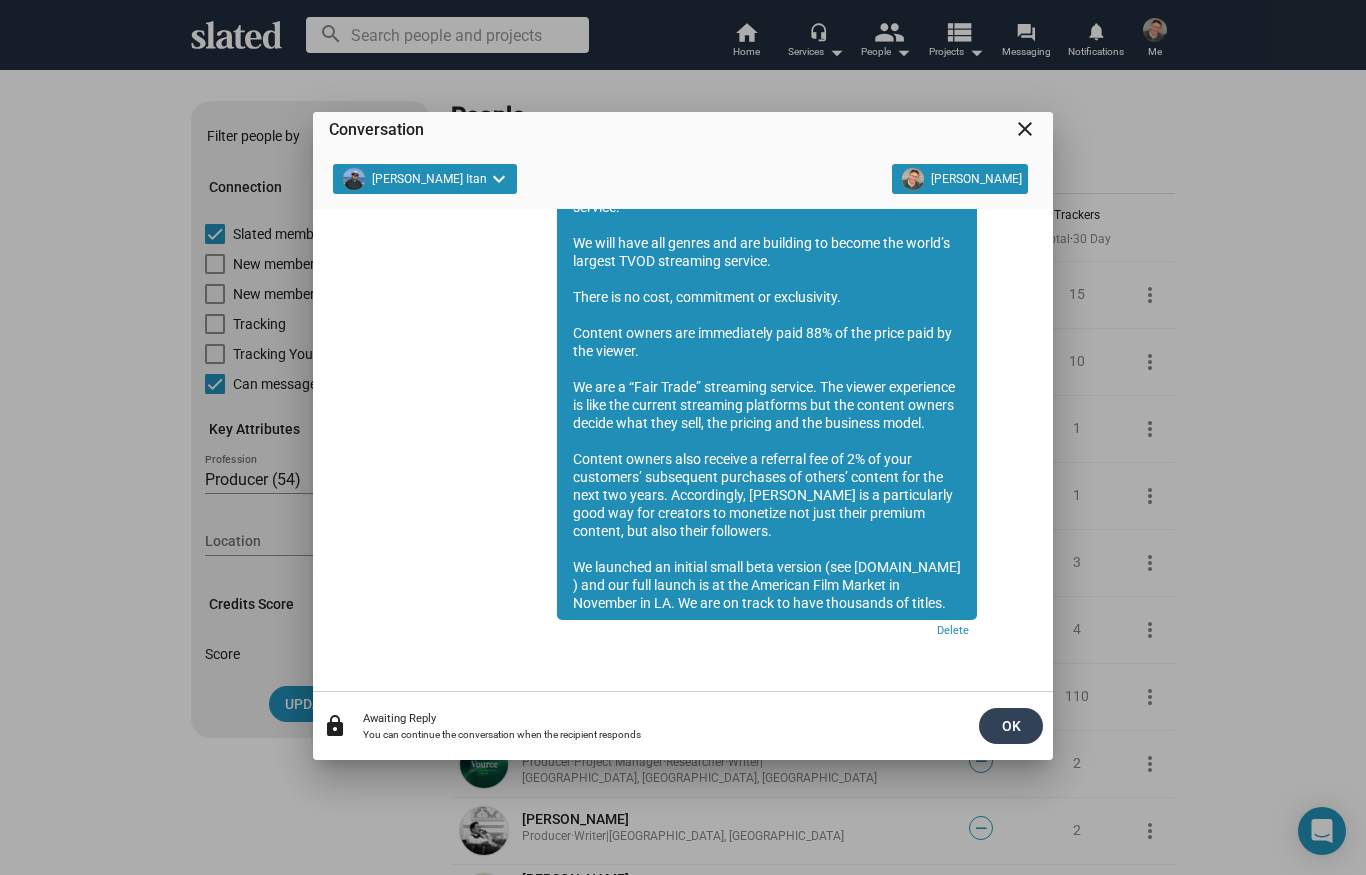click on "OK" 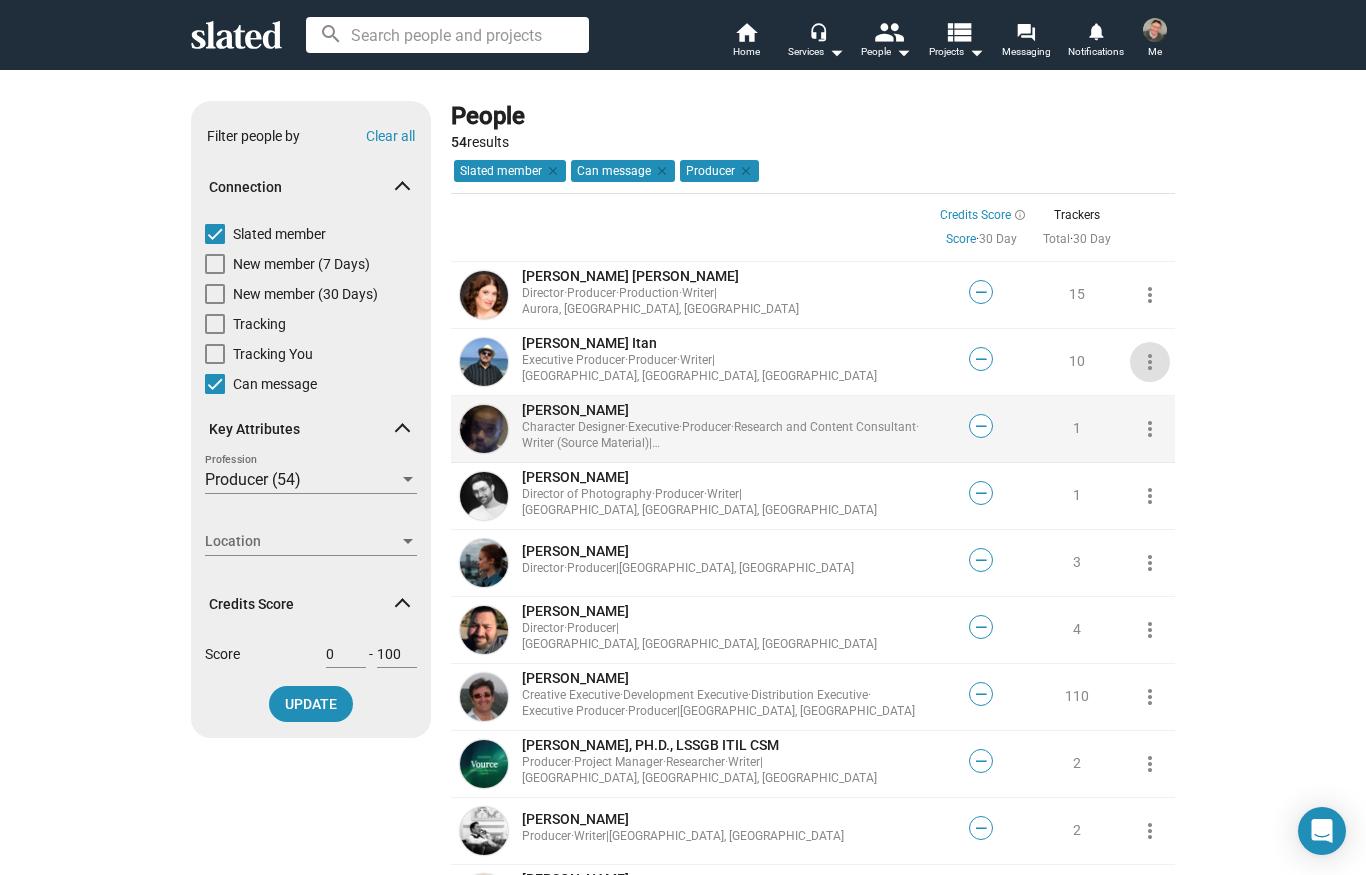 click on "more_vert" 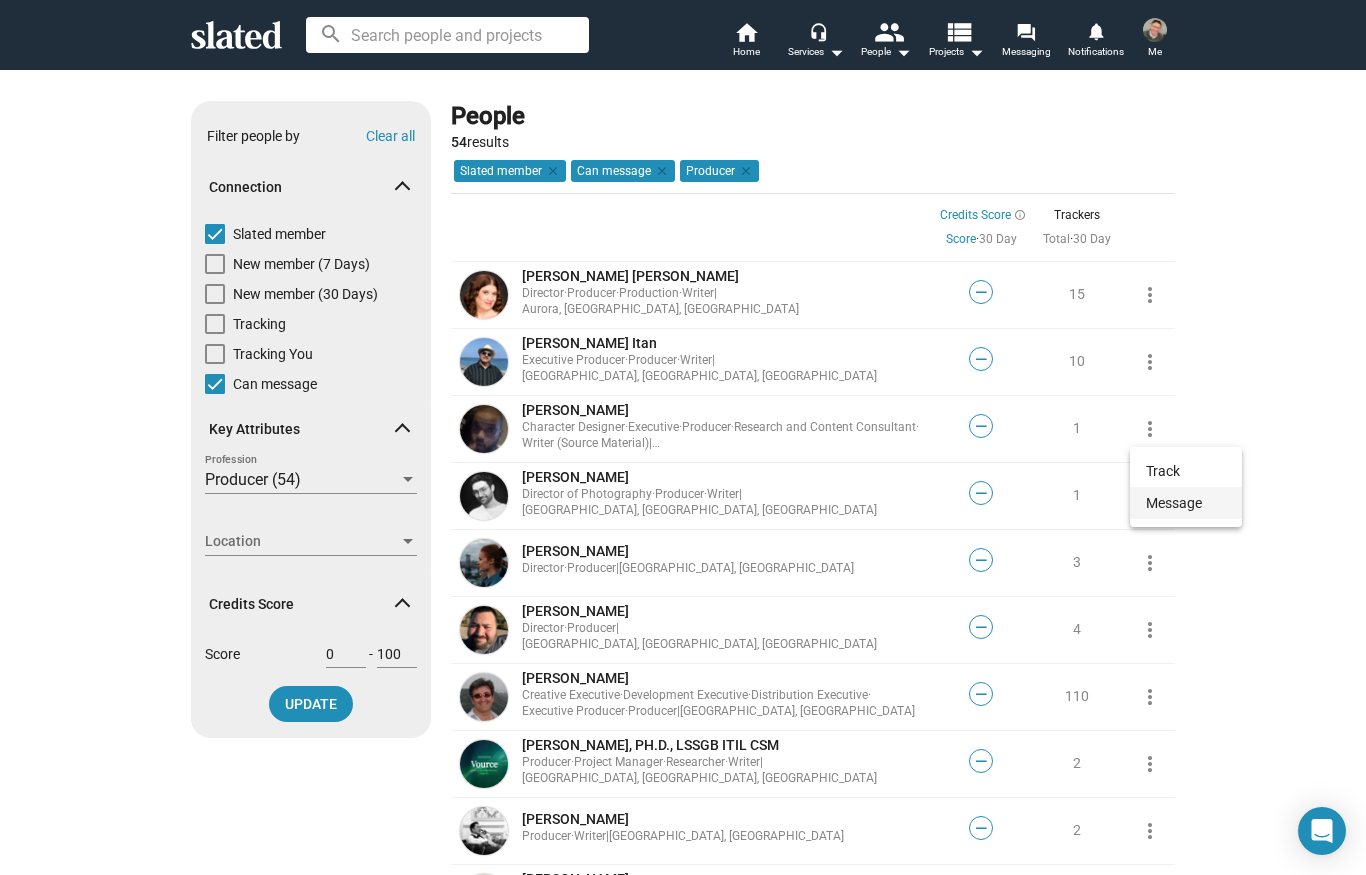 click on "Message" 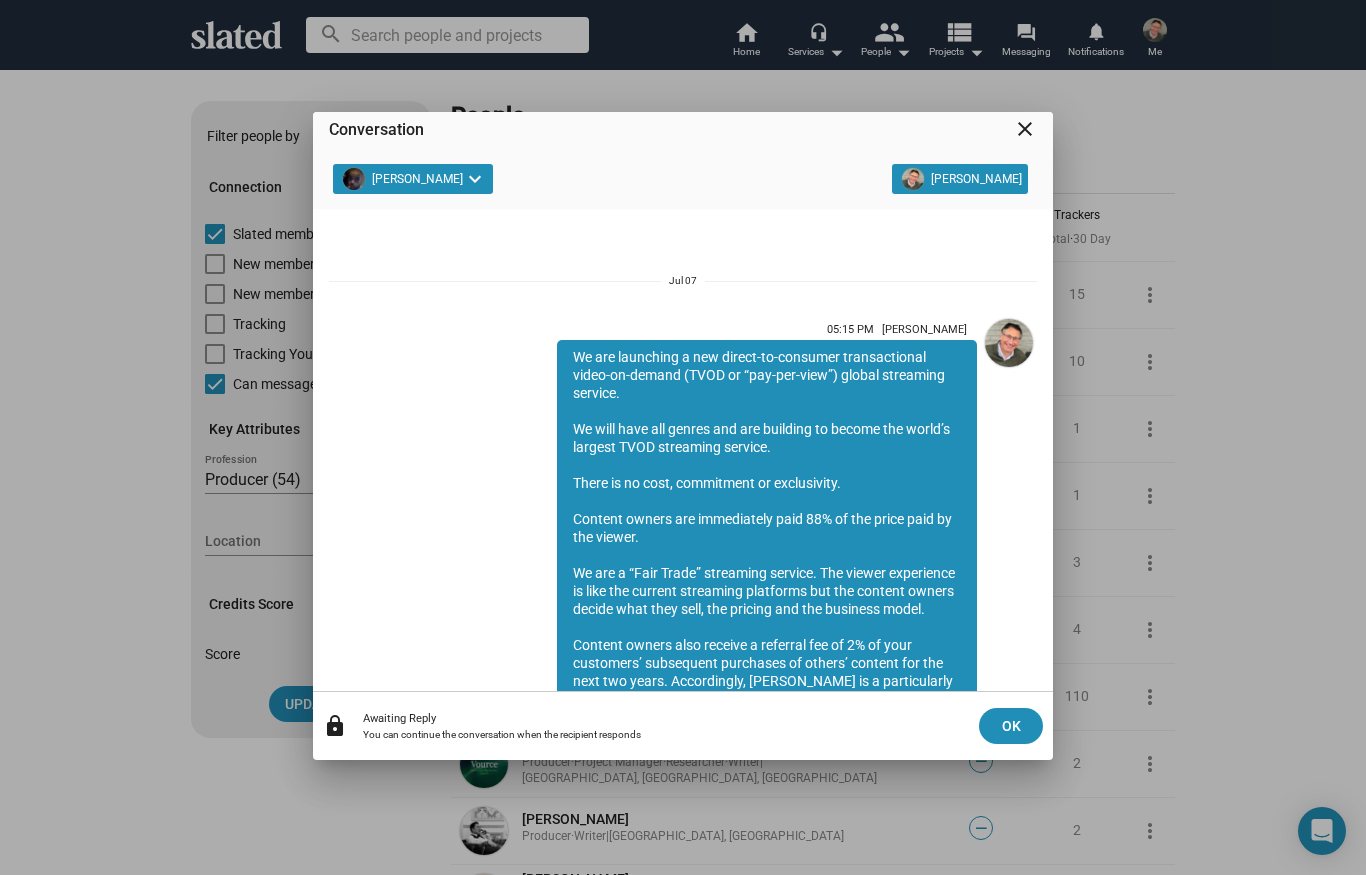 scroll, scrollTop: 242, scrollLeft: 0, axis: vertical 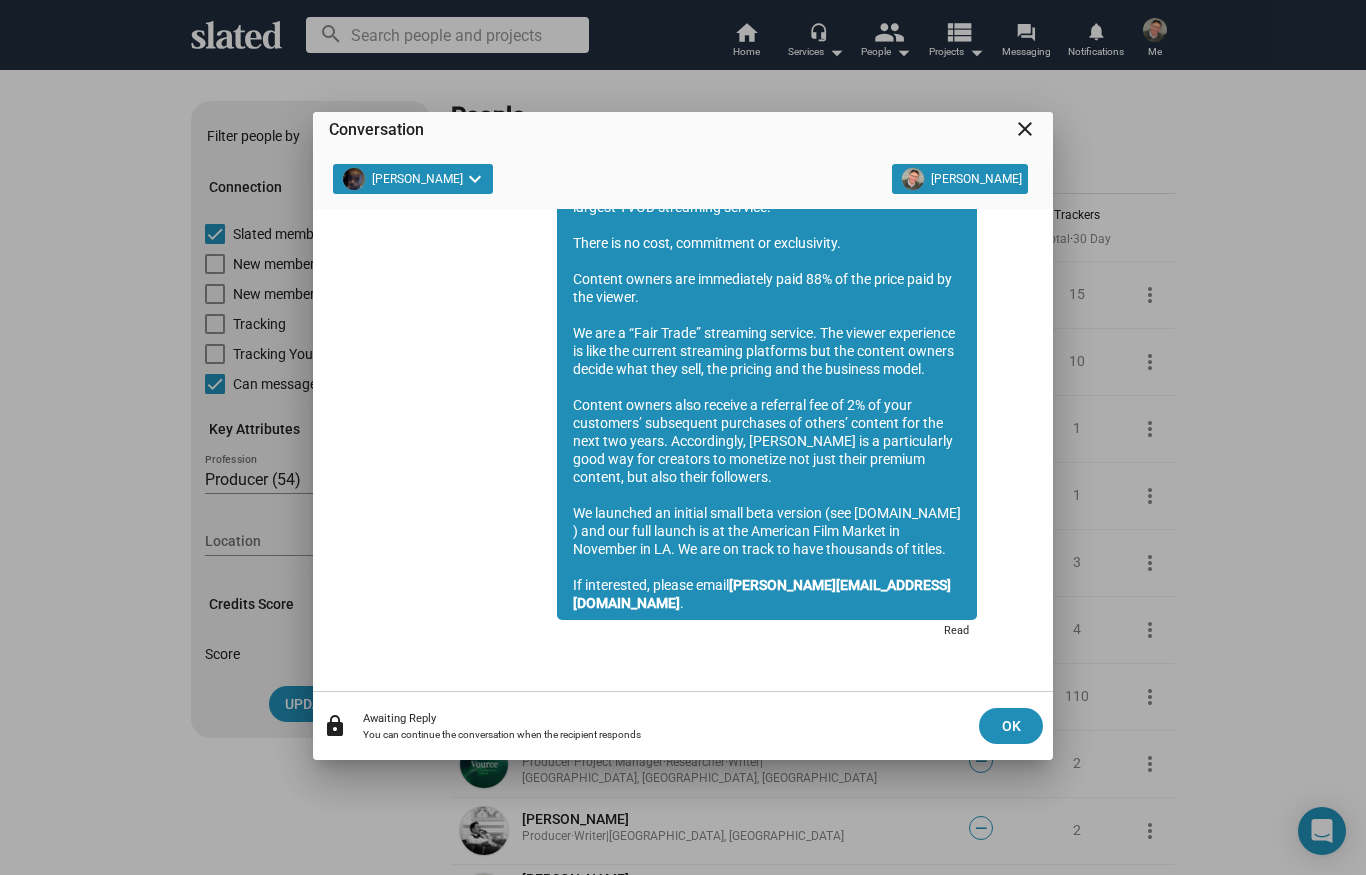 click on "close" at bounding box center [1025, 129] 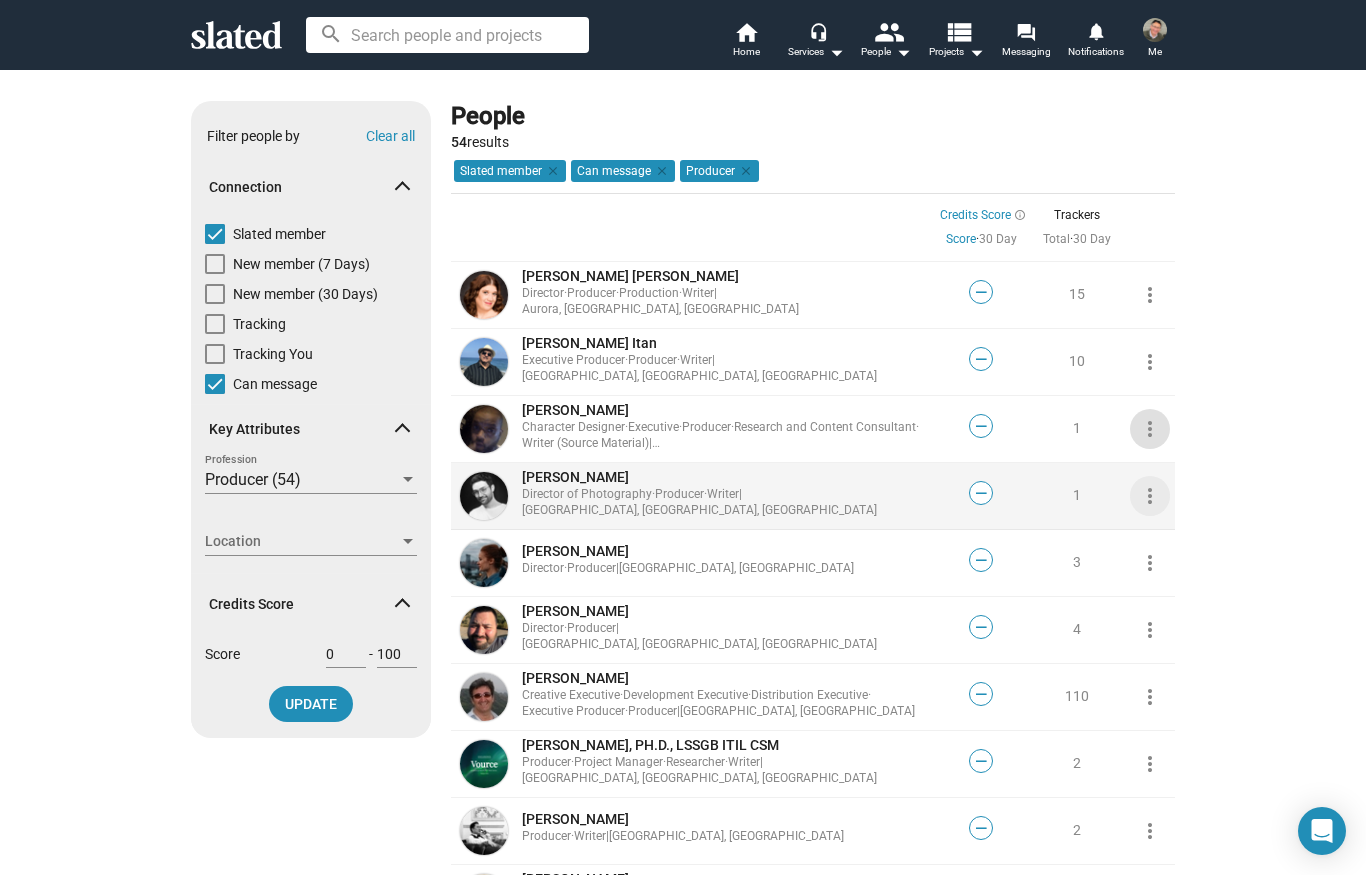 click on "more_vert" 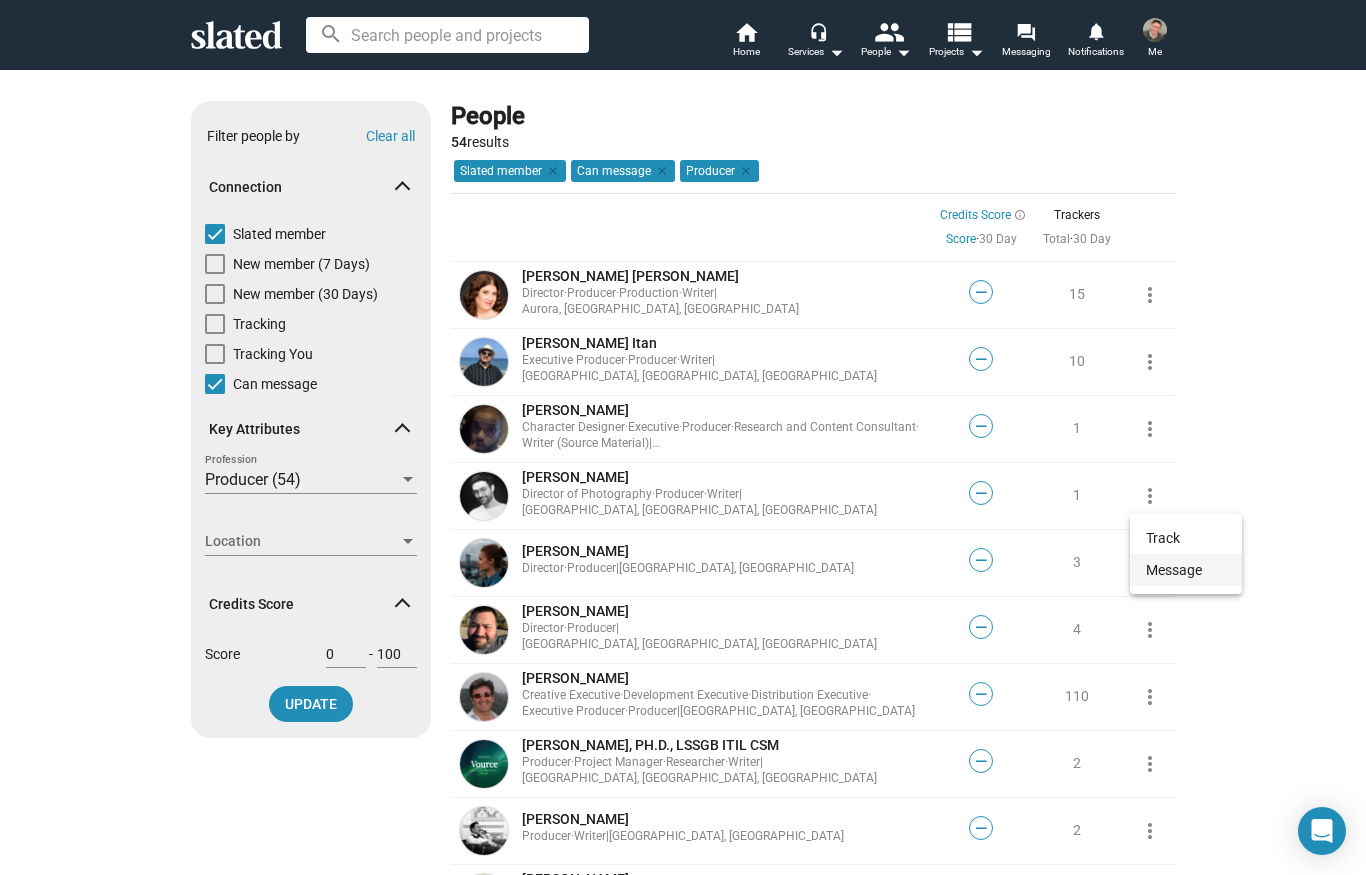 click on "Message" 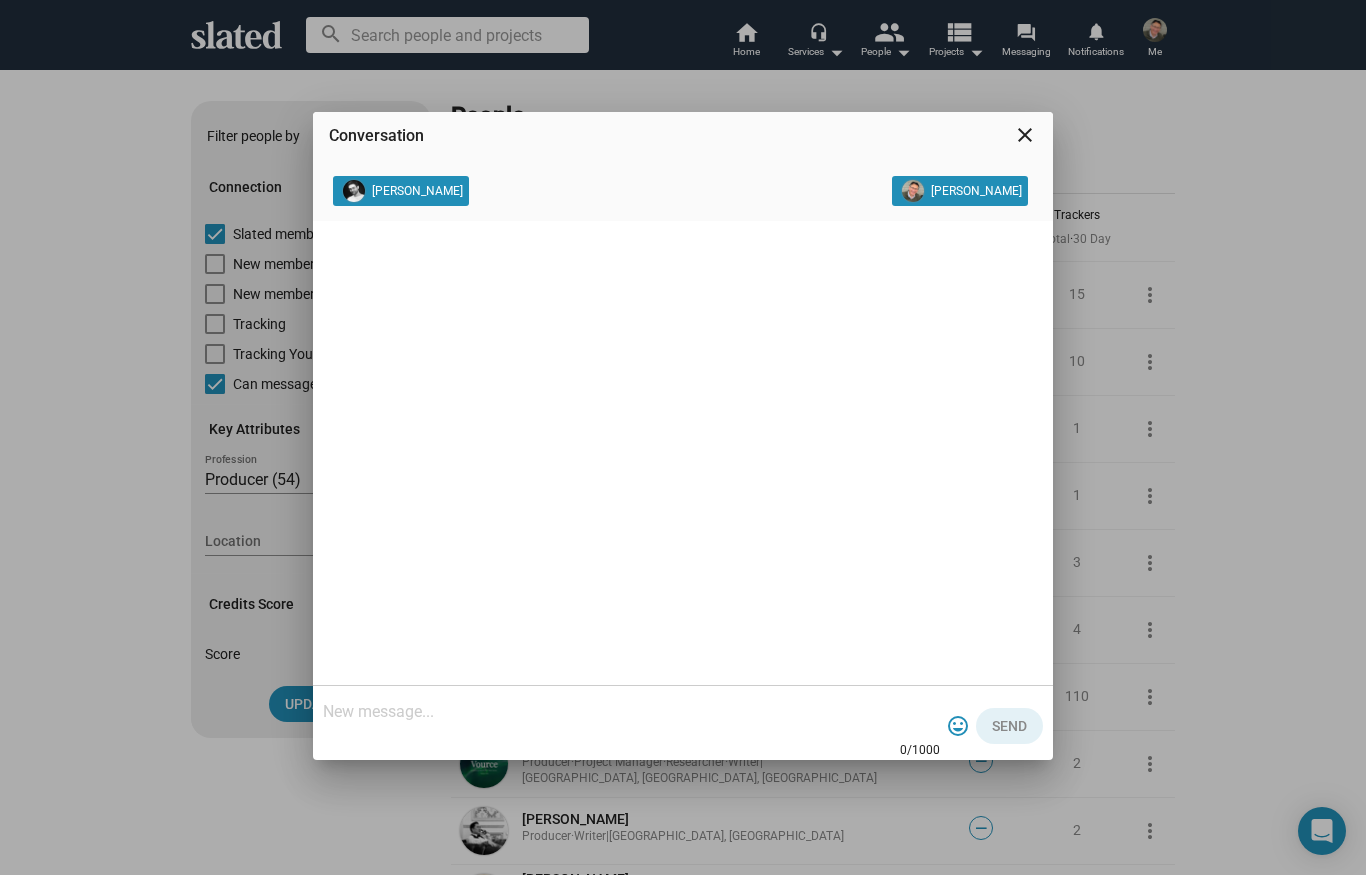 click at bounding box center [631, 712] 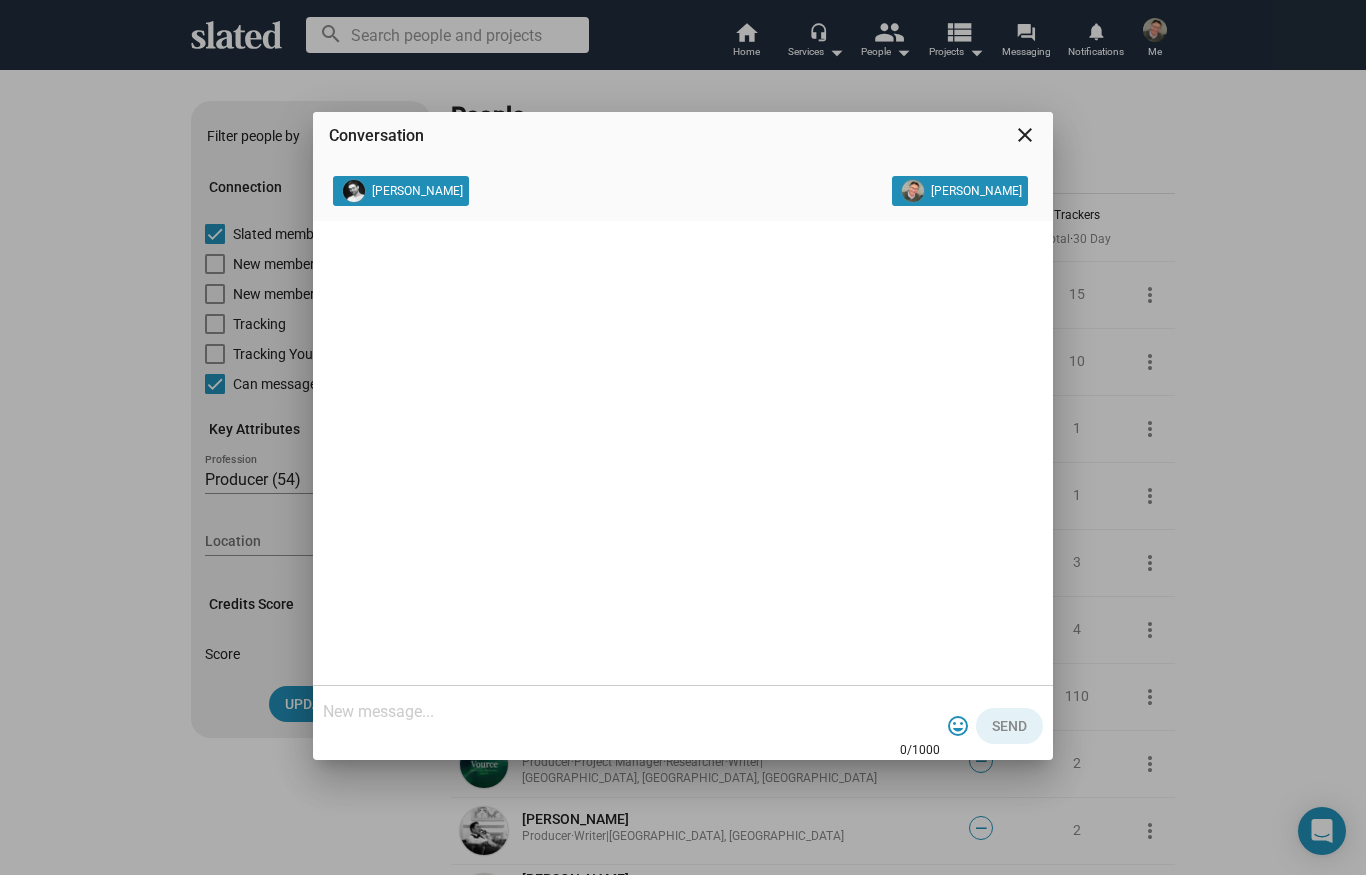 paste on "We are launching a new direct-to-consumer transactional video-on-demand (TVOD or “pay-per-view”) global streaming service.
We will have all genres and are building to become the world’s largest TVOD streaming service.
There is no cost, commitment or exclusivity.
Content owners are immediately paid 88% of the price paid by the viewer.
We are a “Fair Trade” streaming service. The viewer experience is like the current streaming platforms but the content owners decide what they sell, the pricing and the business model.
Content owners also receive a referral fee of 2% of your customers’ subsequent purchases of others’ content for the next two years. Accordingly, [PERSON_NAME] is a particularly good way for creators to monetize not just their premium content, but also their followers.
We launched an initial small beta version (see [DOMAIN_NAME] ) and our full launch is at the American Film Market in November in [GEOGRAPHIC_DATA]. We are on track to have thousands of titles." 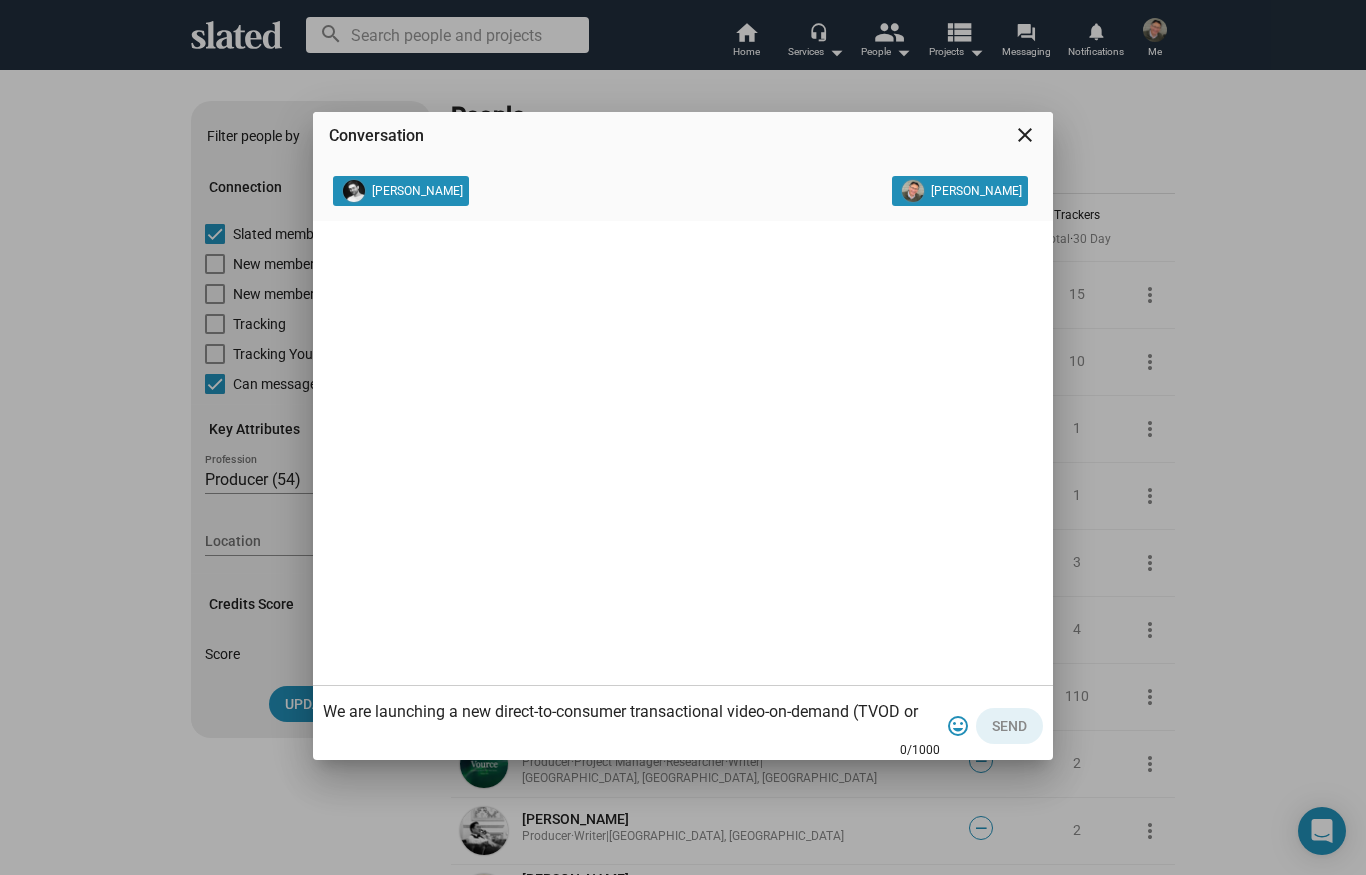 scroll, scrollTop: 300, scrollLeft: 0, axis: vertical 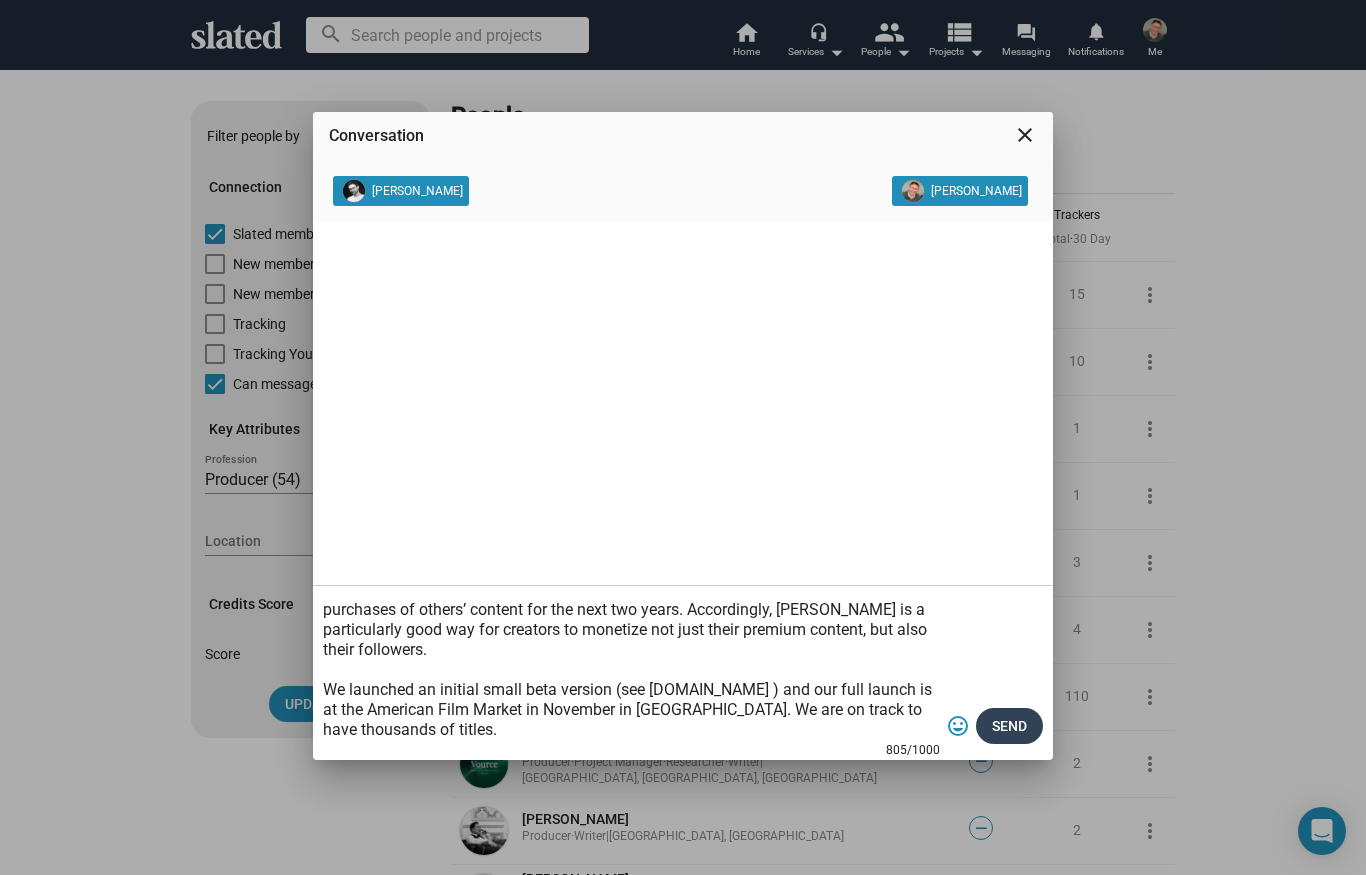 type on "We are launching a new direct-to-consumer transactional video-on-demand (TVOD or “pay-per-view”) global streaming service.
We will have all genres and are building to become the world’s largest TVOD streaming service.
There is no cost, commitment or exclusivity.
Content owners are immediately paid 88% of the price paid by the viewer.
We are a “Fair Trade” streaming service. The viewer experience is like the current streaming platforms but the content owners decide what they sell, the pricing and the business model.
Content owners also receive a referral fee of 2% of your customers’ subsequent purchases of others’ content for the next two years. Accordingly, [PERSON_NAME] is a particularly good way for creators to monetize not just their premium content, but also their followers.
We launched an initial small beta version (see [DOMAIN_NAME] ) and our full launch is at the American Film Market in November in [GEOGRAPHIC_DATA]. We are on track to have thousands of titles." 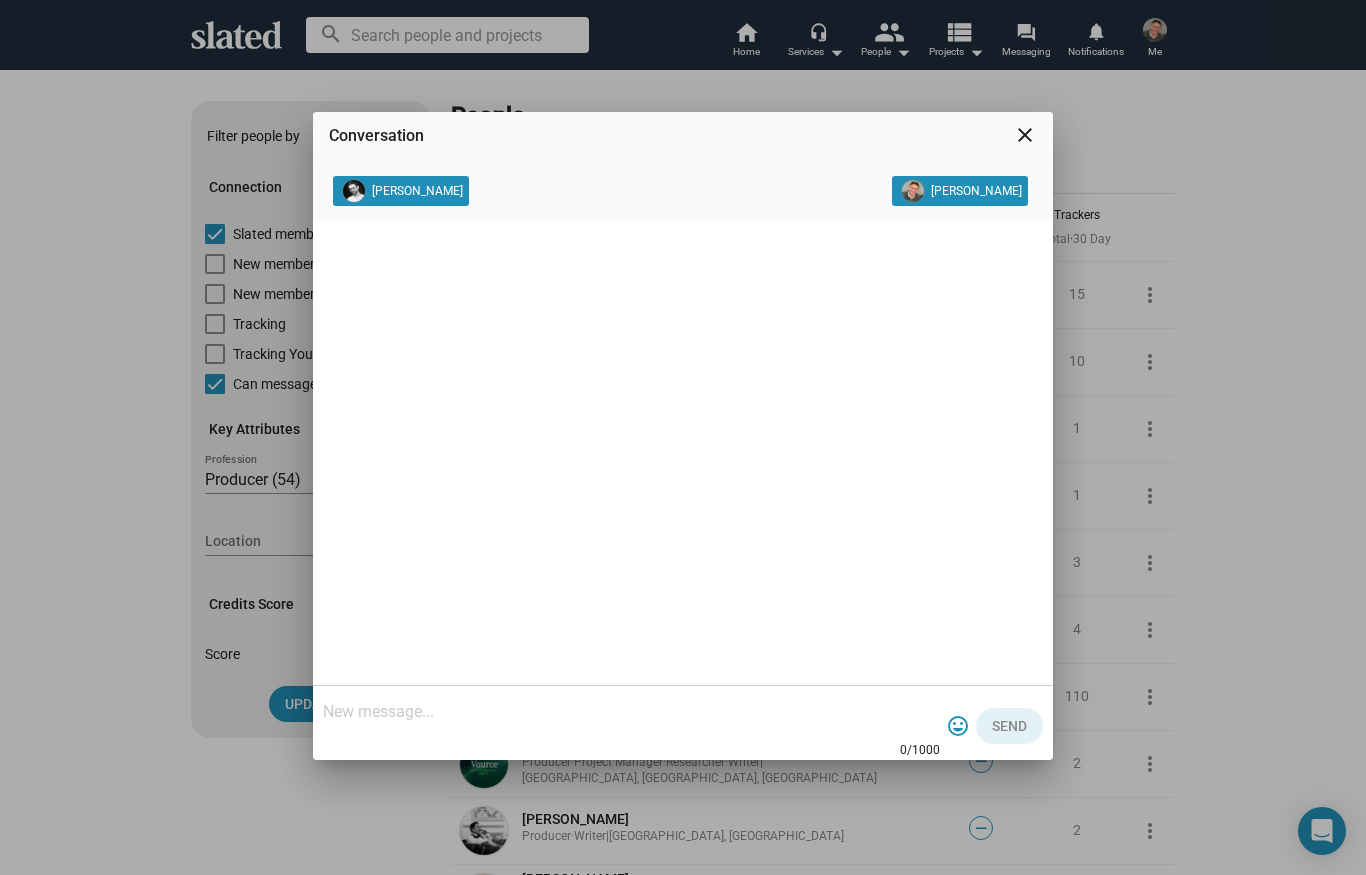 scroll, scrollTop: 0, scrollLeft: 0, axis: both 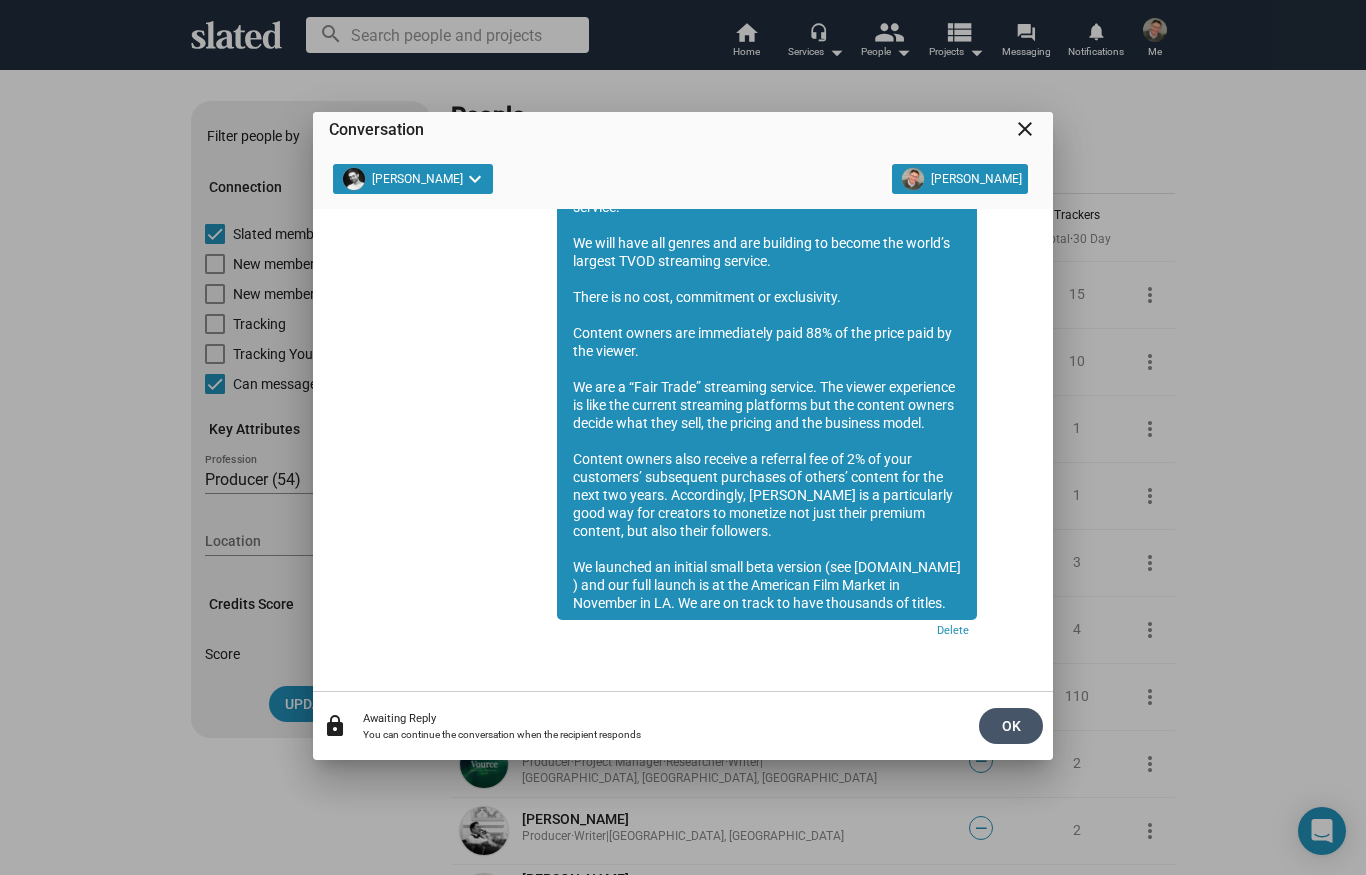 click on "OK" 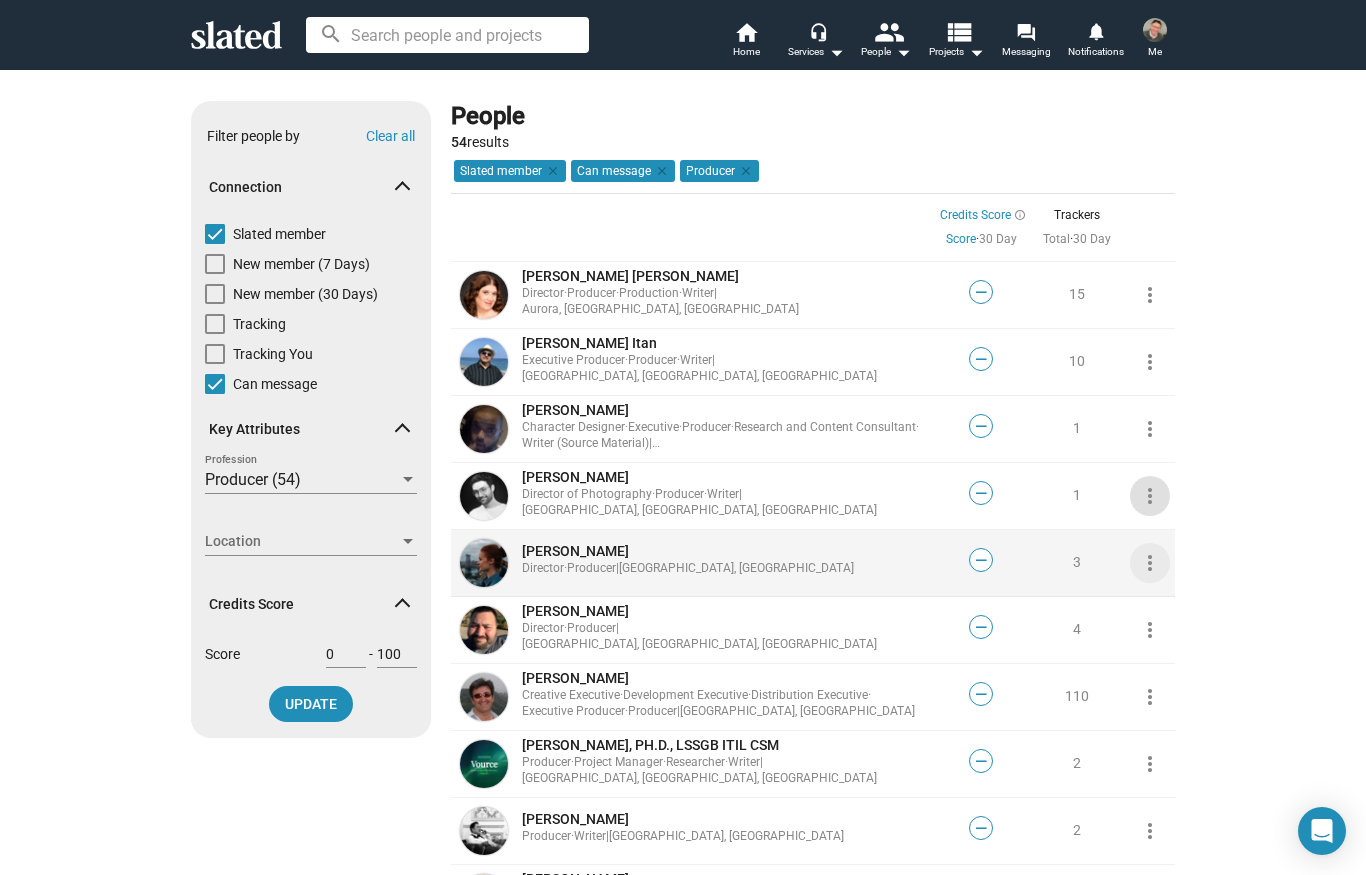 click on "more_vert" 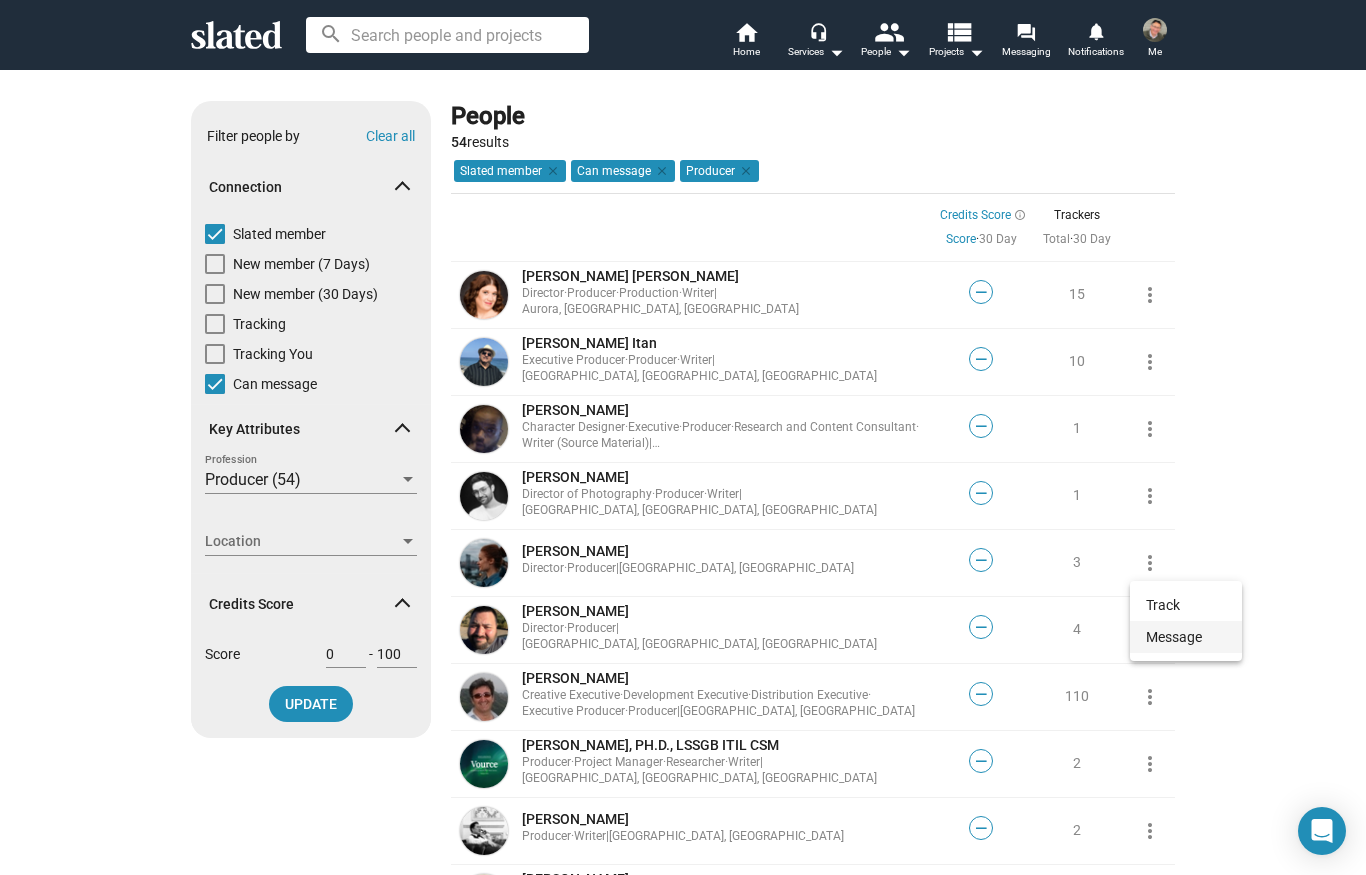 click on "Message" 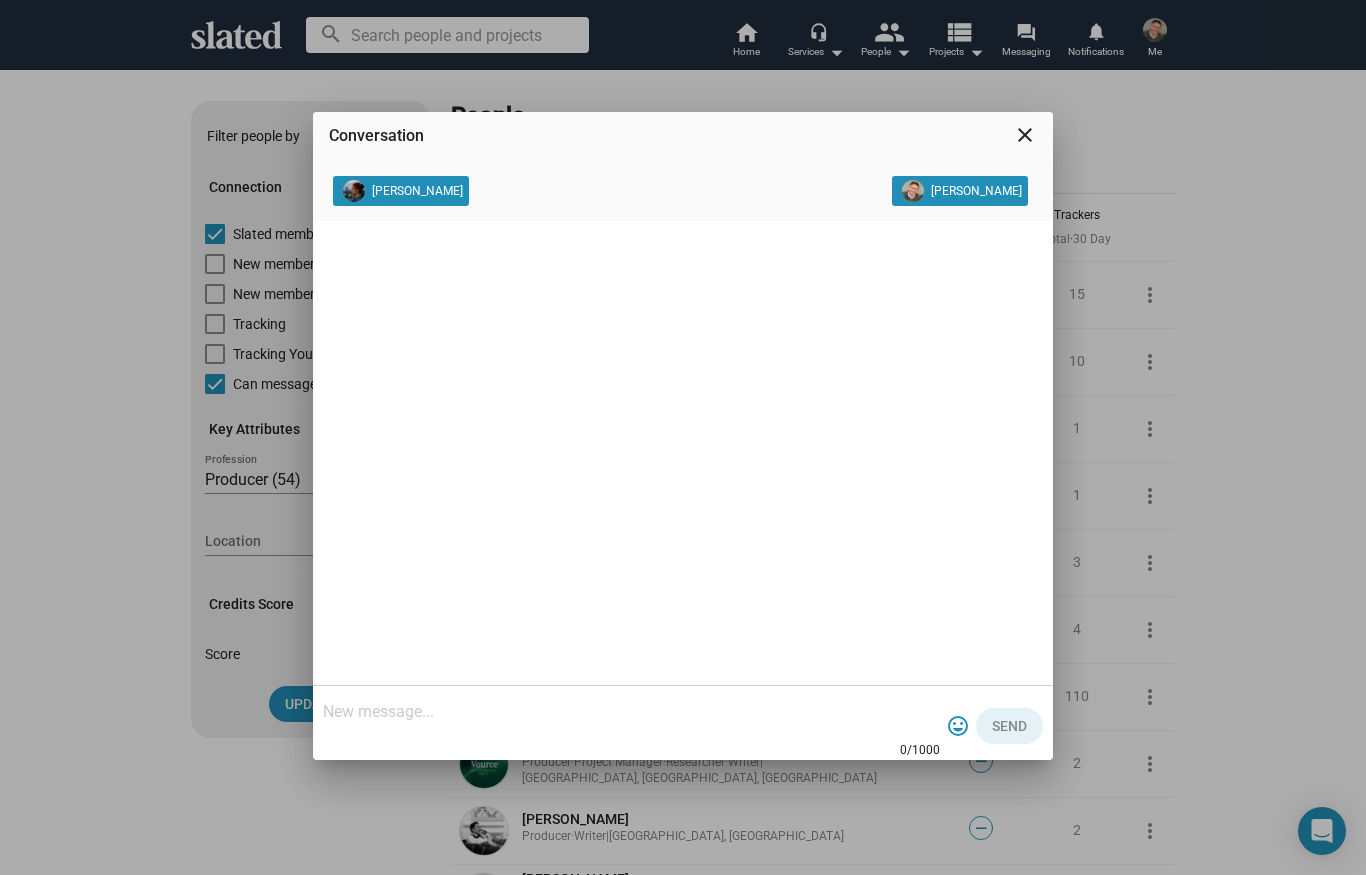 click at bounding box center (631, 712) 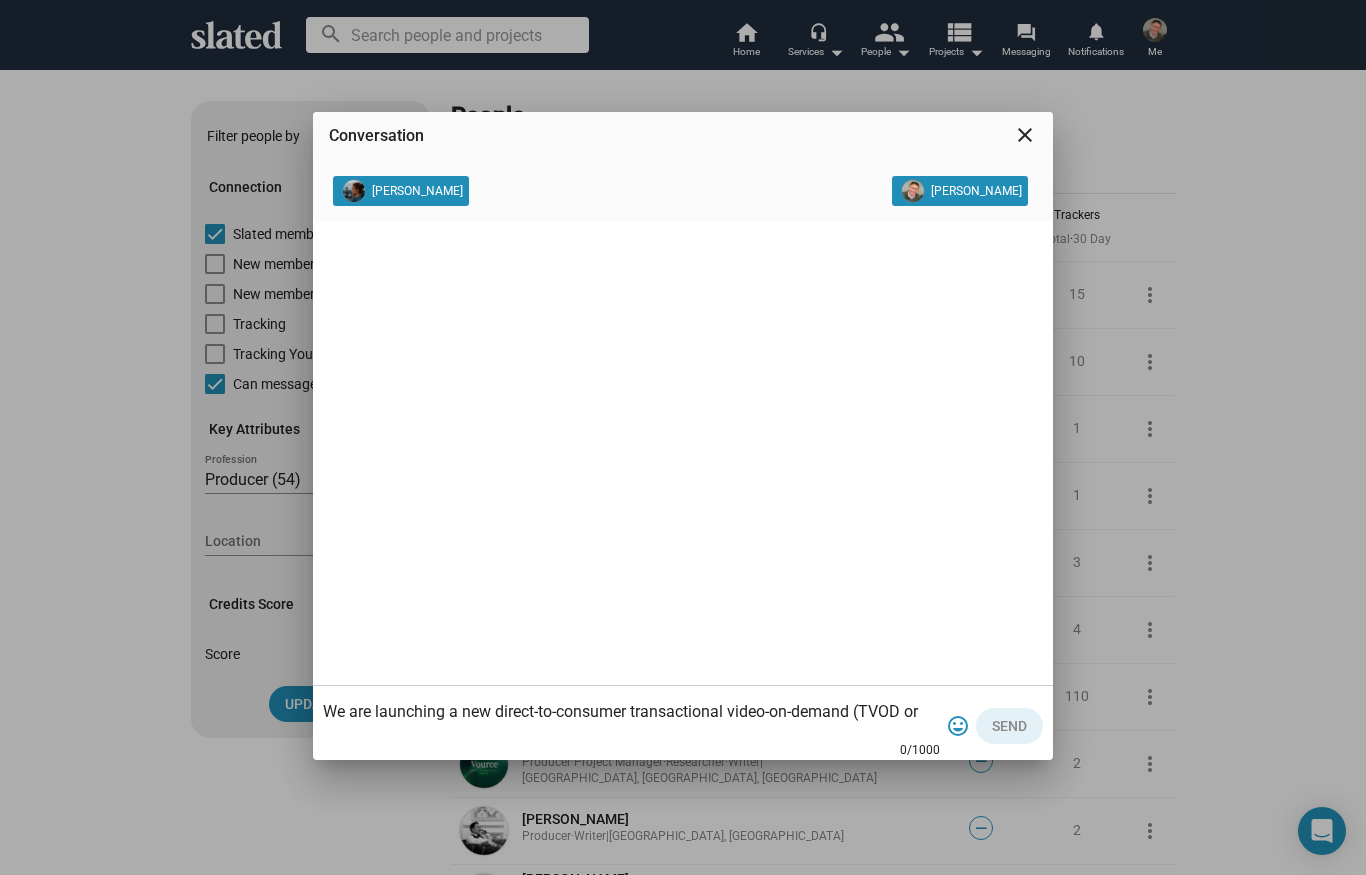 scroll, scrollTop: 300, scrollLeft: 0, axis: vertical 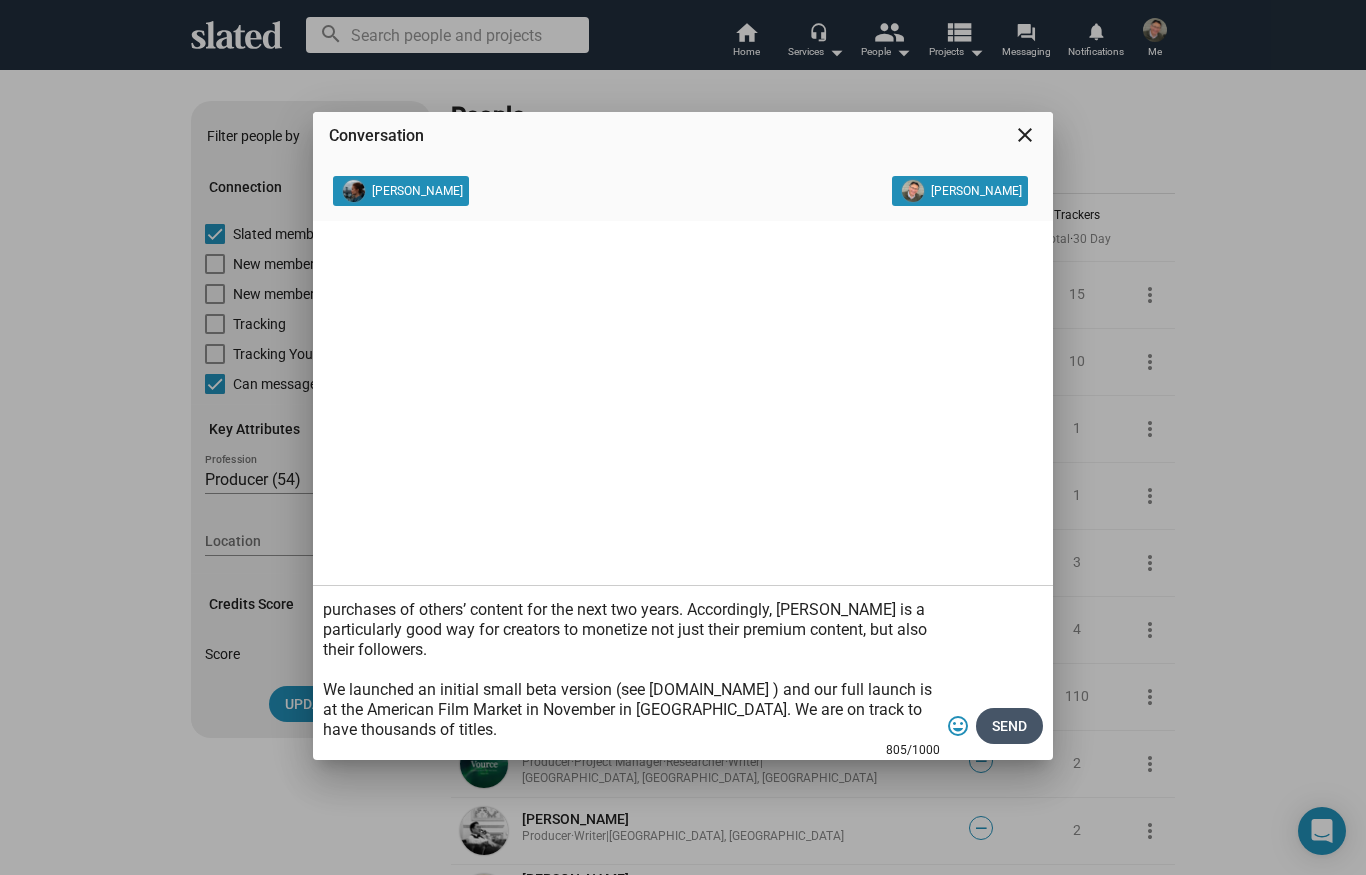 type on "We are launching a new direct-to-consumer transactional video-on-demand (TVOD or “pay-per-view”) global streaming service.
We will have all genres and are building to become the world’s largest TVOD streaming service.
There is no cost, commitment or exclusivity.
Content owners are immediately paid 88% of the price paid by the viewer.
We are a “Fair Trade” streaming service. The viewer experience is like the current streaming platforms but the content owners decide what they sell, the pricing and the business model.
Content owners also receive a referral fee of 2% of your customers’ subsequent purchases of others’ content for the next two years. Accordingly, [PERSON_NAME] is a particularly good way for creators to monetize not just their premium content, but also their followers.
We launched an initial small beta version (see [DOMAIN_NAME] ) and our full launch is at the American Film Market in November in [GEOGRAPHIC_DATA]. We are on track to have thousands of titles." 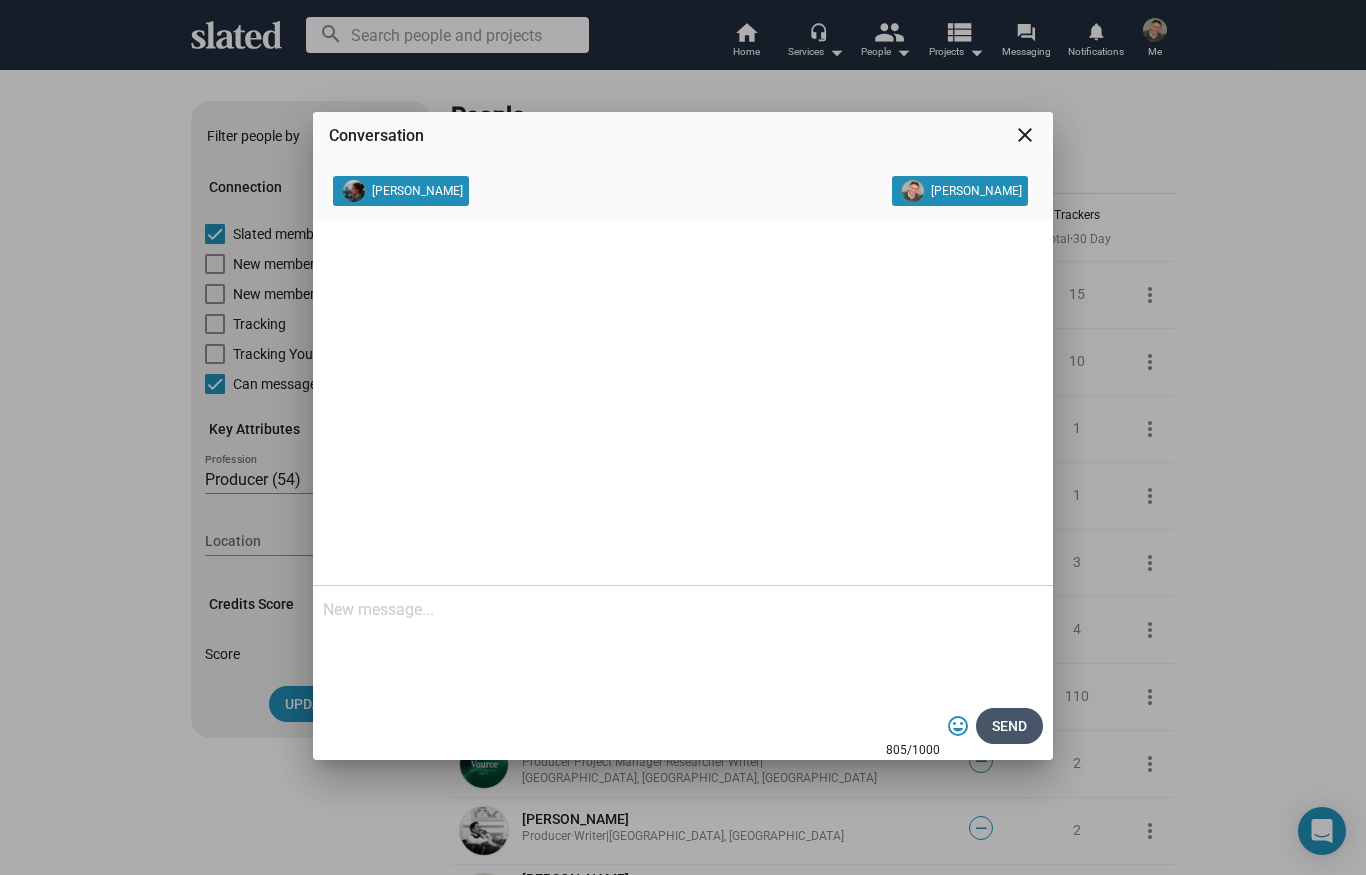 scroll, scrollTop: 0, scrollLeft: 0, axis: both 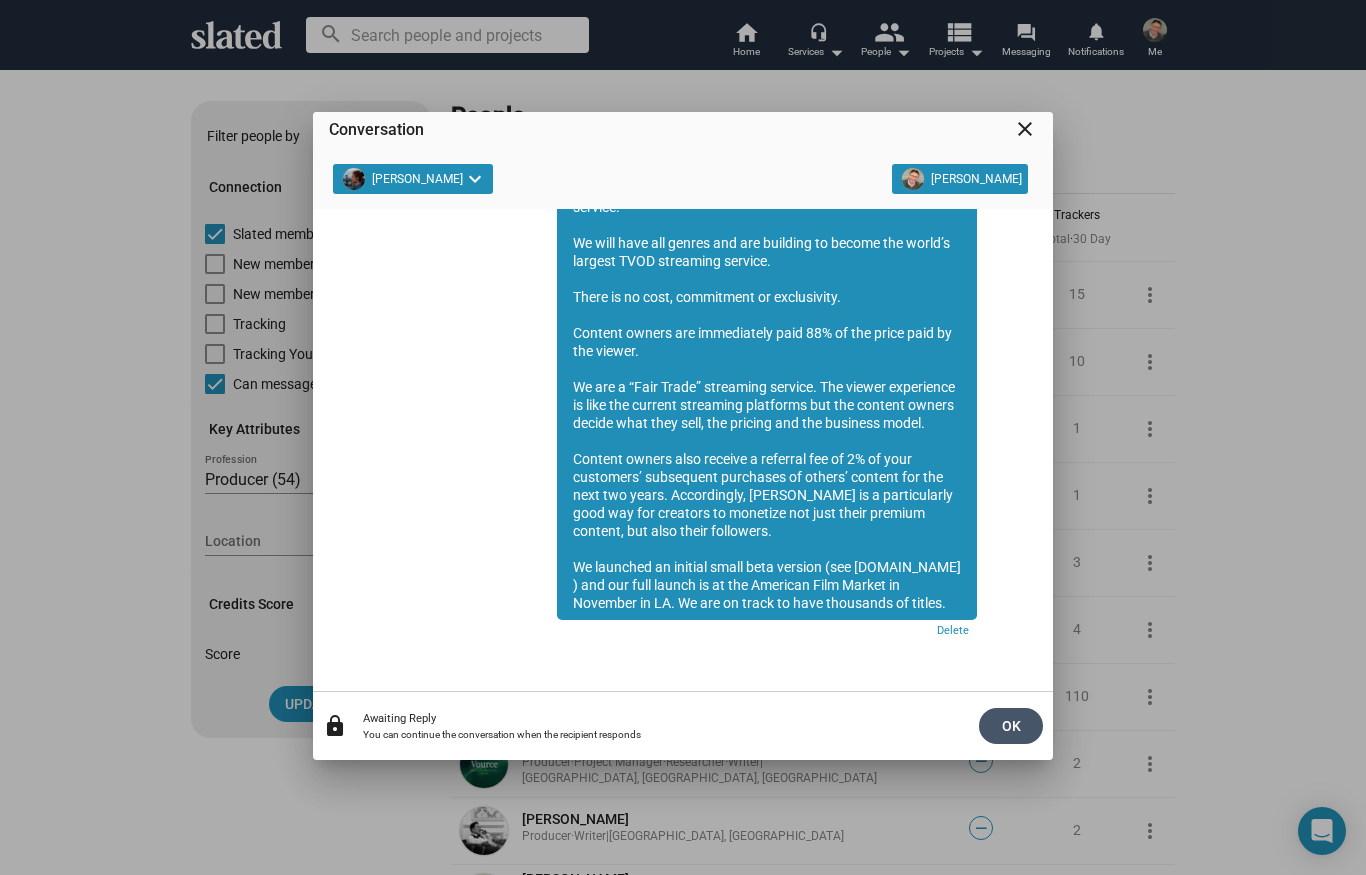 click on "OK" 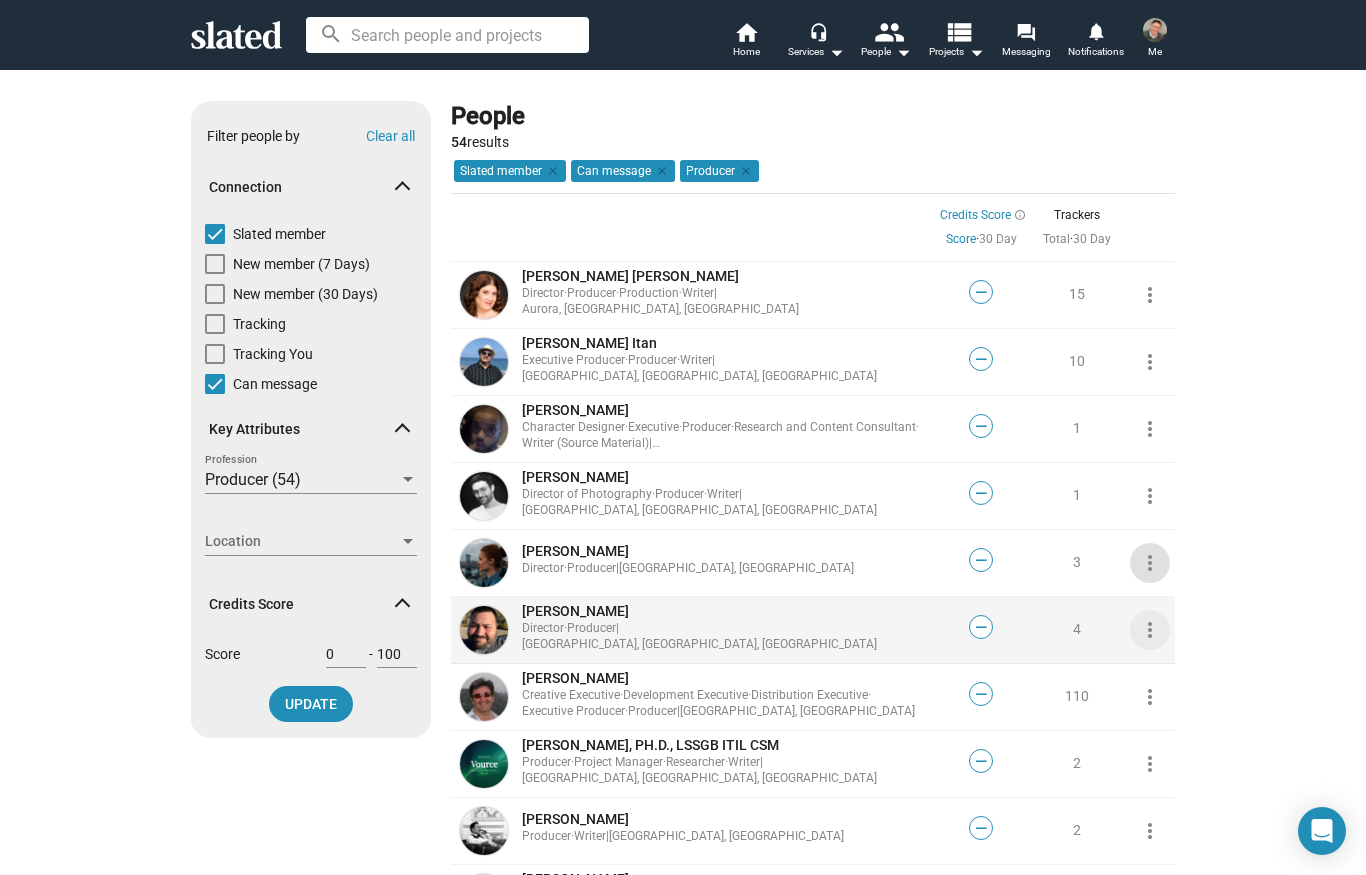 click on "more_vert" 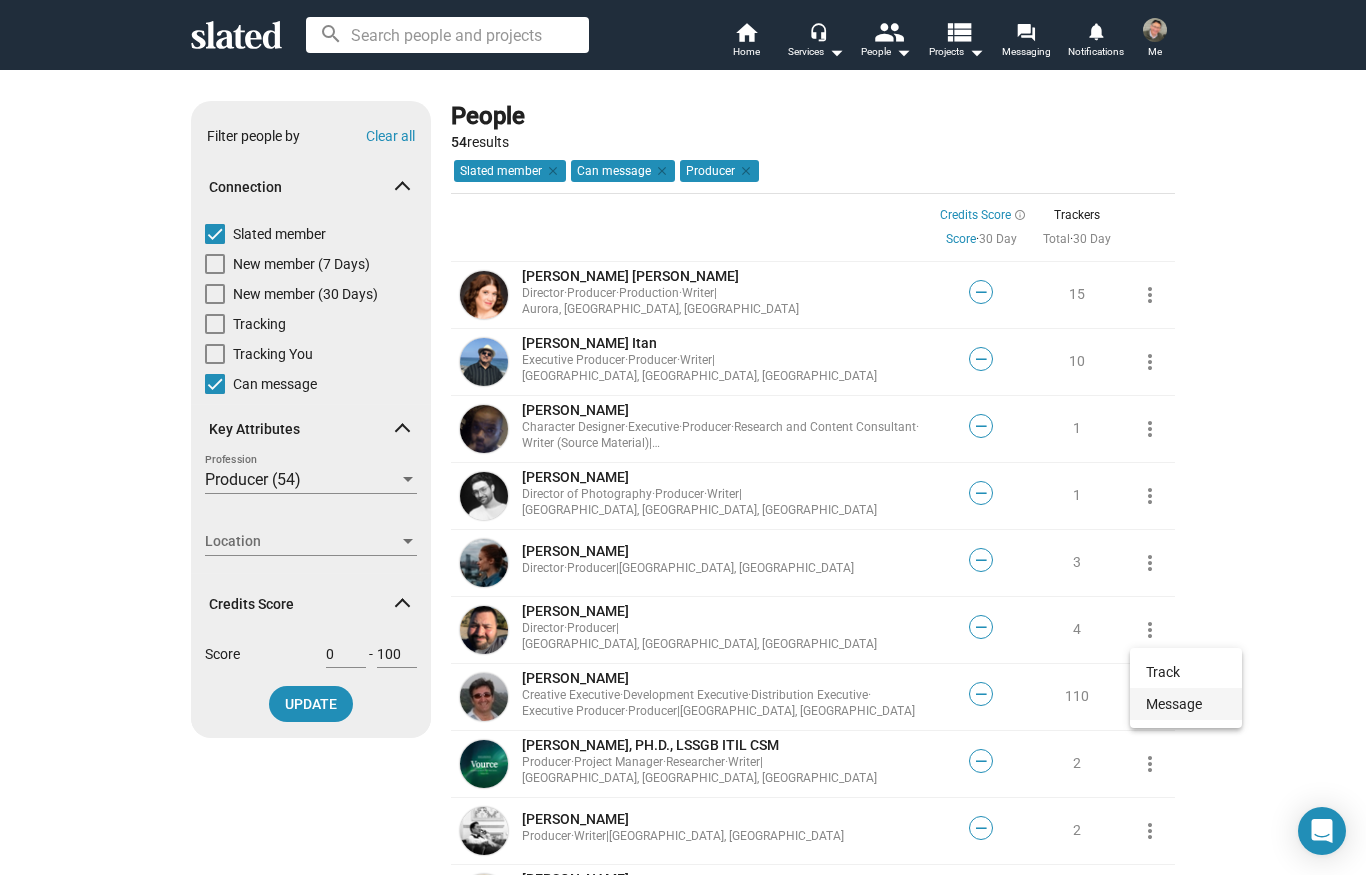 click on "Message" 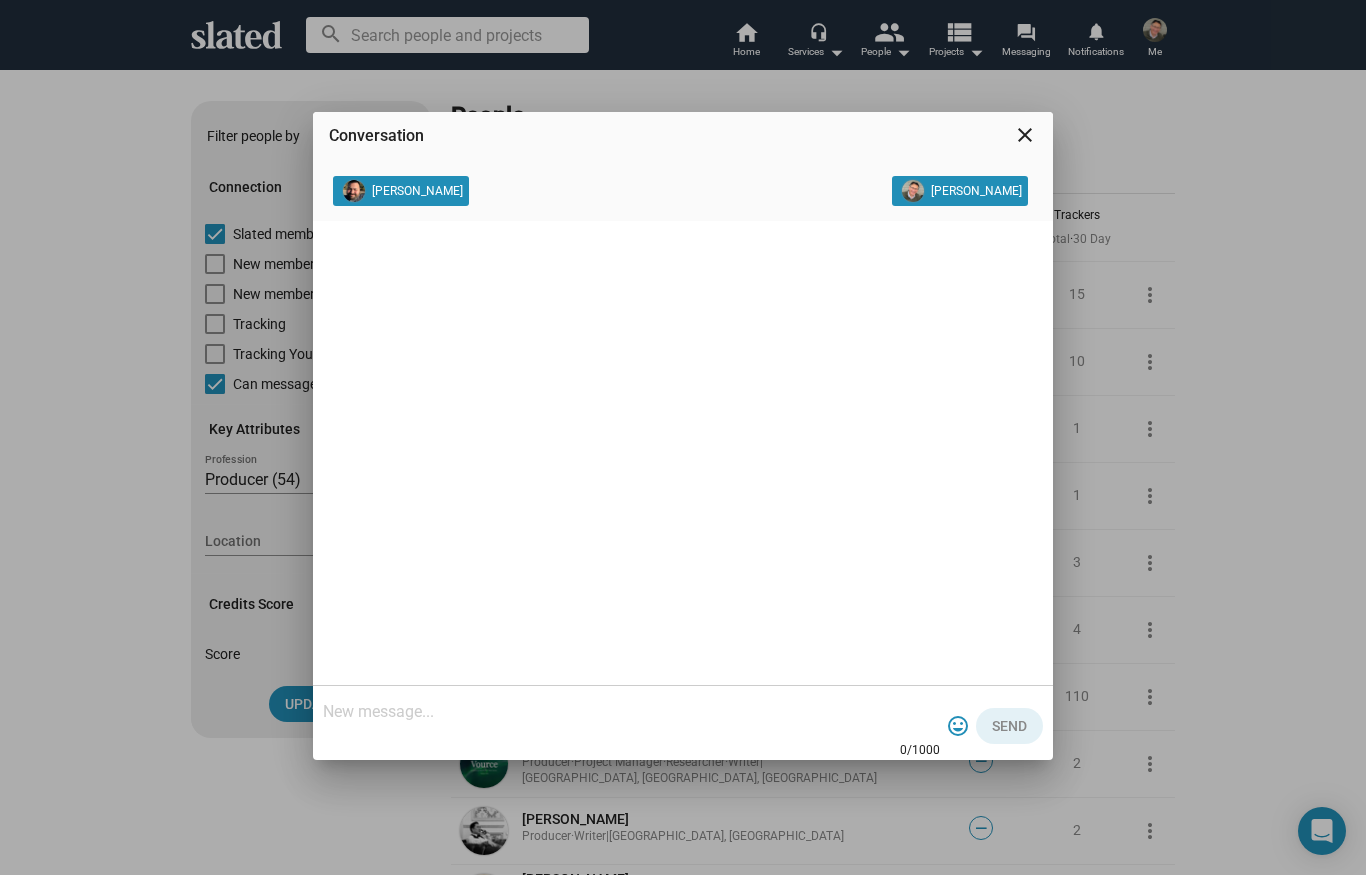 click at bounding box center [631, 712] 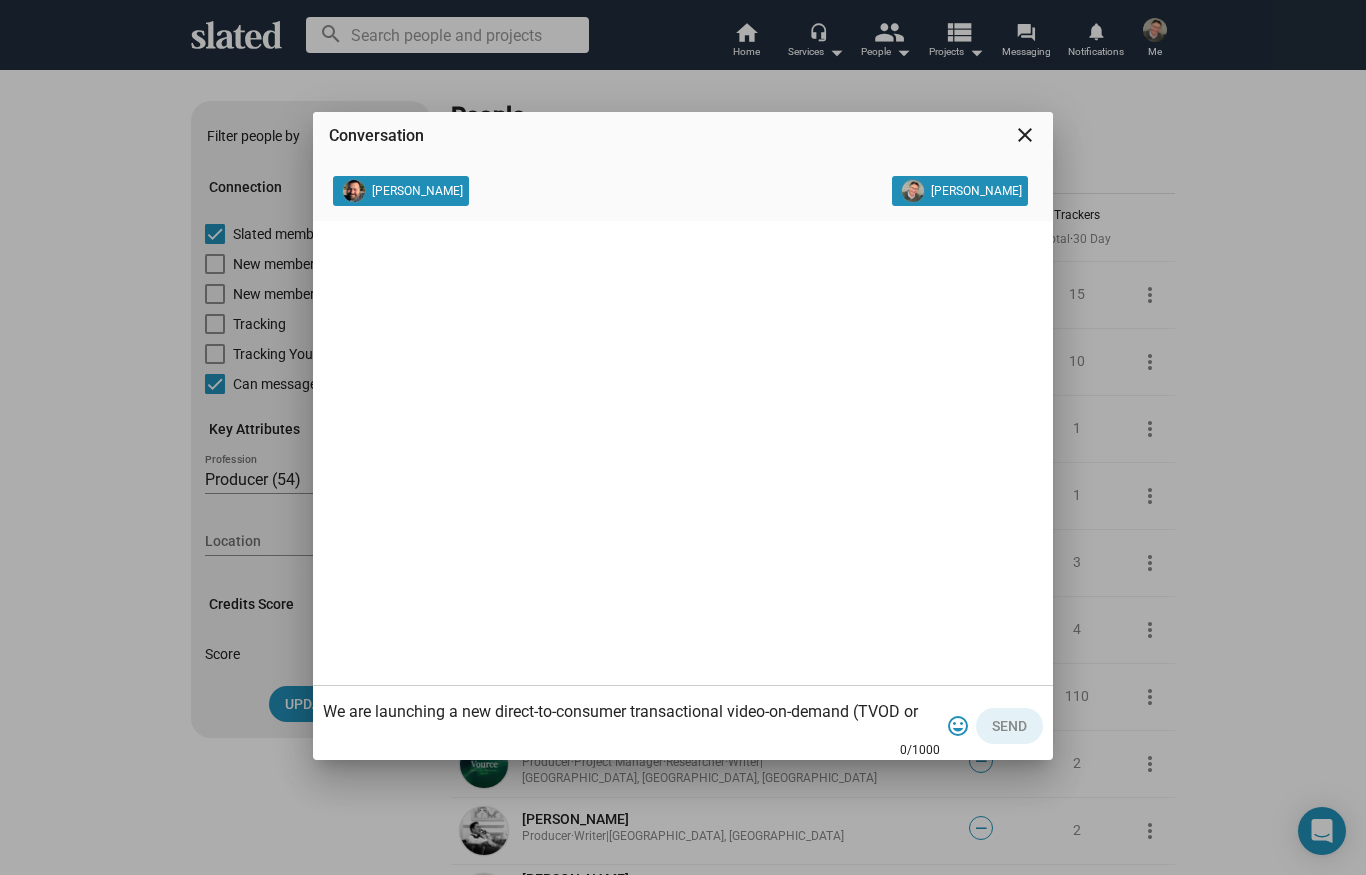 scroll, scrollTop: 300, scrollLeft: 0, axis: vertical 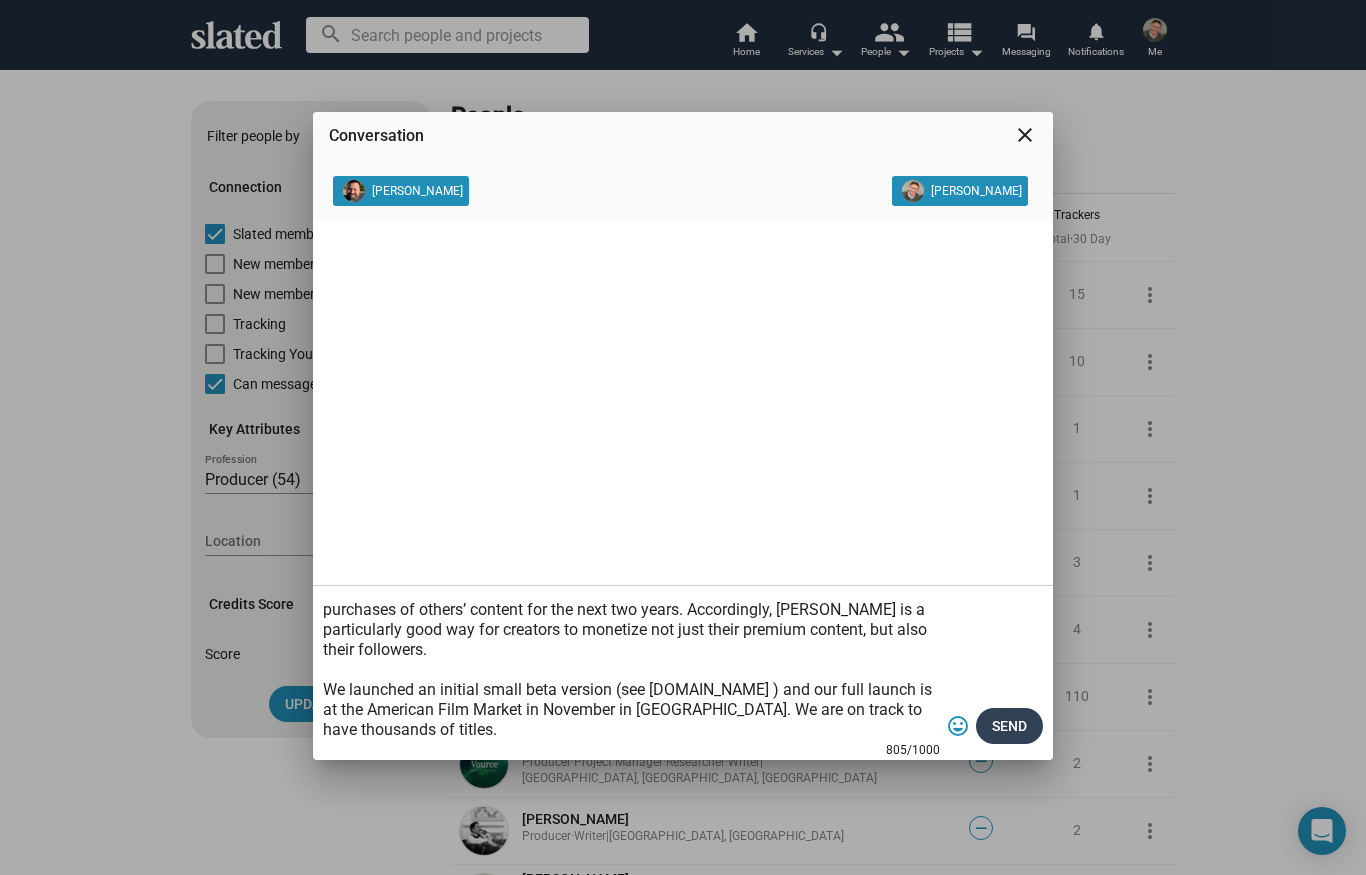 type on "We are launching a new direct-to-consumer transactional video-on-demand (TVOD or “pay-per-view”) global streaming service.
We will have all genres and are building to become the world’s largest TVOD streaming service.
There is no cost, commitment or exclusivity.
Content owners are immediately paid 88% of the price paid by the viewer.
We are a “Fair Trade” streaming service. The viewer experience is like the current streaming platforms but the content owners decide what they sell, the pricing and the business model.
Content owners also receive a referral fee of 2% of your customers’ subsequent purchases of others’ content for the next two years. Accordingly, [PERSON_NAME] is a particularly good way for creators to monetize not just their premium content, but also their followers.
We launched an initial small beta version (see [DOMAIN_NAME] ) and our full launch is at the American Film Market in November in [GEOGRAPHIC_DATA]. We are on track to have thousands of titles." 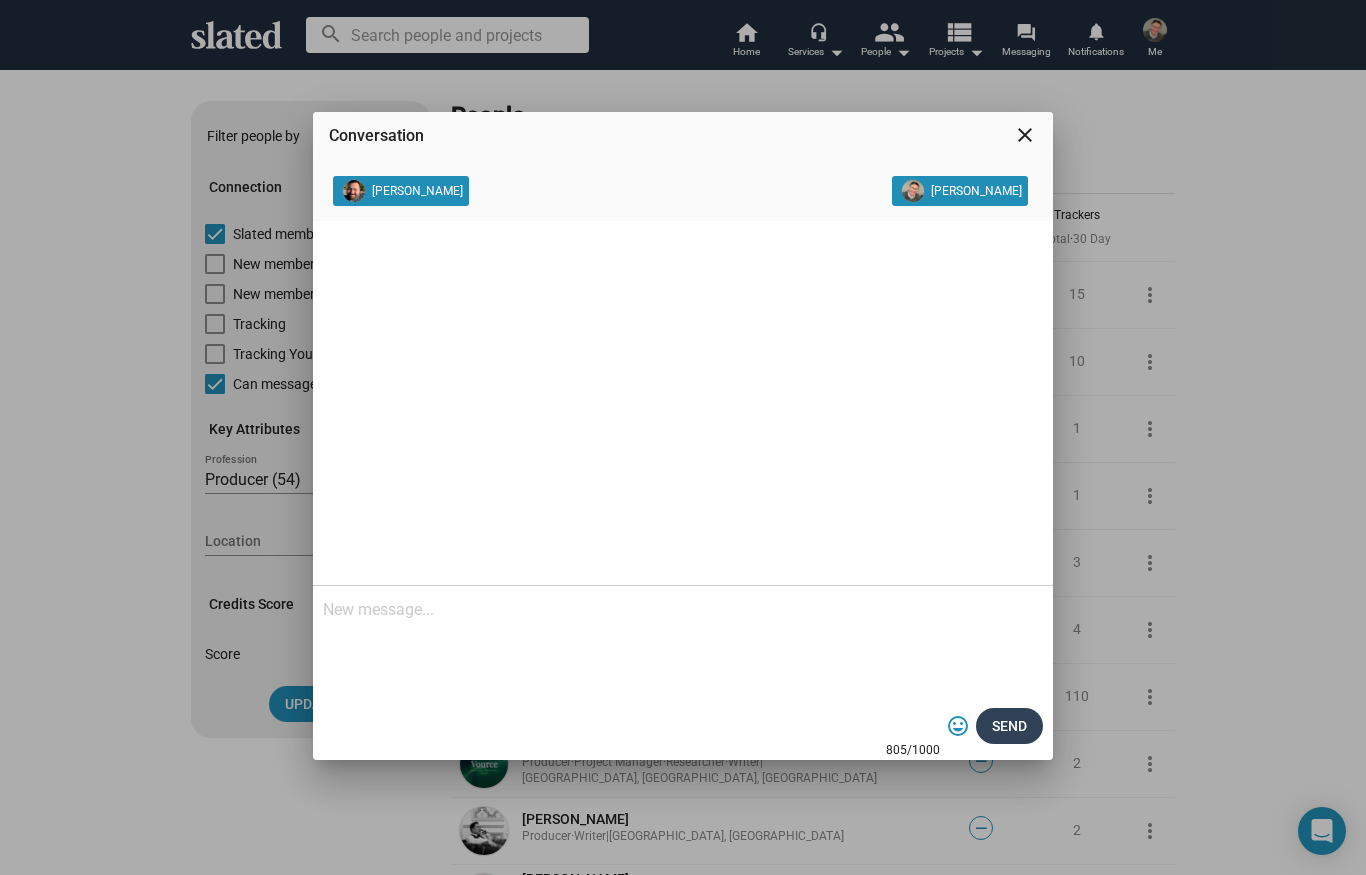 scroll, scrollTop: 0, scrollLeft: 0, axis: both 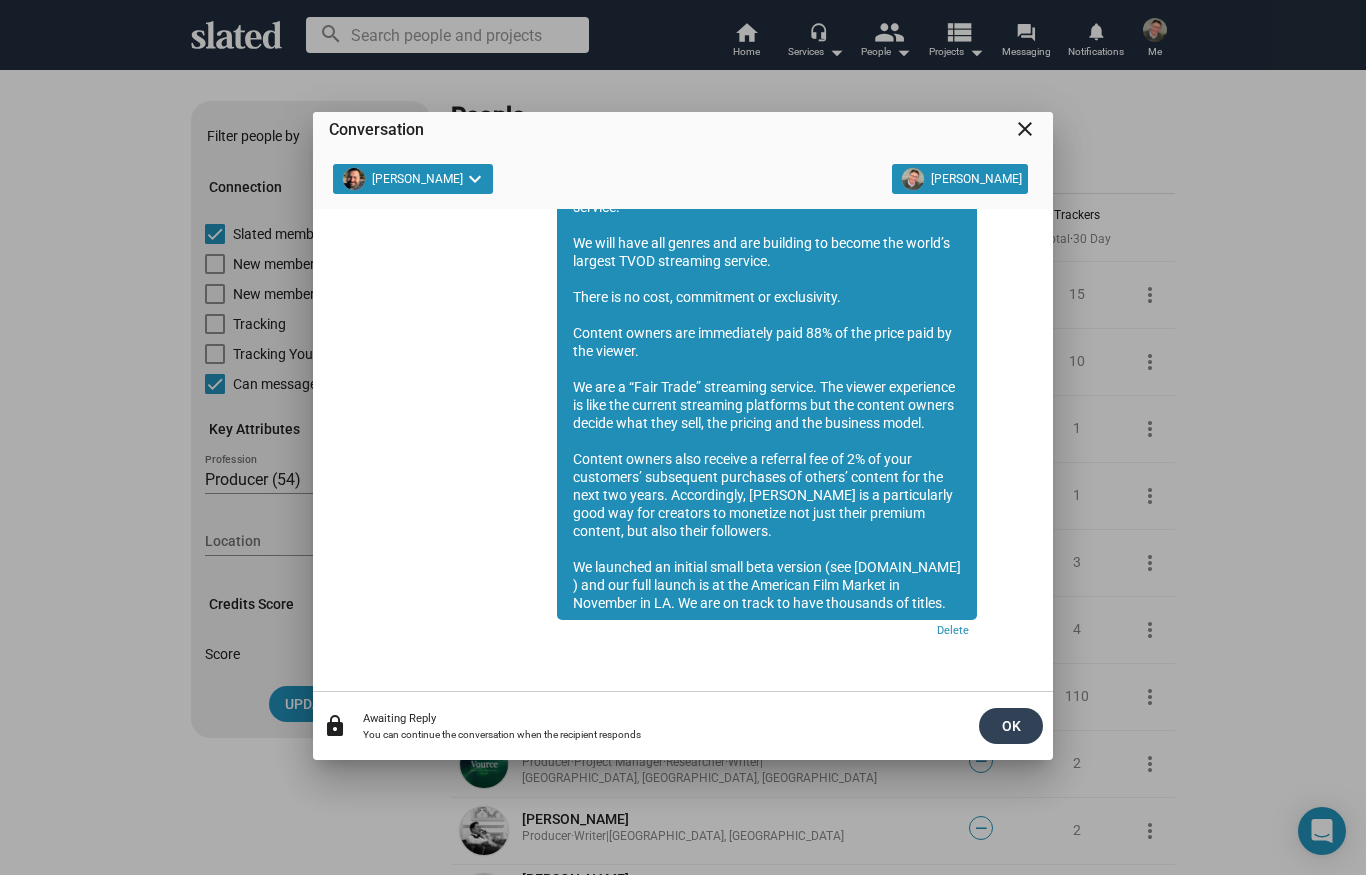 click on "OK" 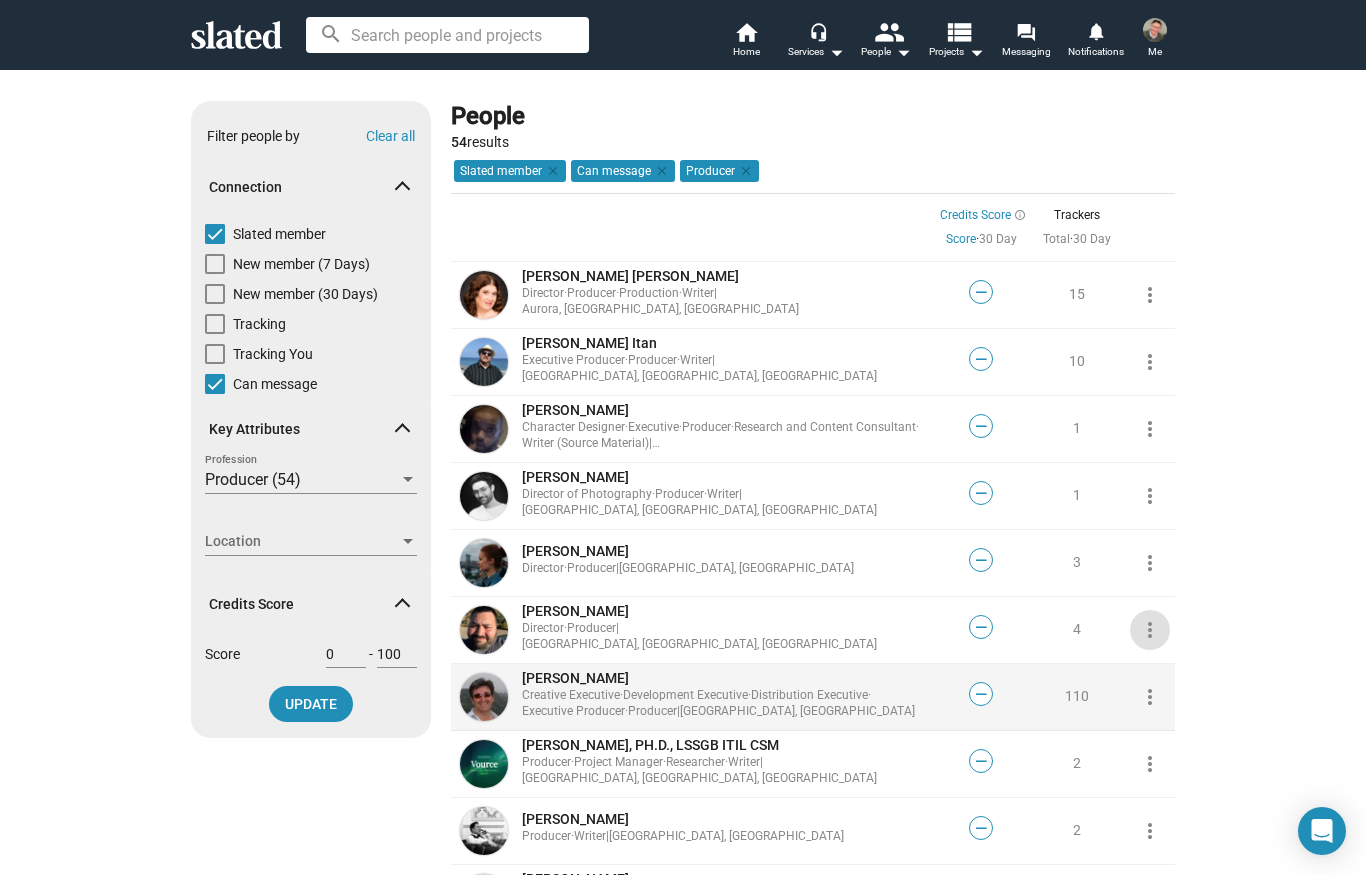 click on "more_vert" 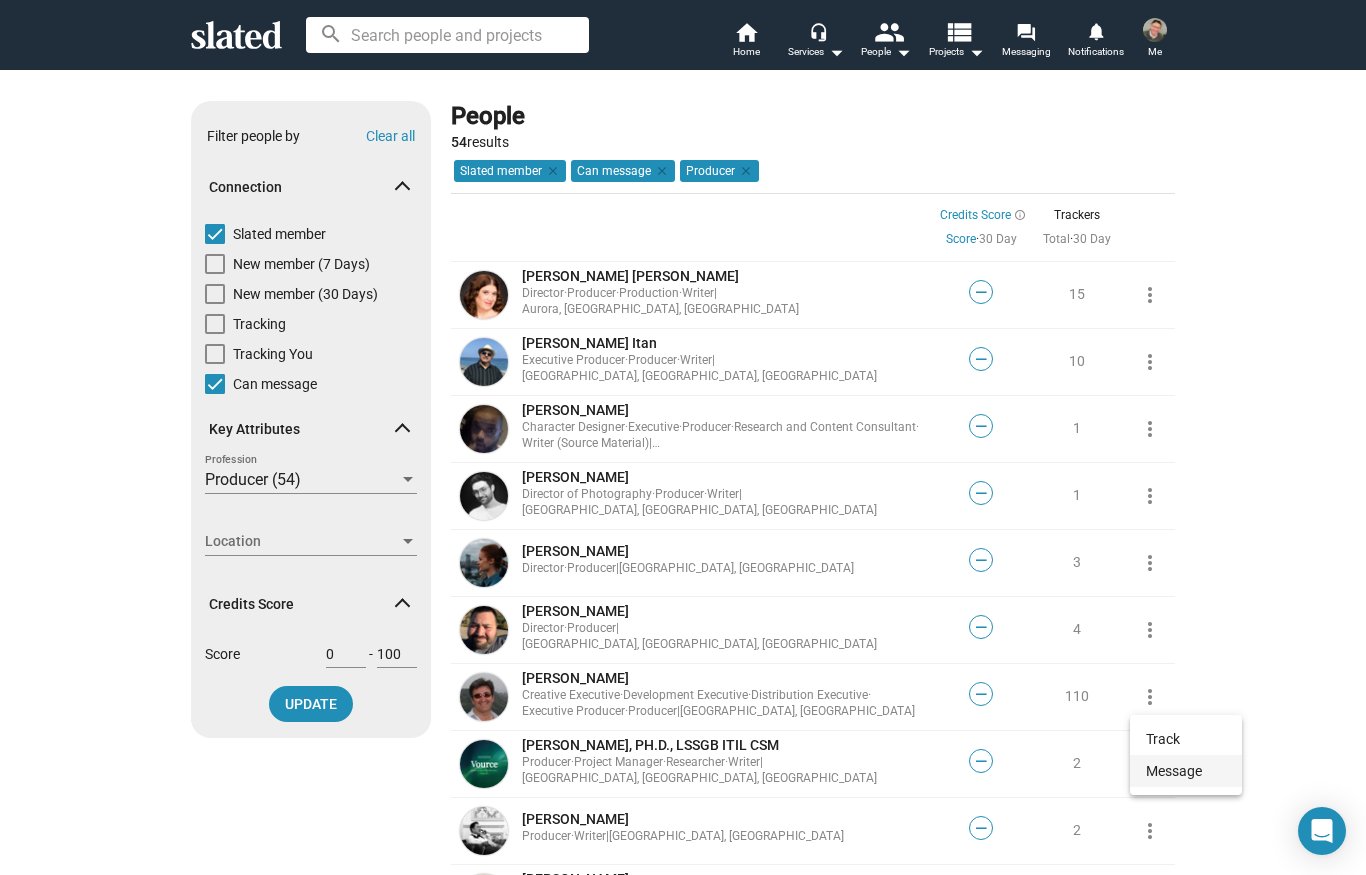 click on "Message" 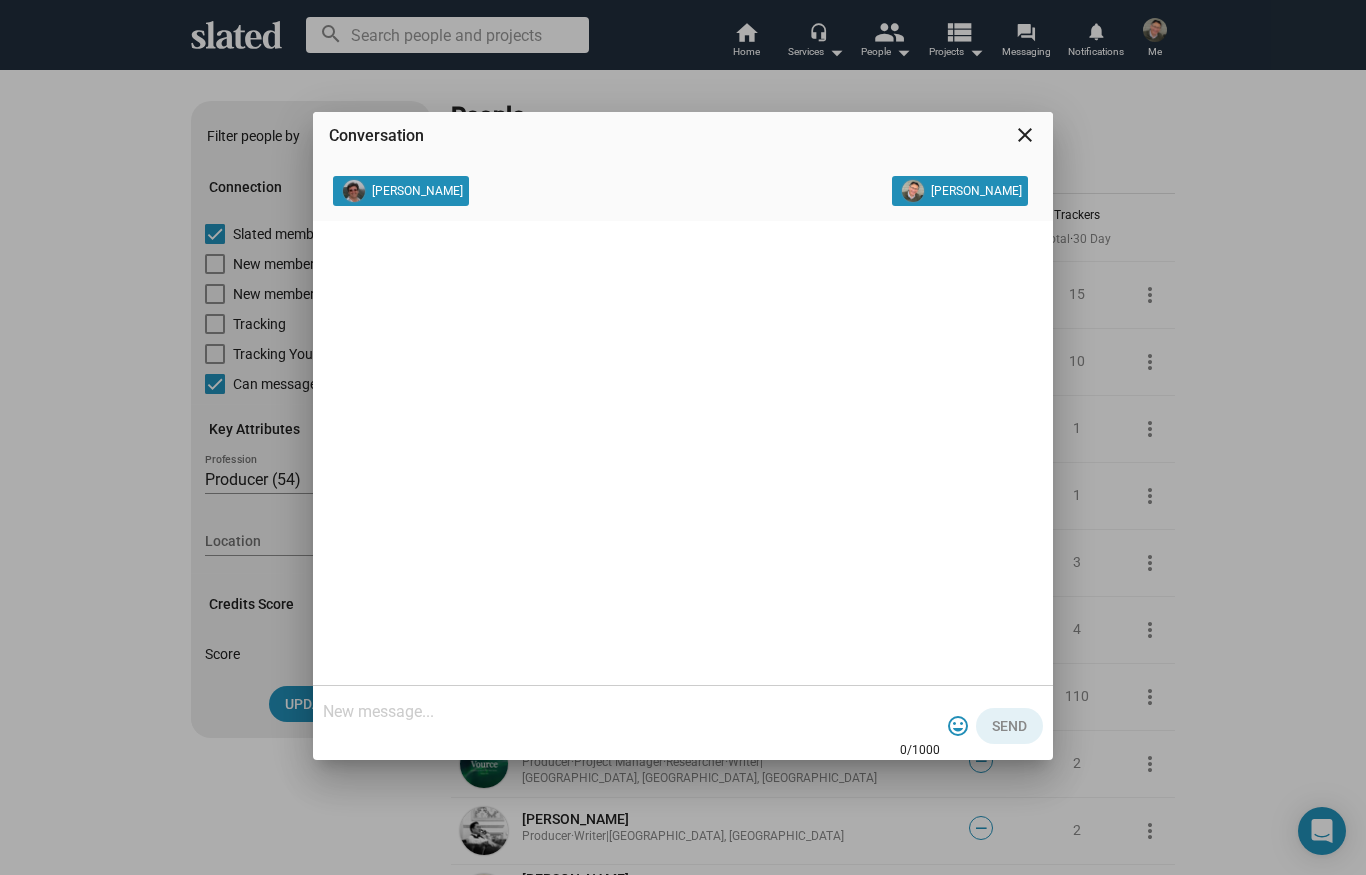 click at bounding box center (631, 712) 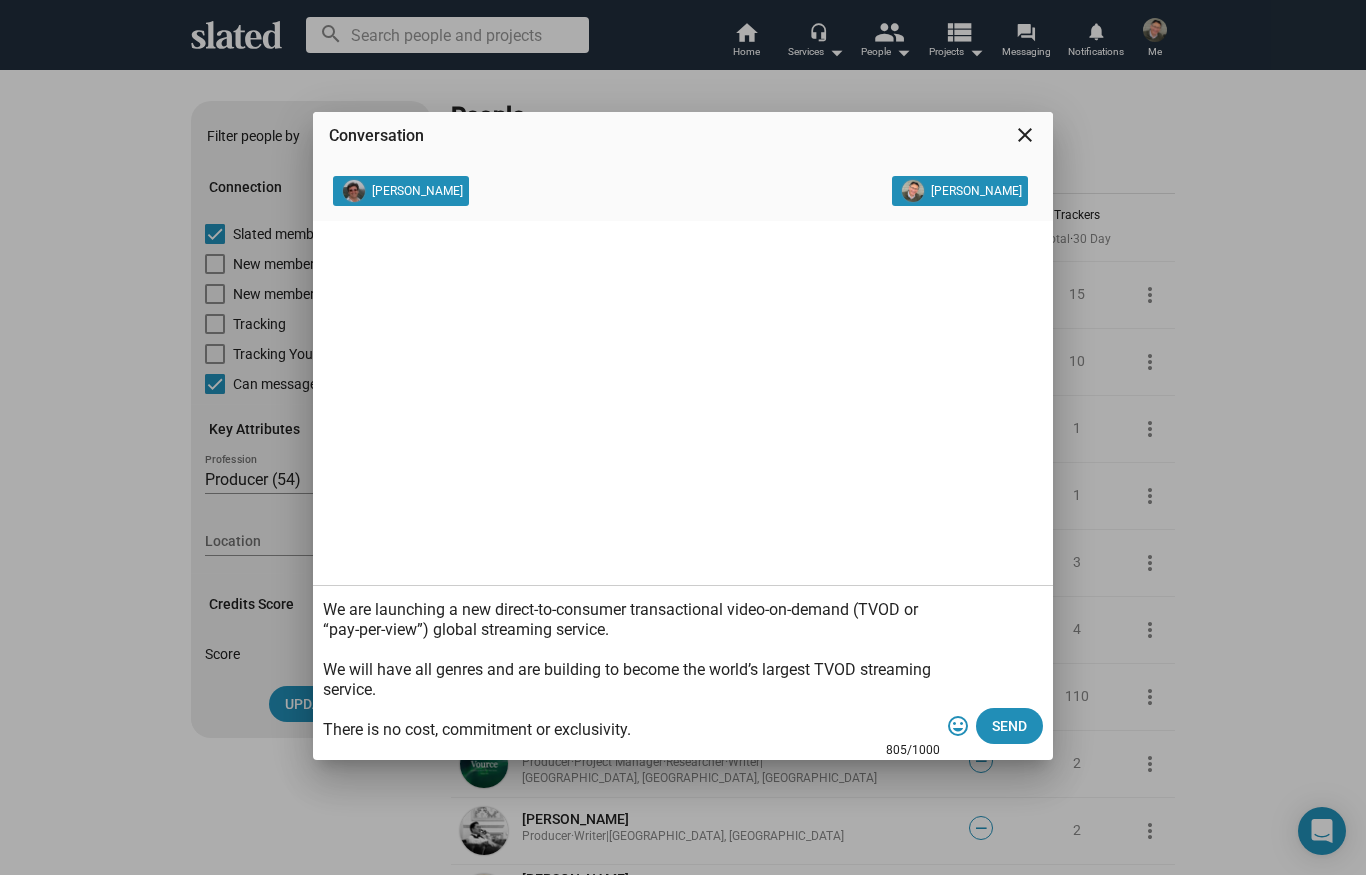 scroll, scrollTop: 300, scrollLeft: 0, axis: vertical 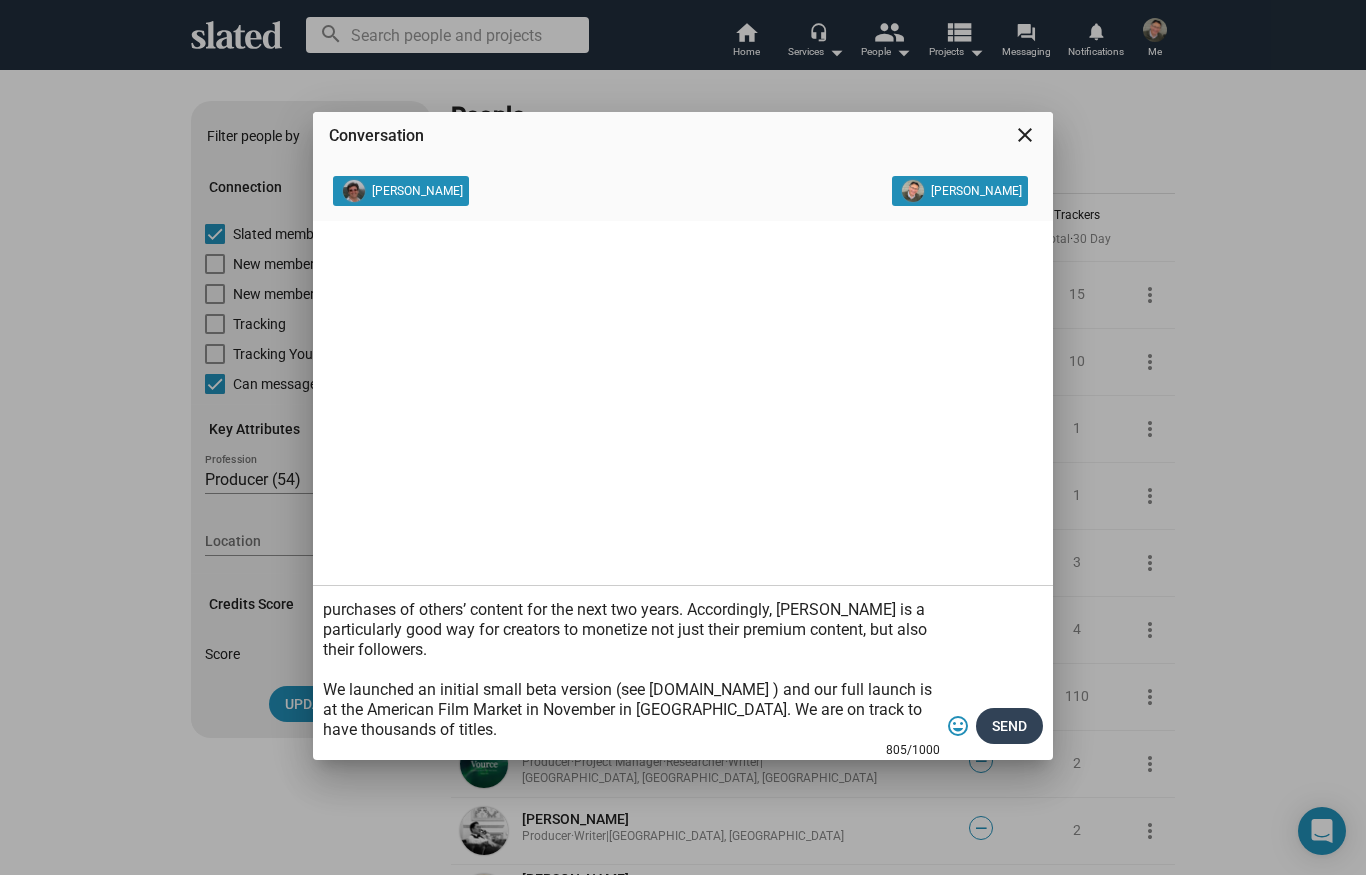 type on "We are launching a new direct-to-consumer transactional video-on-demand (TVOD or “pay-per-view”) global streaming service.
We will have all genres and are building to become the world’s largest TVOD streaming service.
There is no cost, commitment or exclusivity.
Content owners are immediately paid 88% of the price paid by the viewer.
We are a “Fair Trade” streaming service. The viewer experience is like the current streaming platforms but the content owners decide what they sell, the pricing and the business model.
Content owners also receive a referral fee of 2% of your customers’ subsequent purchases of others’ content for the next two years. Accordingly, [PERSON_NAME] is a particularly good way for creators to monetize not just their premium content, but also their followers.
We launched an initial small beta version (see [DOMAIN_NAME] ) and our full launch is at the American Film Market in November in [GEOGRAPHIC_DATA]. We are on track to have thousands of titles." 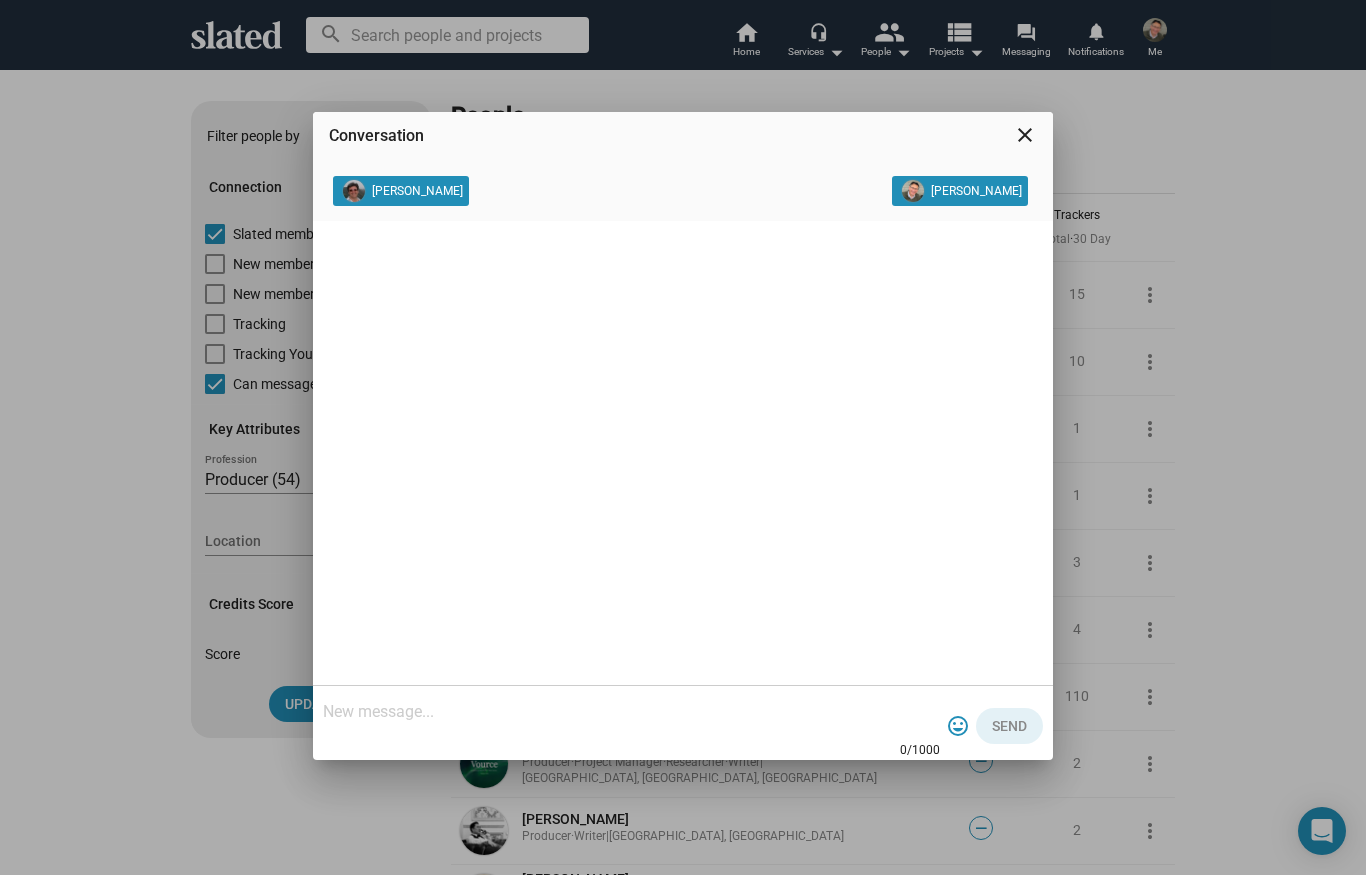 scroll, scrollTop: 0, scrollLeft: 0, axis: both 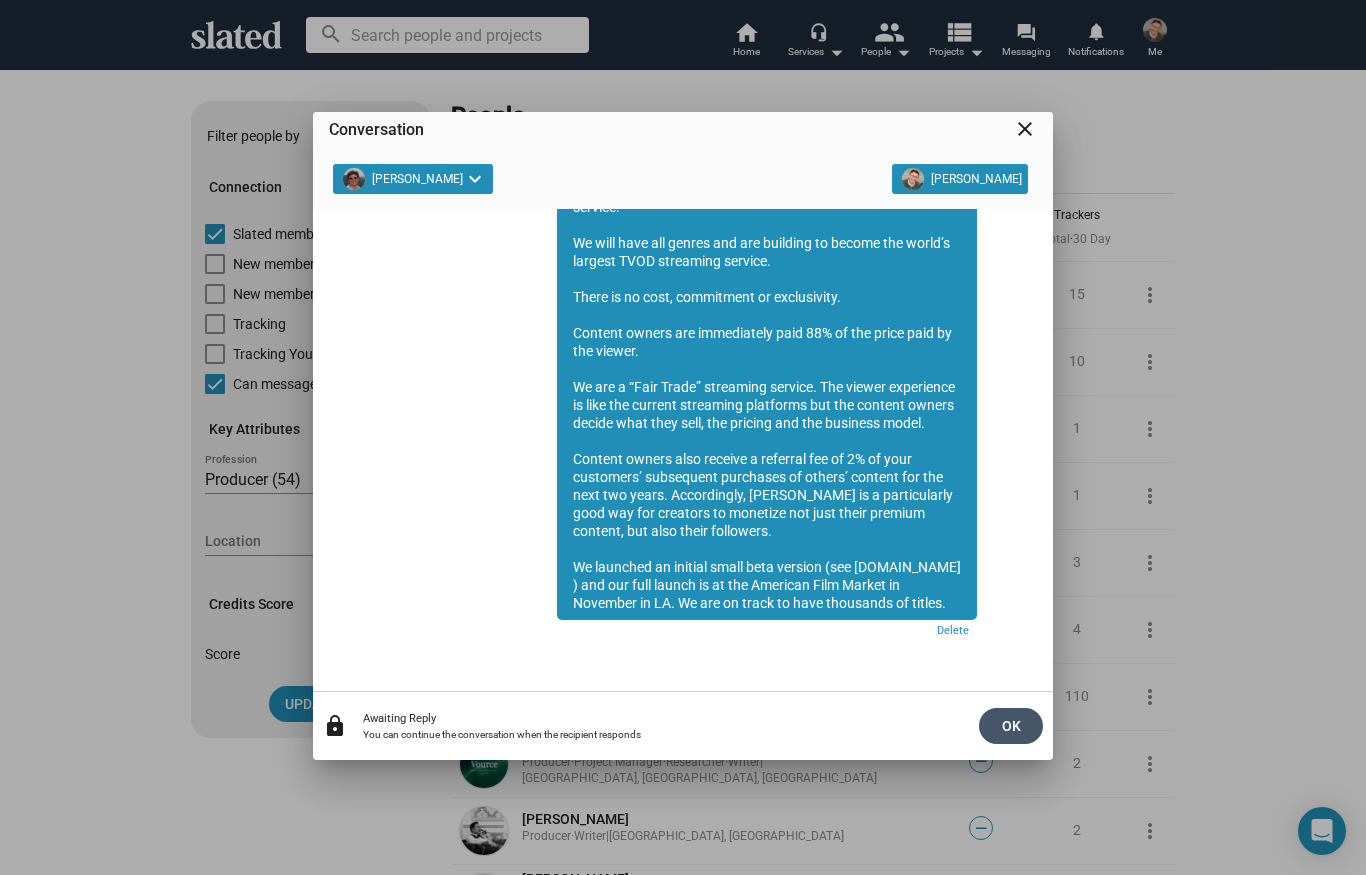 click on "OK" 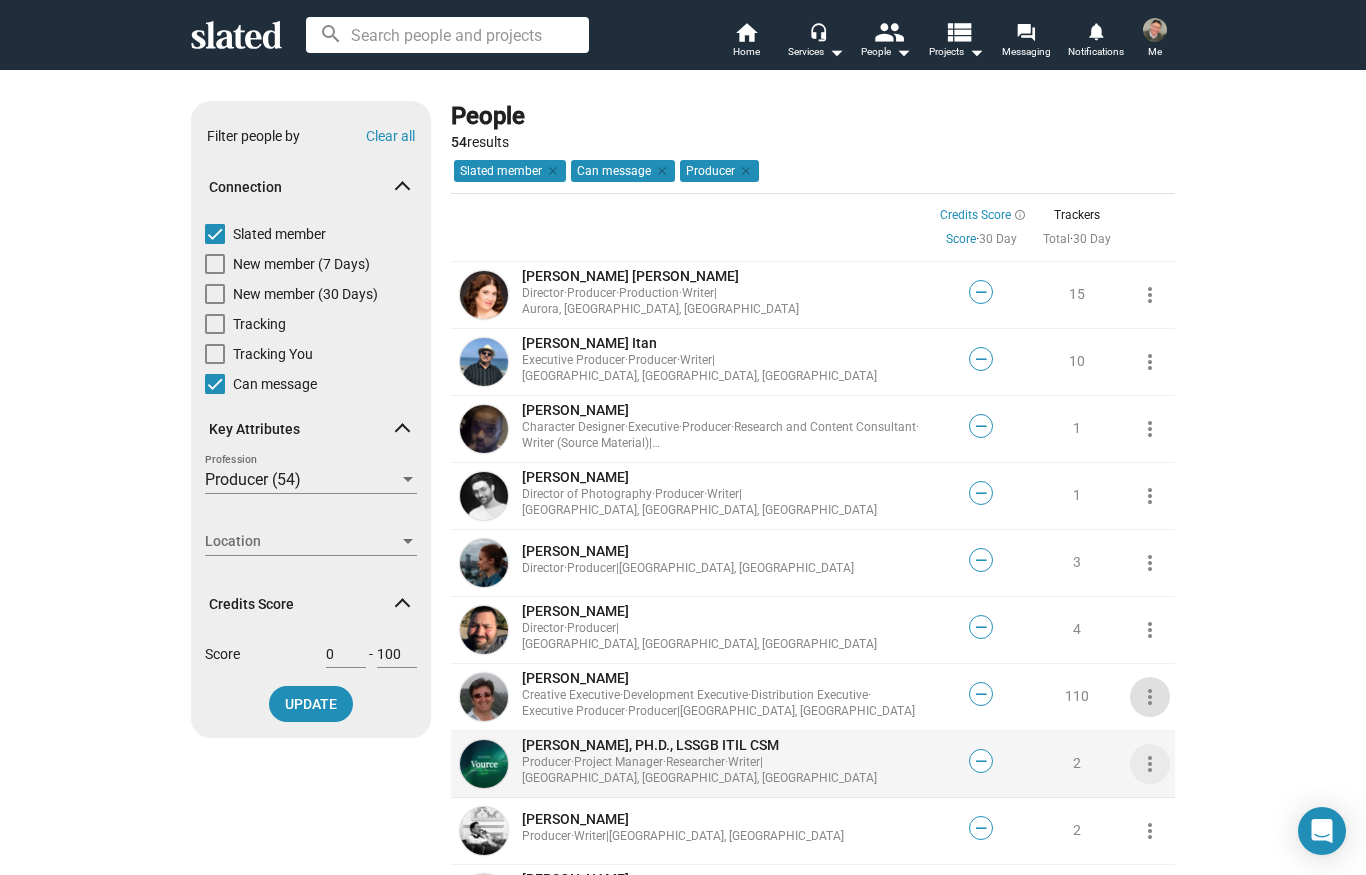 click on "more_vert" 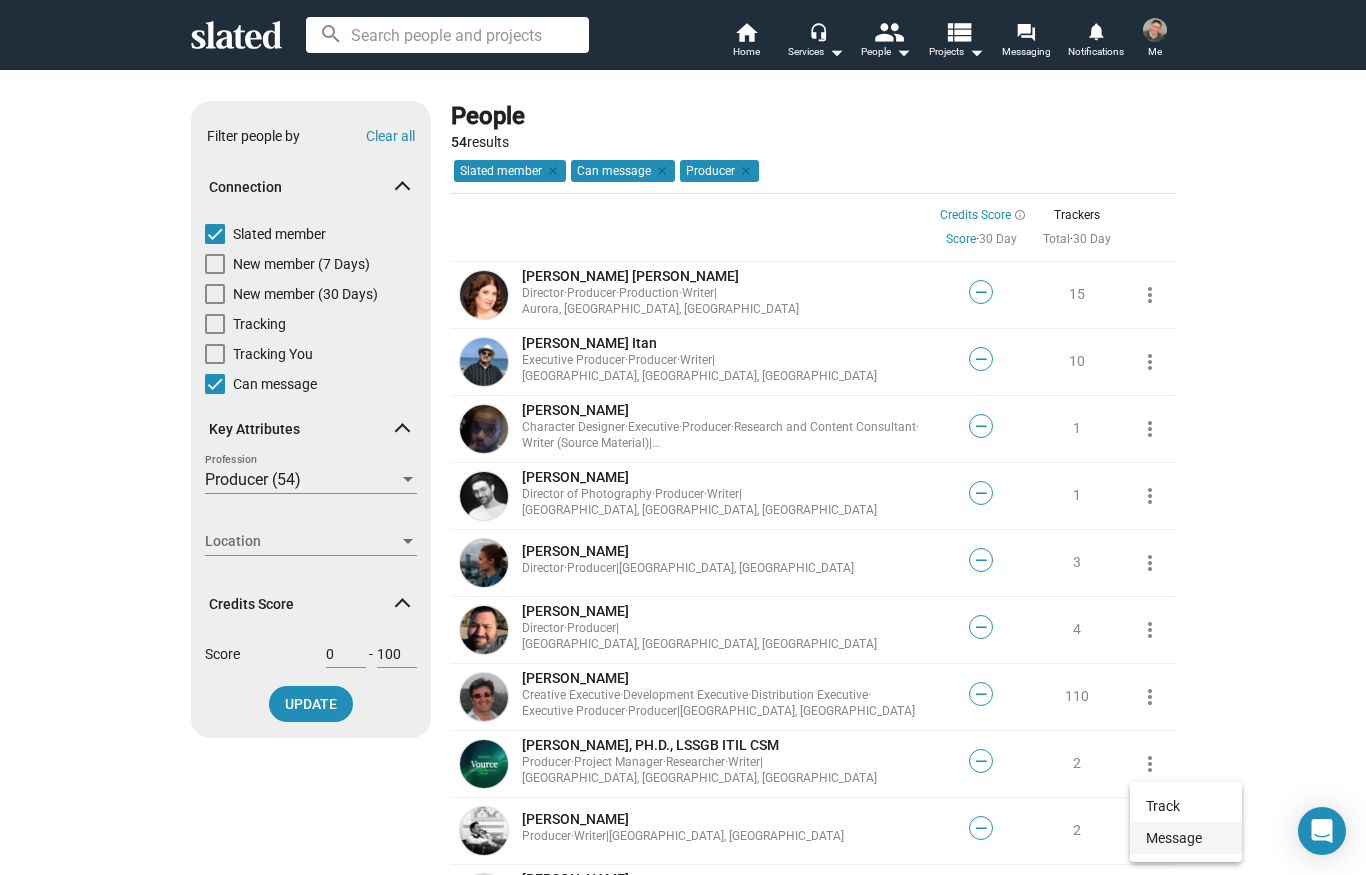 click on "Message" 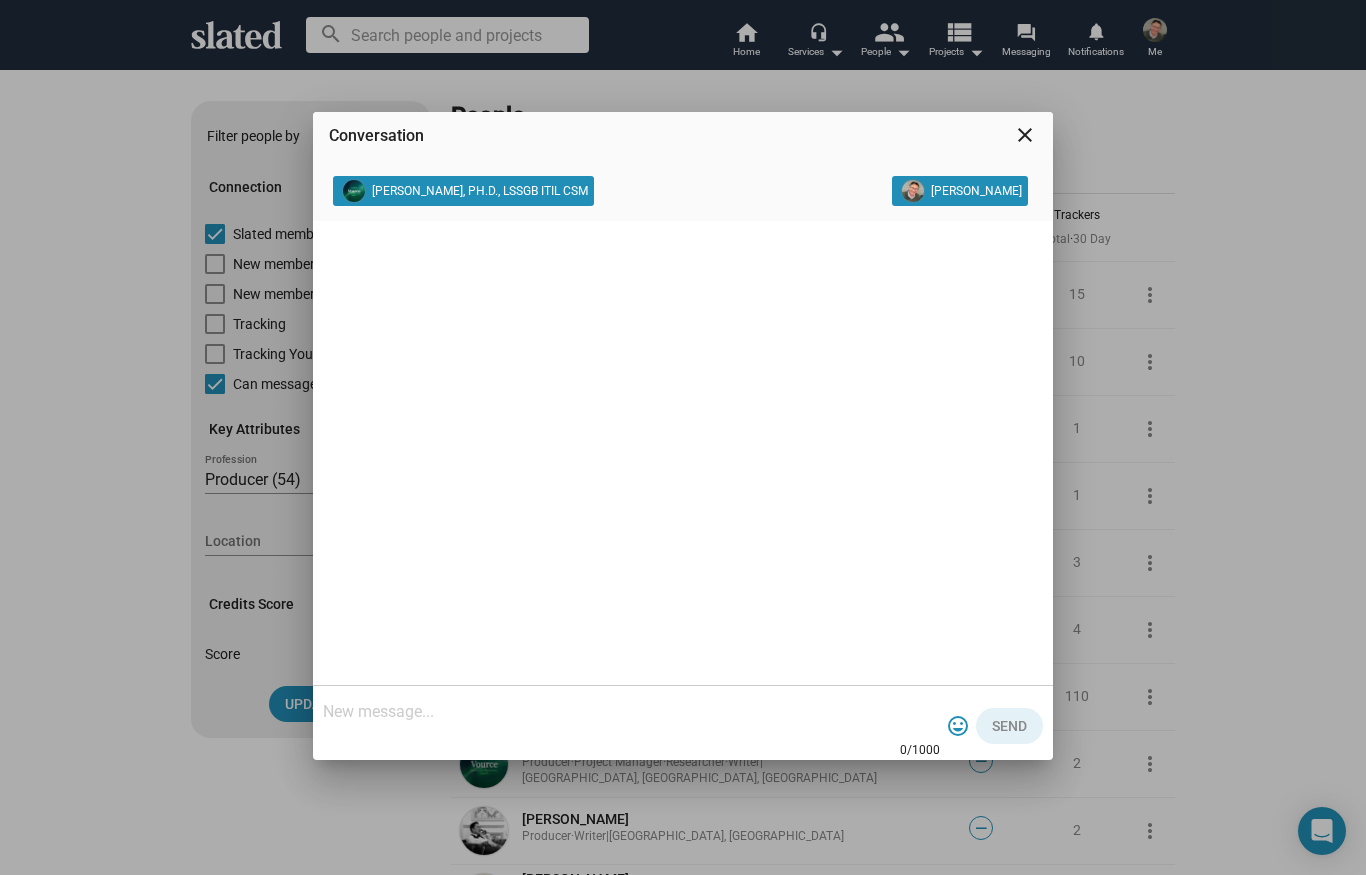 click at bounding box center [631, 712] 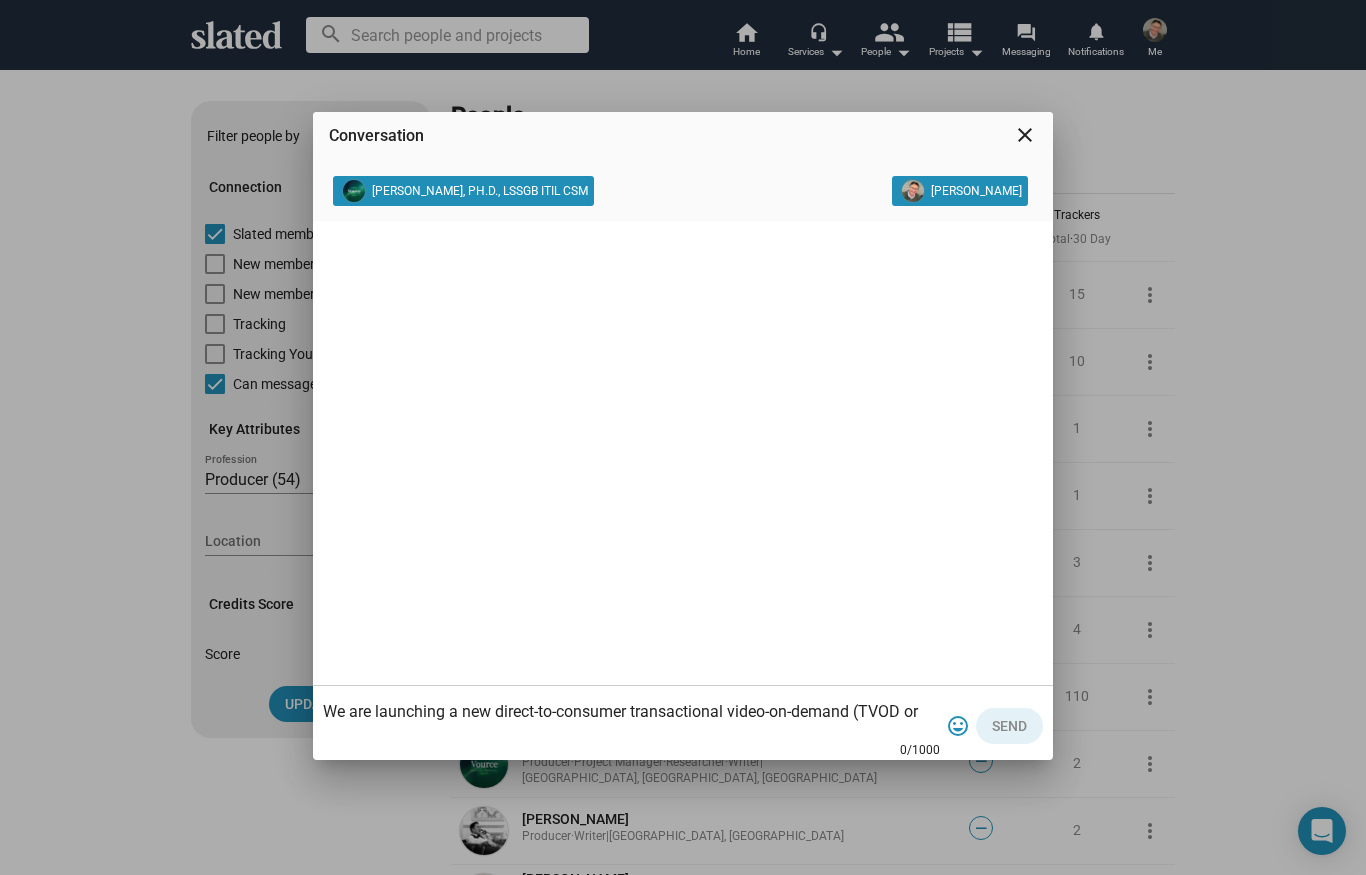 scroll, scrollTop: 300, scrollLeft: 0, axis: vertical 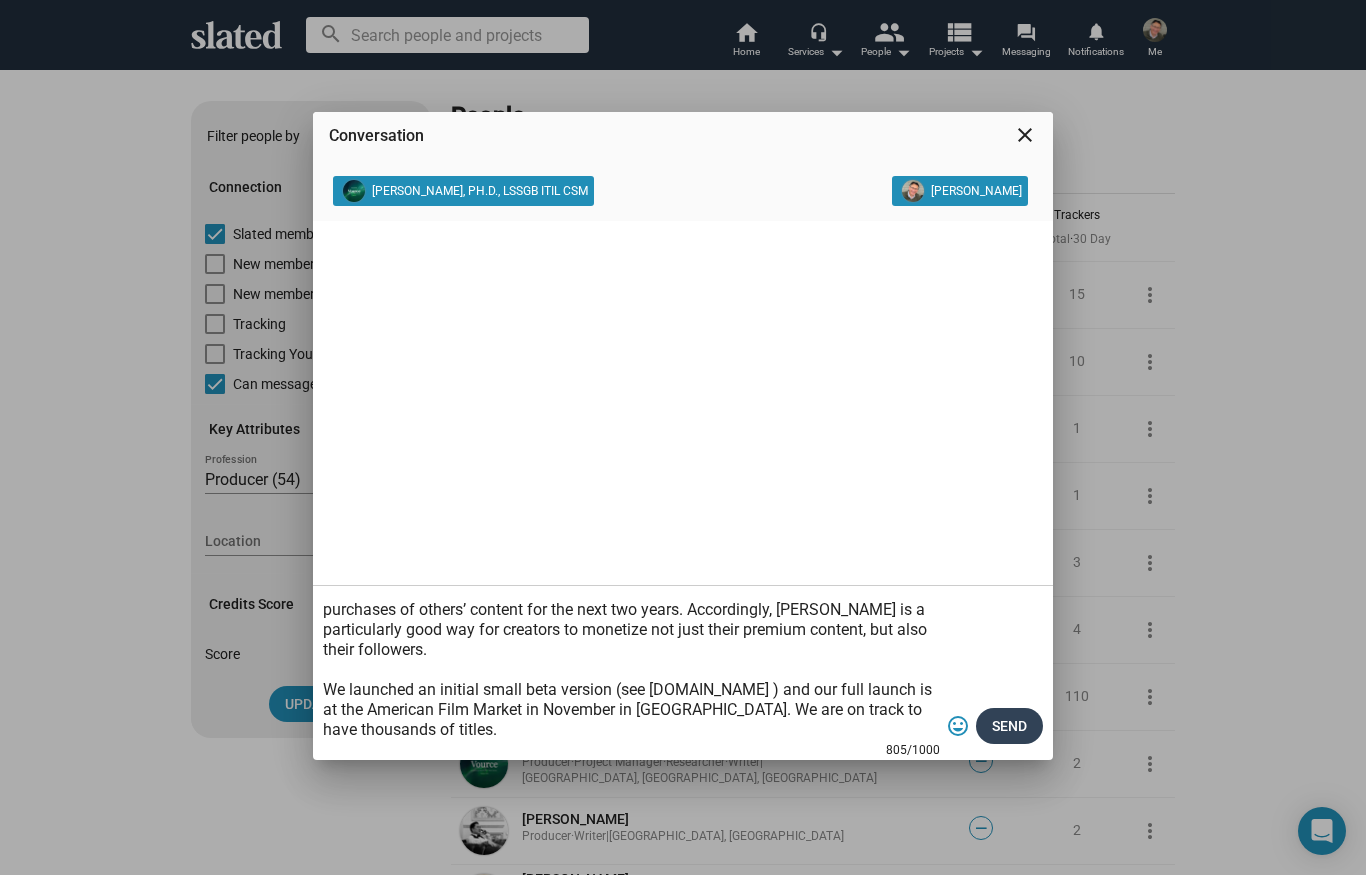 type on "We are launching a new direct-to-consumer transactional video-on-demand (TVOD or “pay-per-view”) global streaming service.
We will have all genres and are building to become the world’s largest TVOD streaming service.
There is no cost, commitment or exclusivity.
Content owners are immediately paid 88% of the price paid by the viewer.
We are a “Fair Trade” streaming service. The viewer experience is like the current streaming platforms but the content owners decide what they sell, the pricing and the business model.
Content owners also receive a referral fee of 2% of your customers’ subsequent purchases of others’ content for the next two years. Accordingly, [PERSON_NAME] is a particularly good way for creators to monetize not just their premium content, but also their followers.
We launched an initial small beta version (see [DOMAIN_NAME] ) and our full launch is at the American Film Market in November in [GEOGRAPHIC_DATA]. We are on track to have thousands of titles." 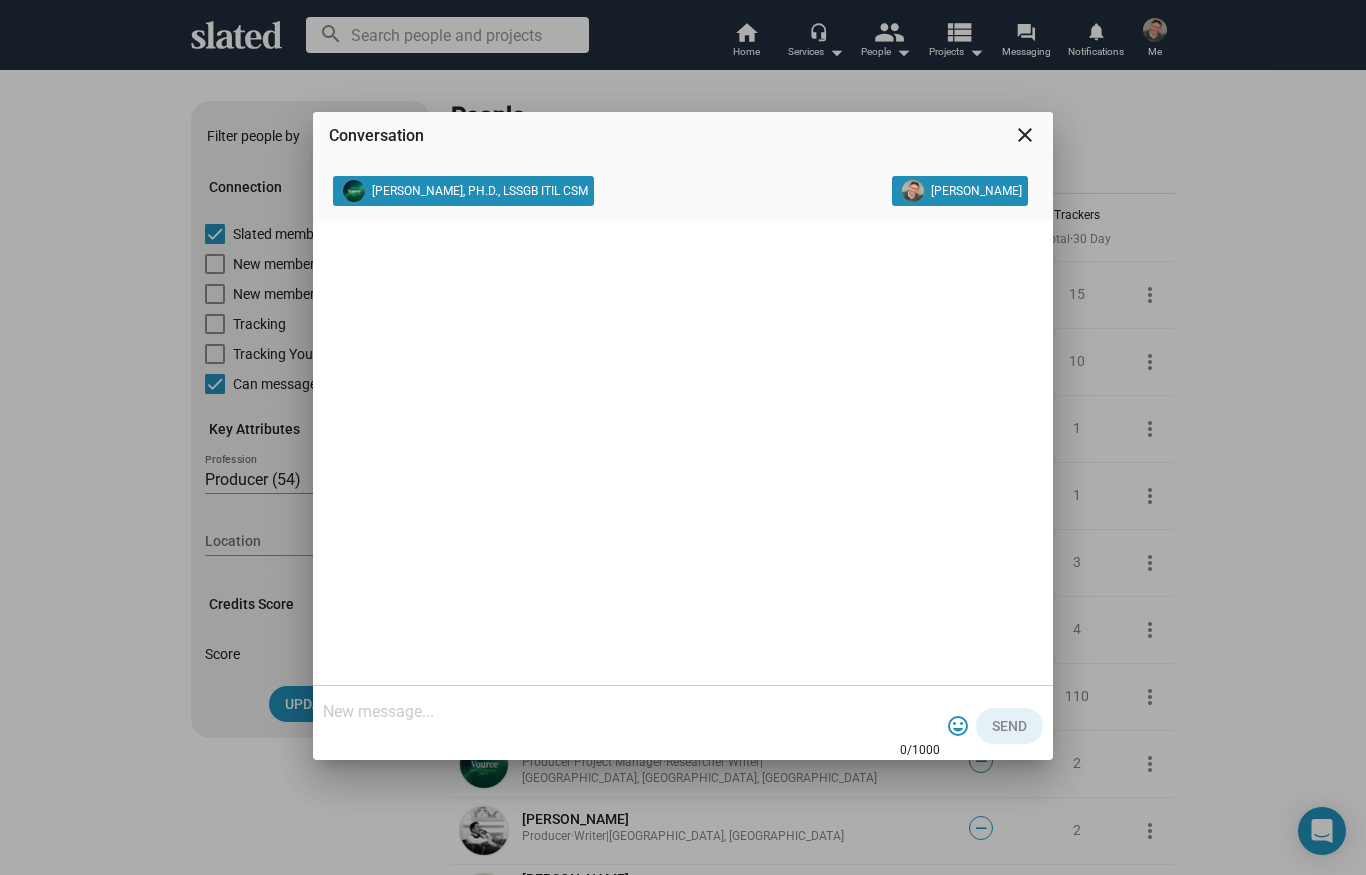 scroll, scrollTop: 0, scrollLeft: 0, axis: both 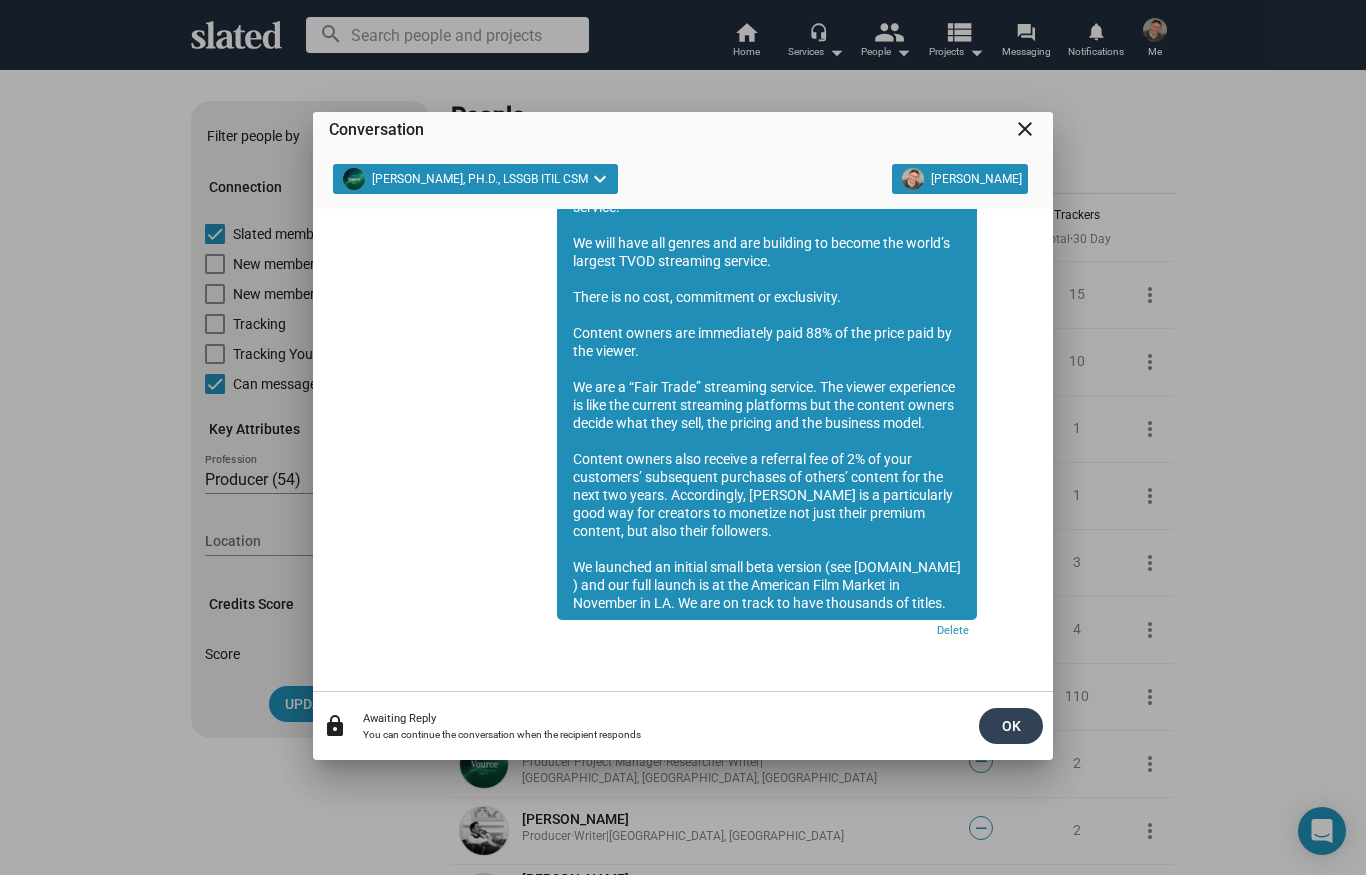 click on "OK" 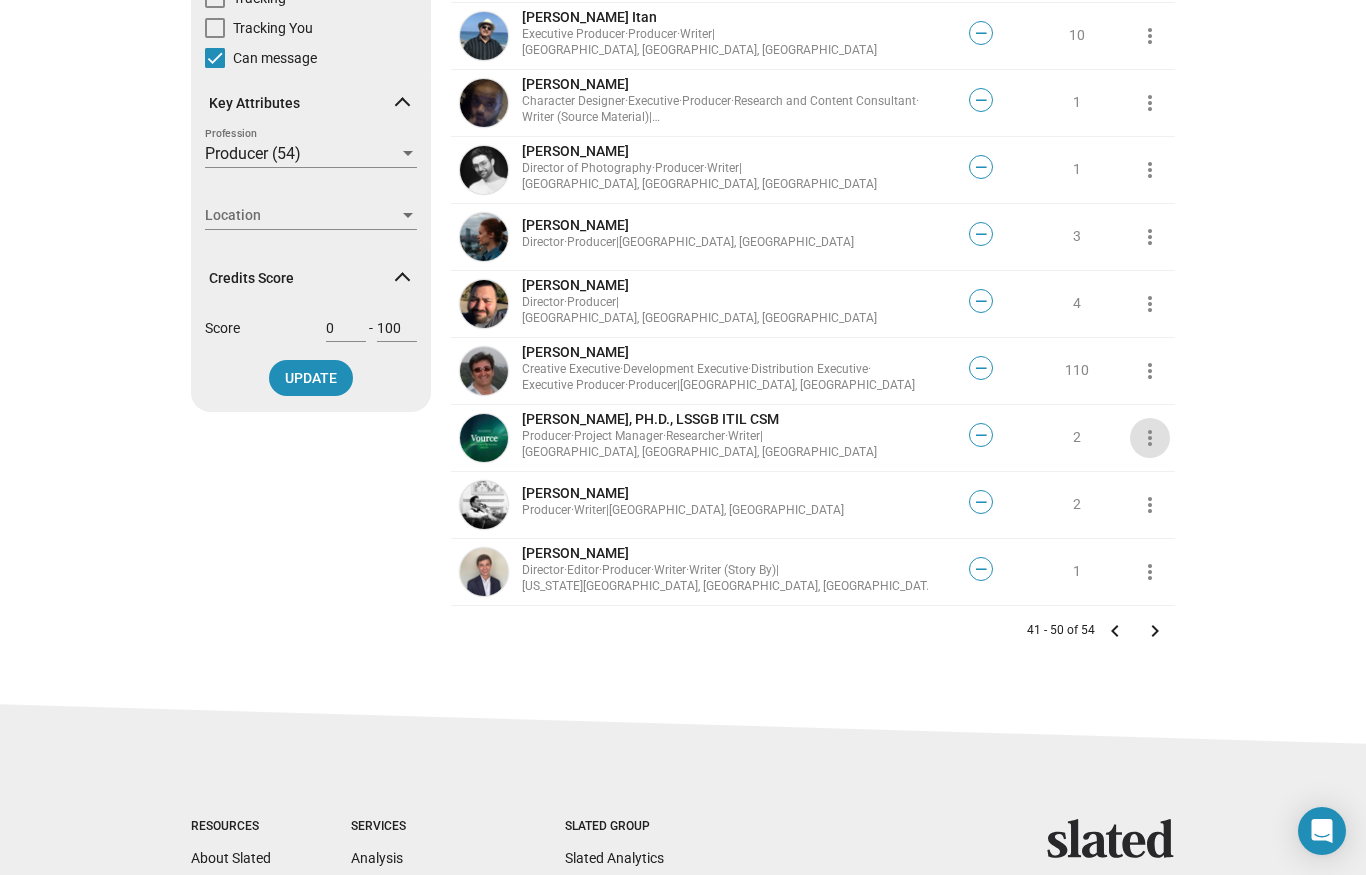 scroll, scrollTop: 324, scrollLeft: 0, axis: vertical 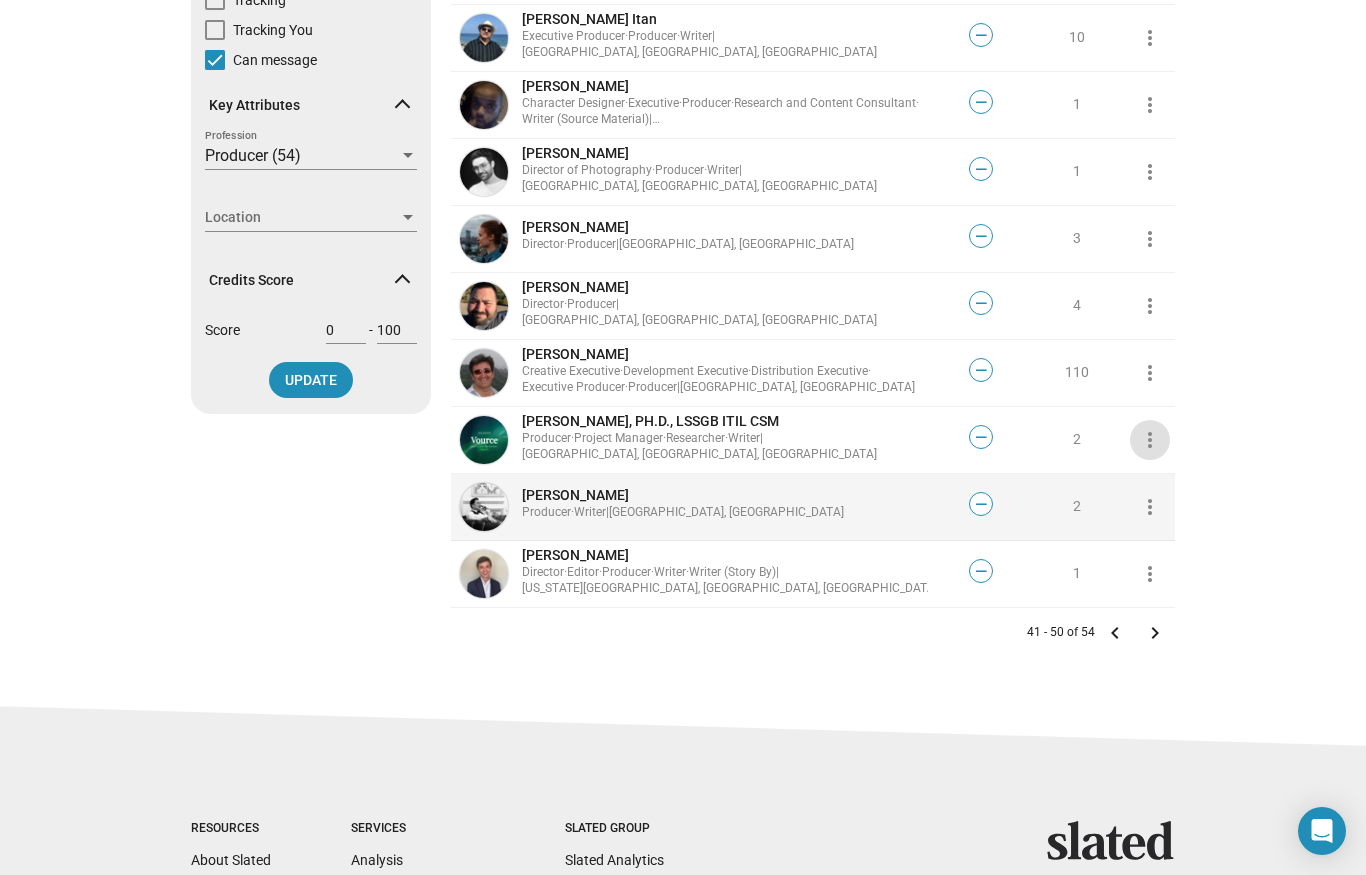 click on "more_vert" 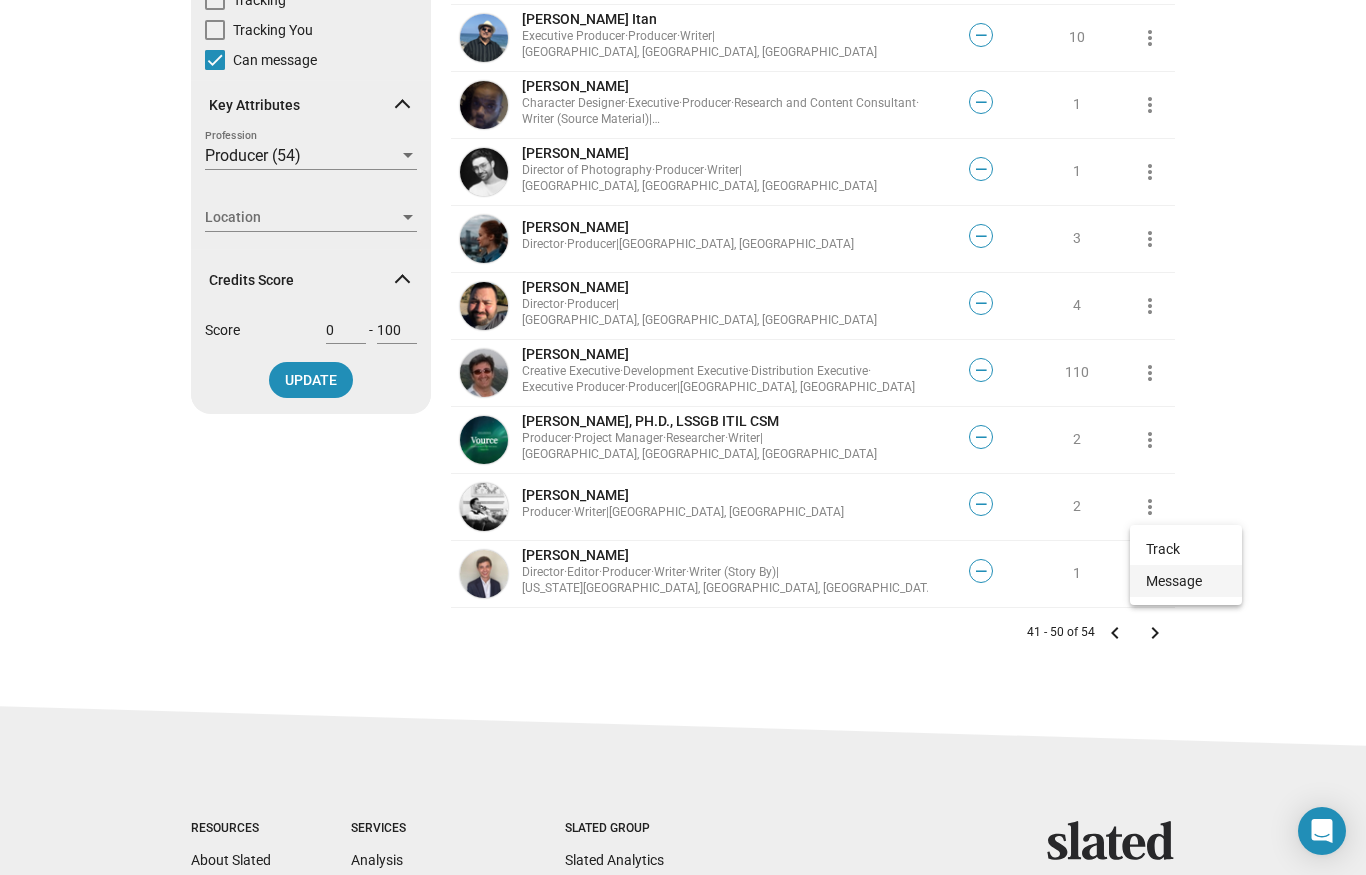 click on "Message" 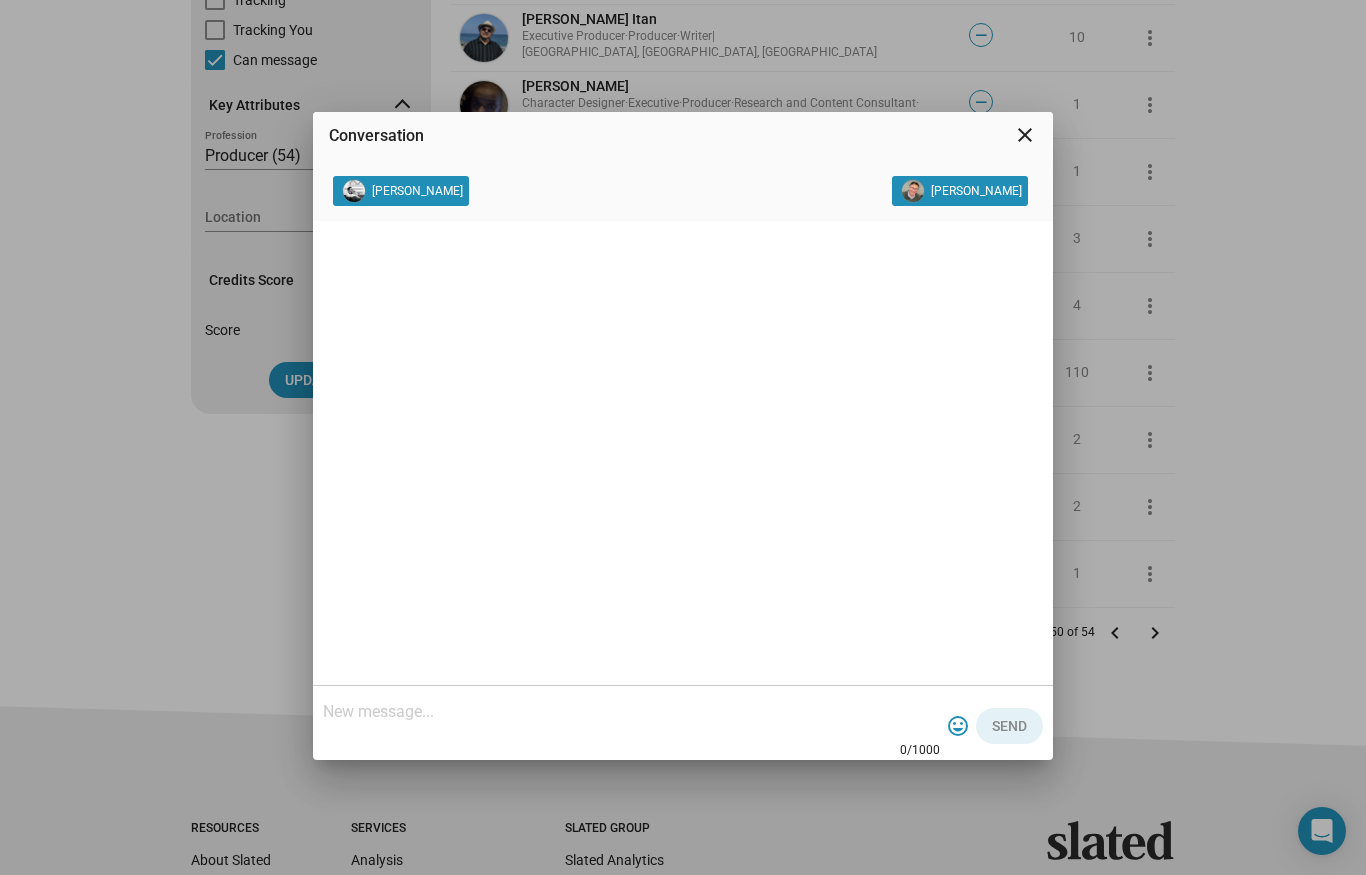 click at bounding box center (631, 712) 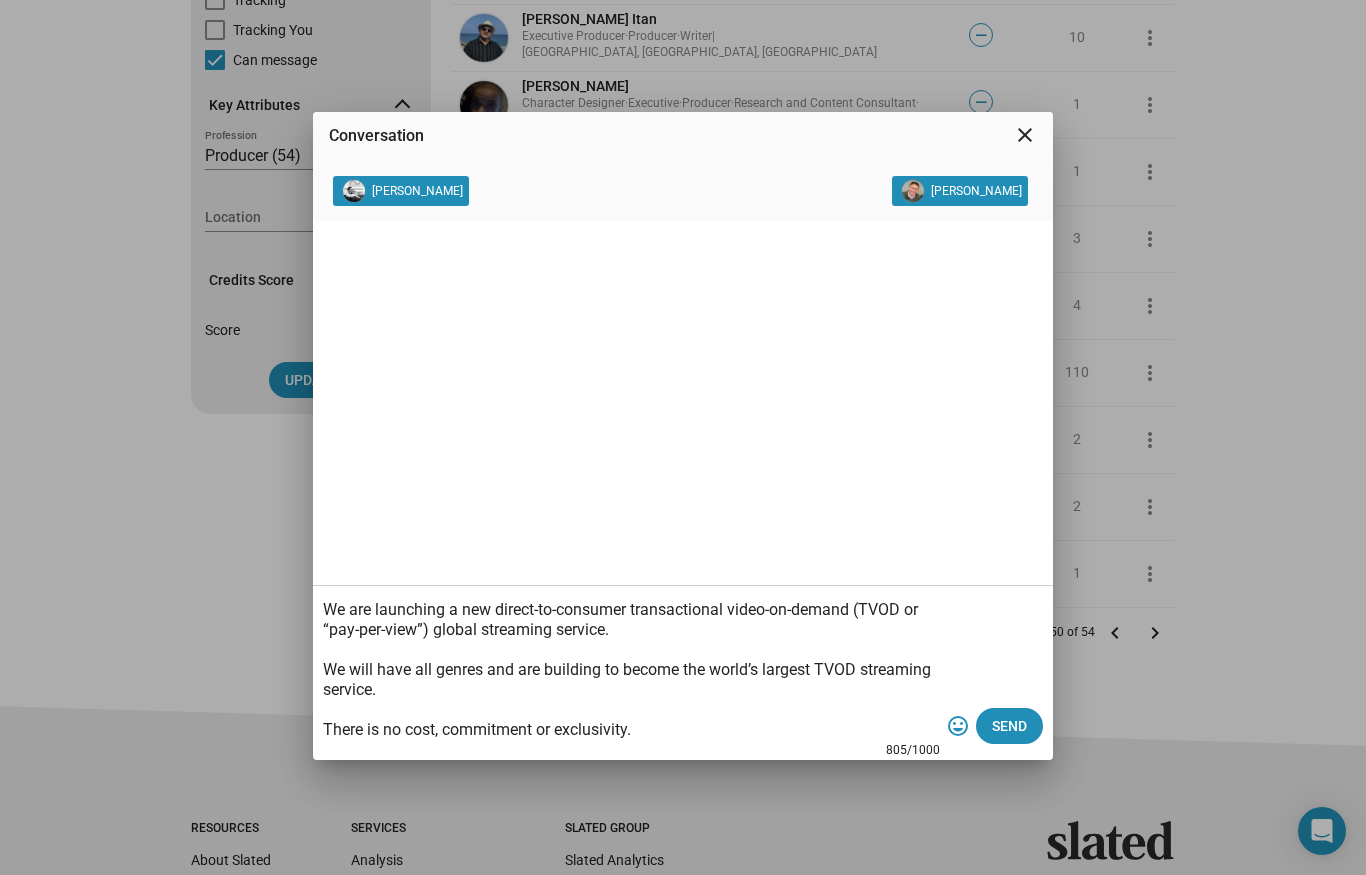 scroll, scrollTop: 300, scrollLeft: 0, axis: vertical 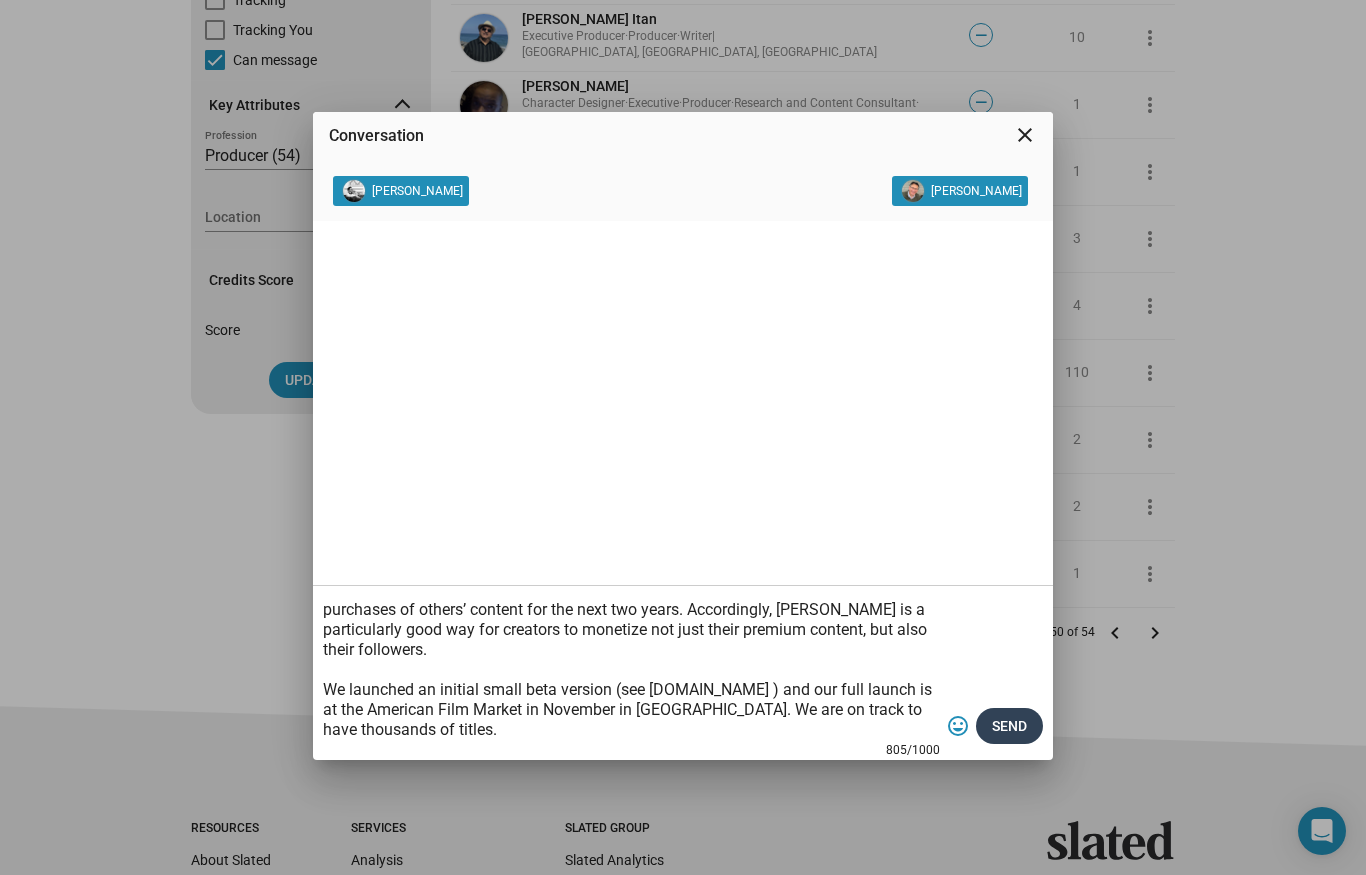 type on "We are launching a new direct-to-consumer transactional video-on-demand (TVOD or “pay-per-view”) global streaming service.
We will have all genres and are building to become the world’s largest TVOD streaming service.
There is no cost, commitment or exclusivity.
Content owners are immediately paid 88% of the price paid by the viewer.
We are a “Fair Trade” streaming service. The viewer experience is like the current streaming platforms but the content owners decide what they sell, the pricing and the business model.
Content owners also receive a referral fee of 2% of your customers’ subsequent purchases of others’ content for the next two years. Accordingly, [PERSON_NAME] is a particularly good way for creators to monetize not just their premium content, but also their followers.
We launched an initial small beta version (see [DOMAIN_NAME] ) and our full launch is at the American Film Market in November in [GEOGRAPHIC_DATA]. We are on track to have thousands of titles." 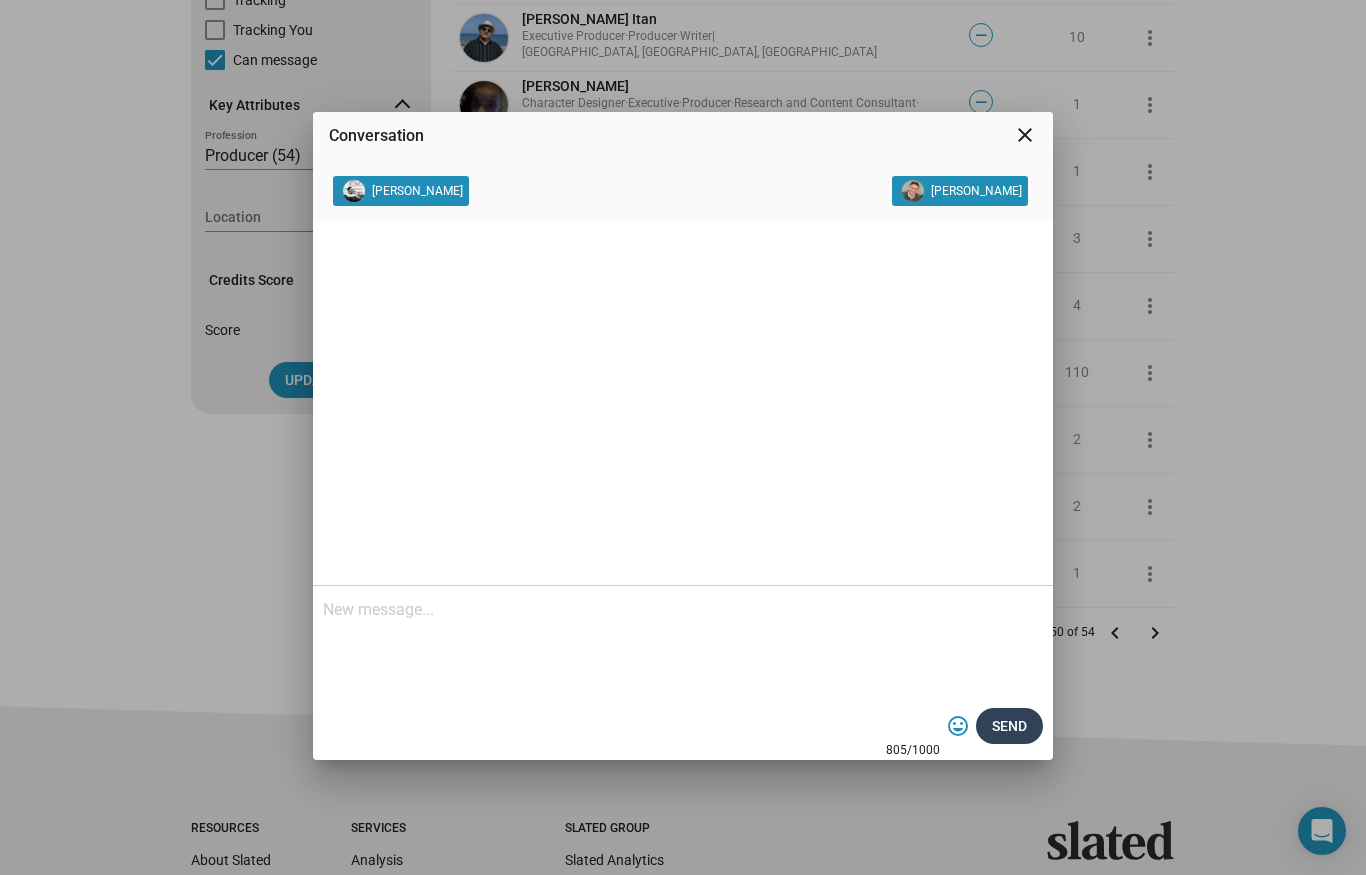scroll, scrollTop: 0, scrollLeft: 0, axis: both 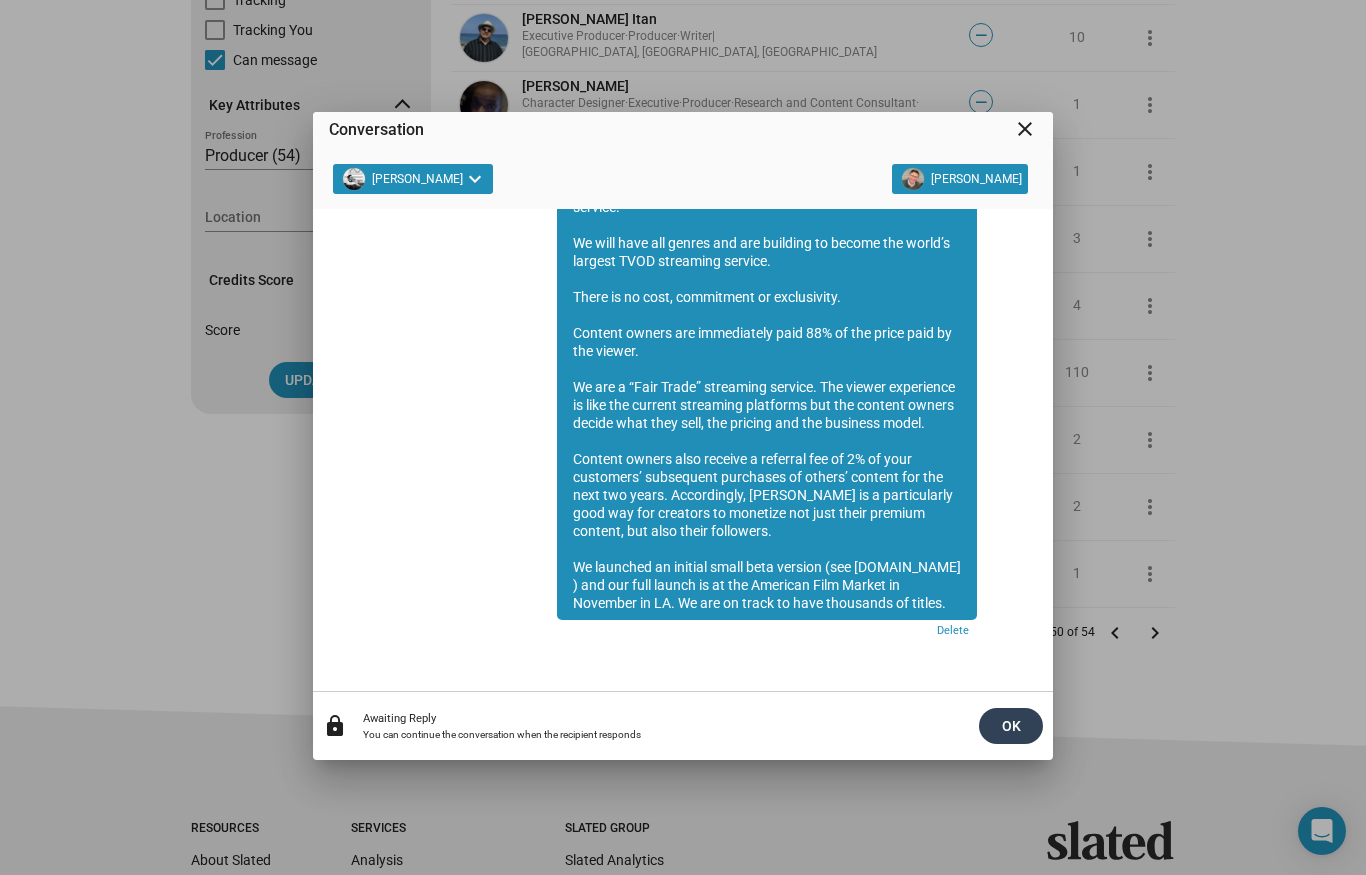 click on "OK" 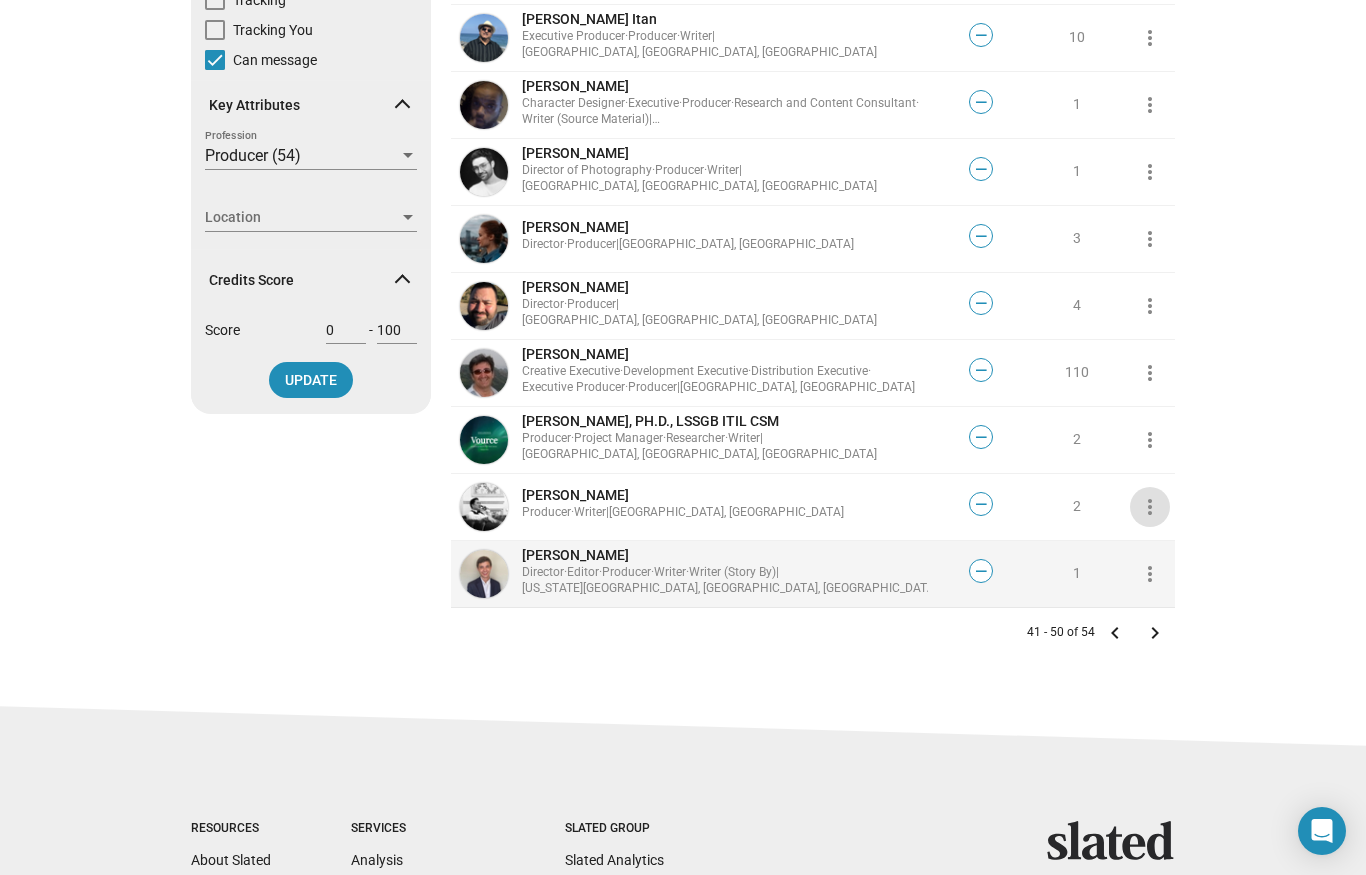 click on "more_vert" 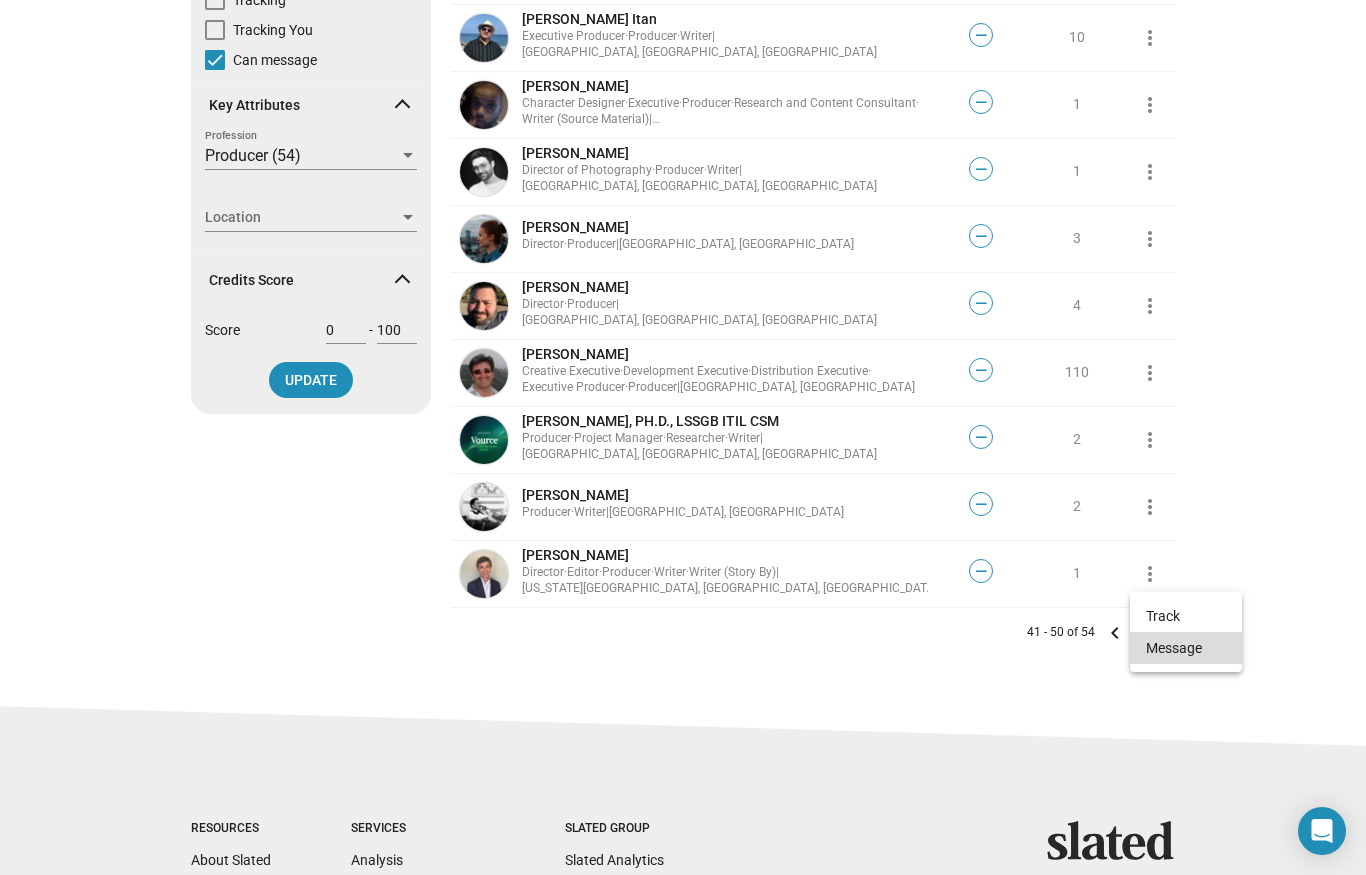 click on "Message" 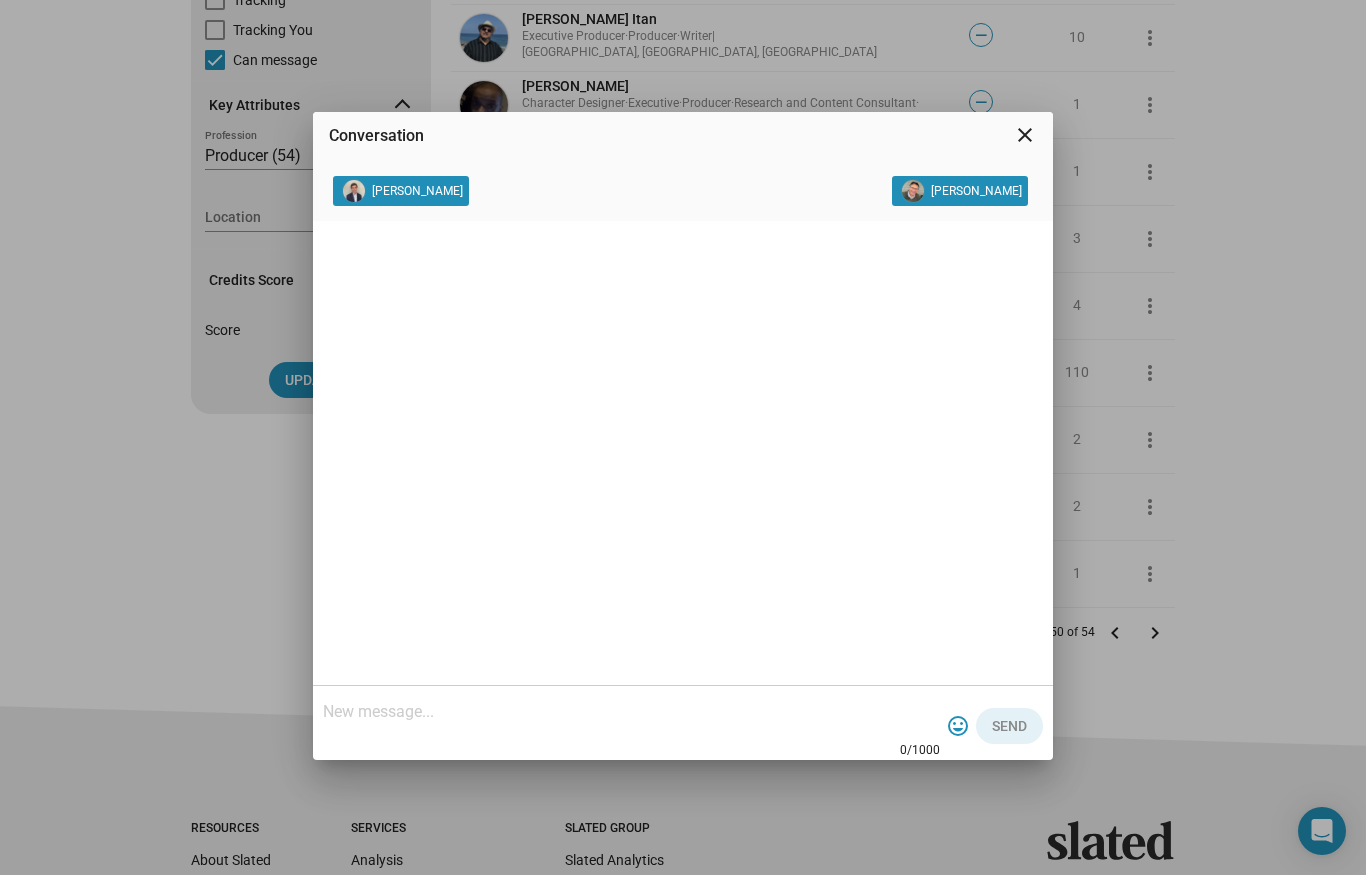 click at bounding box center [631, 712] 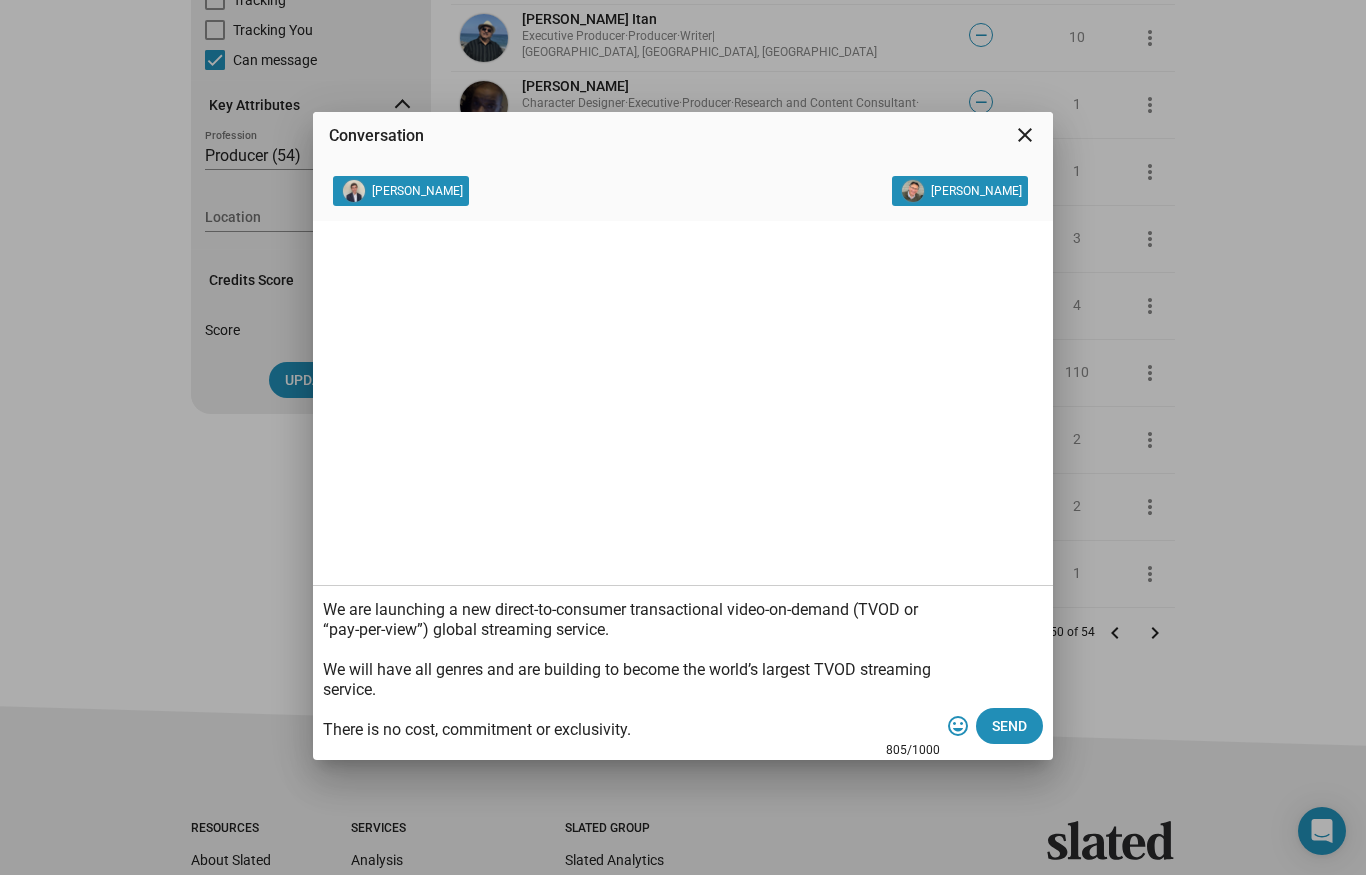 scroll, scrollTop: 300, scrollLeft: 0, axis: vertical 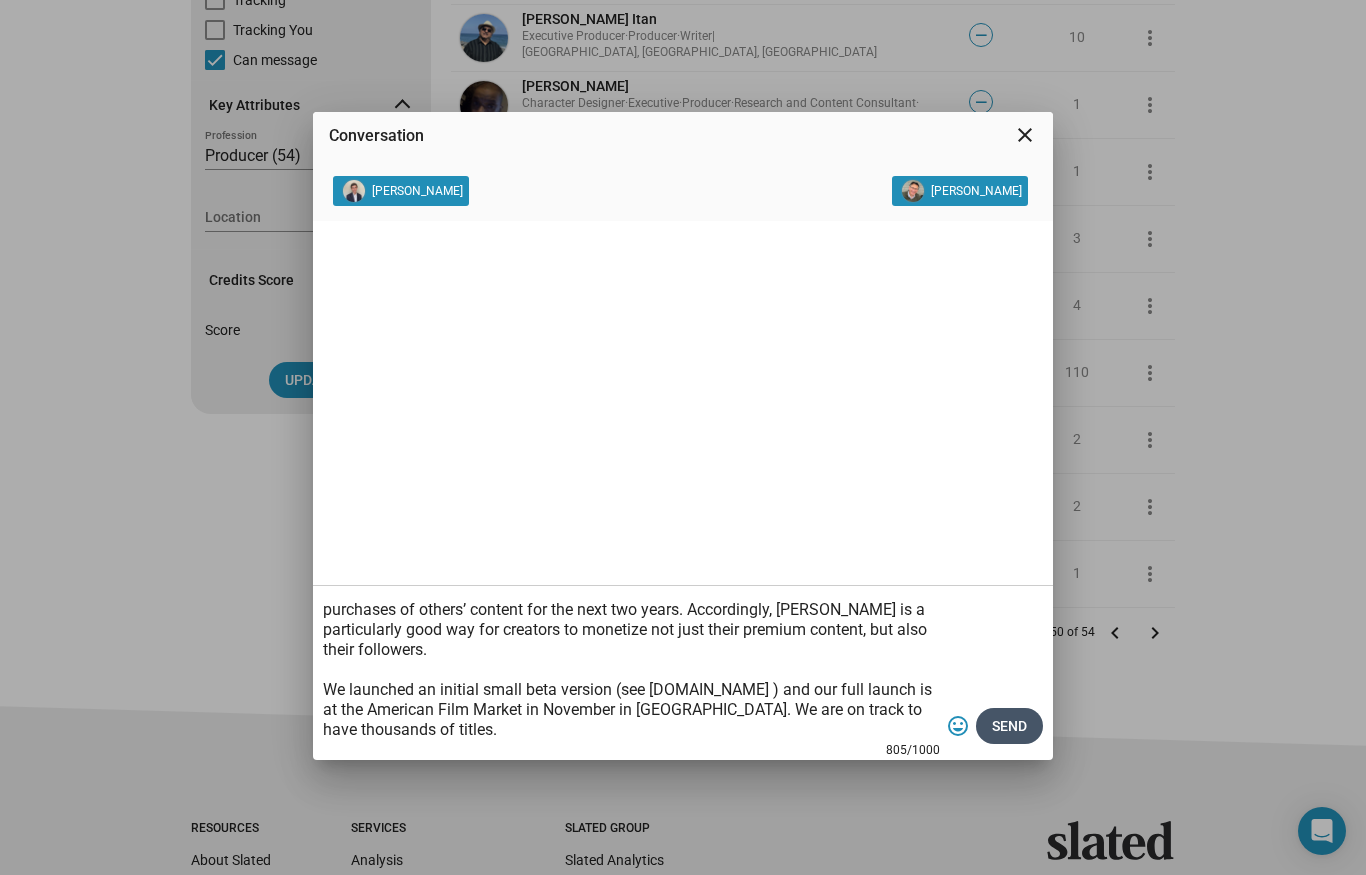 type on "We are launching a new direct-to-consumer transactional video-on-demand (TVOD or “pay-per-view”) global streaming service.
We will have all genres and are building to become the world’s largest TVOD streaming service.
There is no cost, commitment or exclusivity.
Content owners are immediately paid 88% of the price paid by the viewer.
We are a “Fair Trade” streaming service. The viewer experience is like the current streaming platforms but the content owners decide what they sell, the pricing and the business model.
Content owners also receive a referral fee of 2% of your customers’ subsequent purchases of others’ content for the next two years. Accordingly, [PERSON_NAME] is a particularly good way for creators to monetize not just their premium content, but also their followers.
We launched an initial small beta version (see [DOMAIN_NAME] ) and our full launch is at the American Film Market in November in [GEOGRAPHIC_DATA]. We are on track to have thousands of titles." 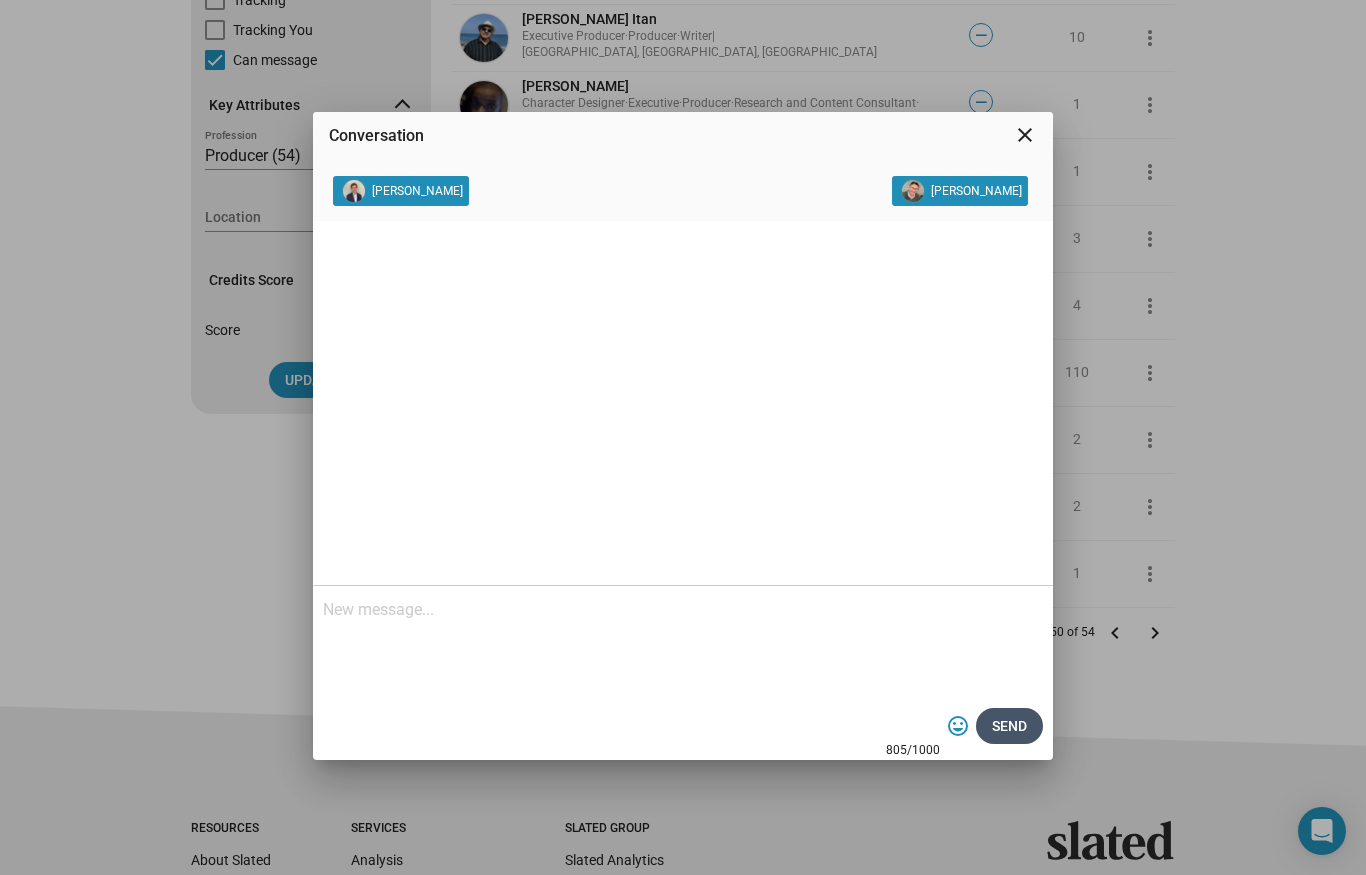 scroll, scrollTop: 0, scrollLeft: 0, axis: both 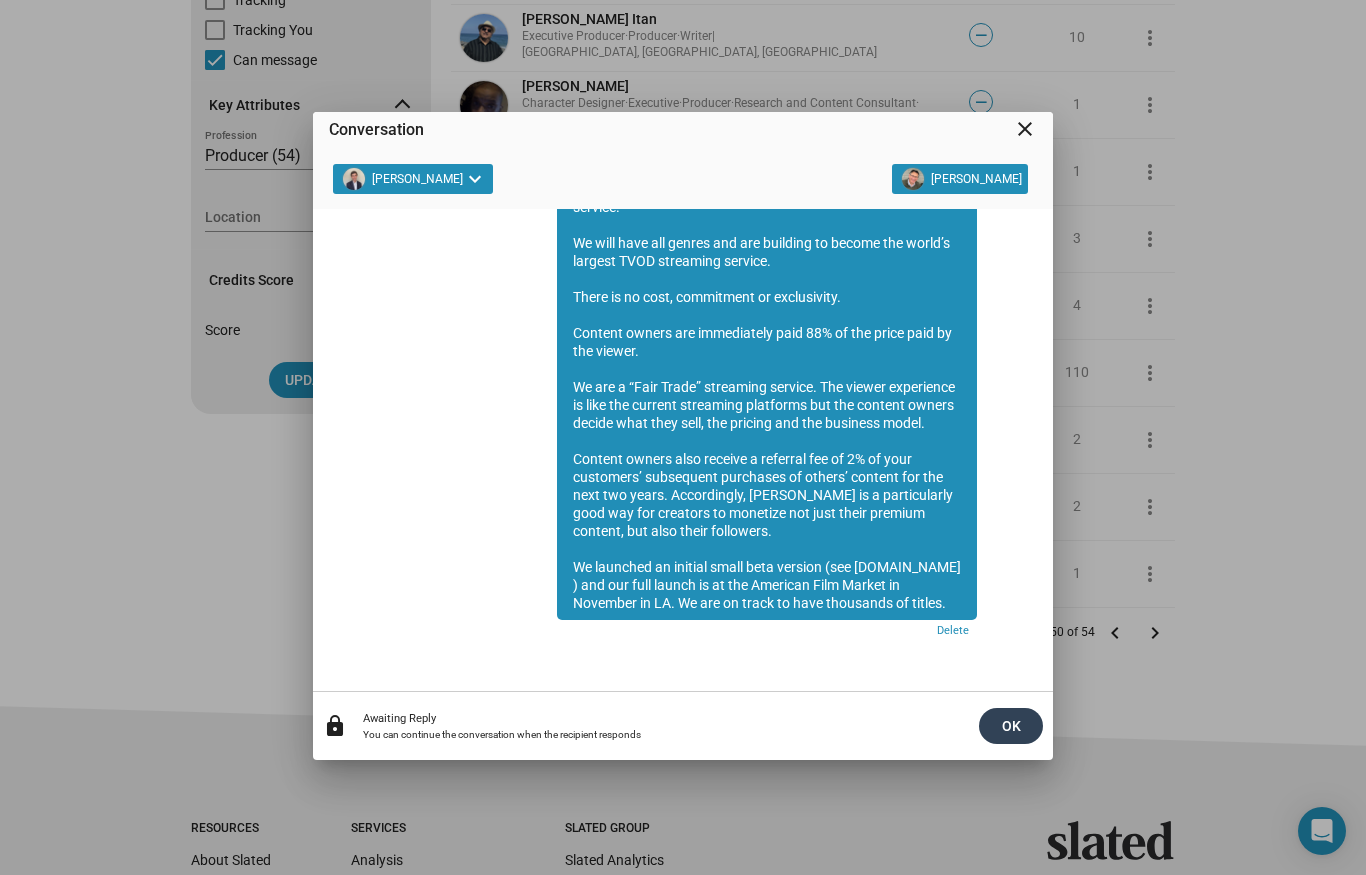 click on "OK" 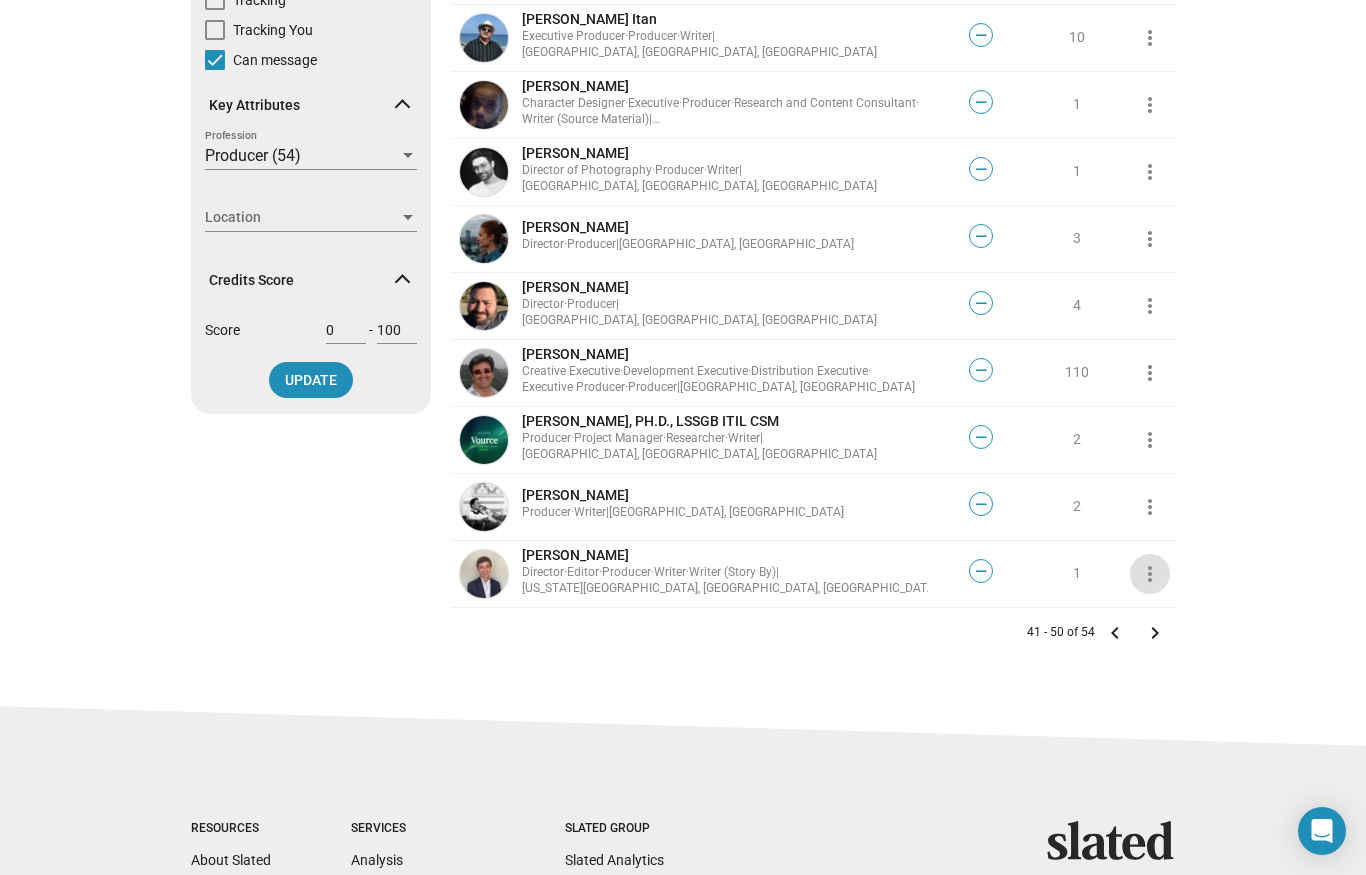 click on "keyboard_arrow_right" 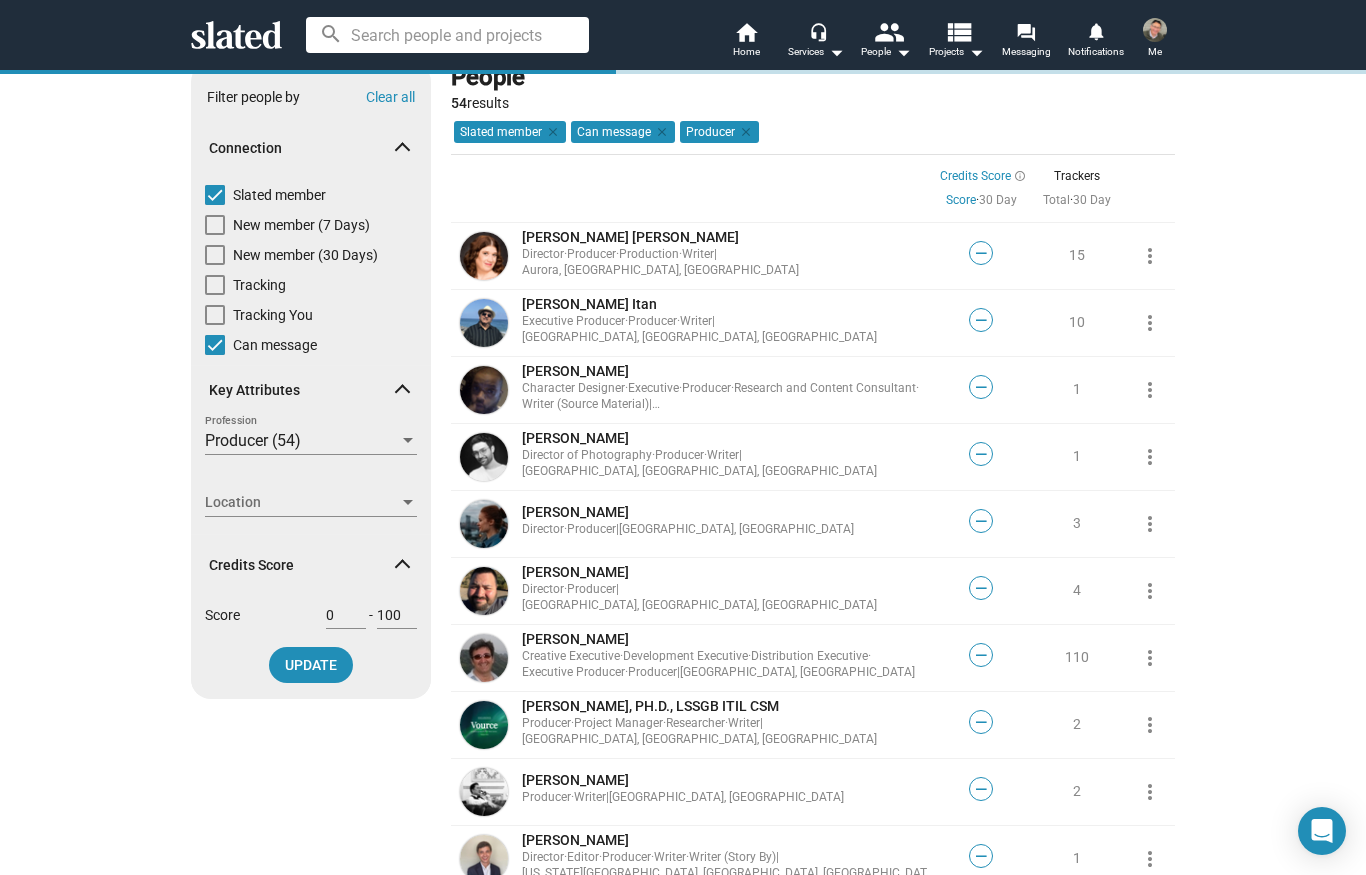 scroll, scrollTop: 0, scrollLeft: 0, axis: both 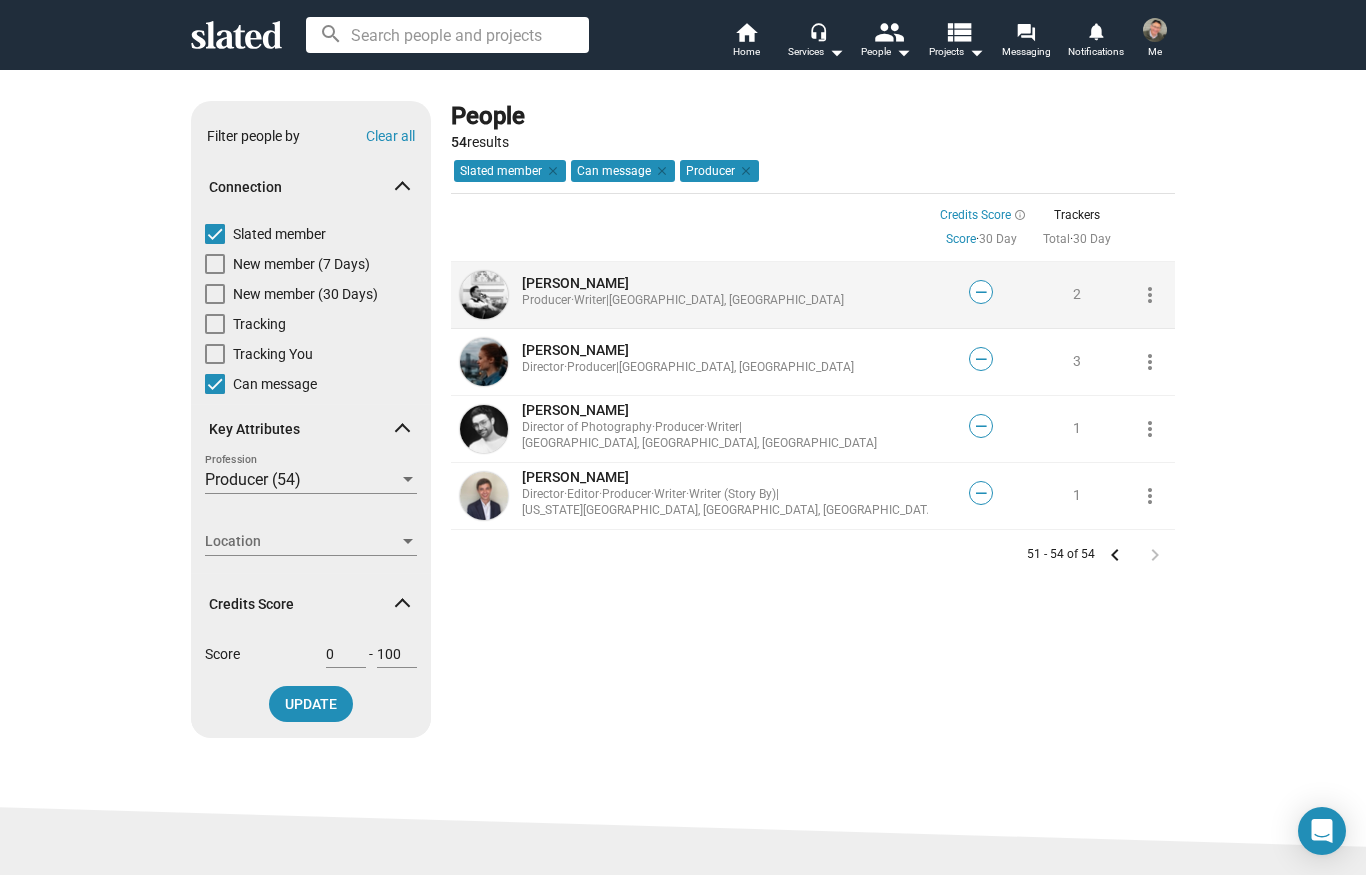 click on "more_vert" 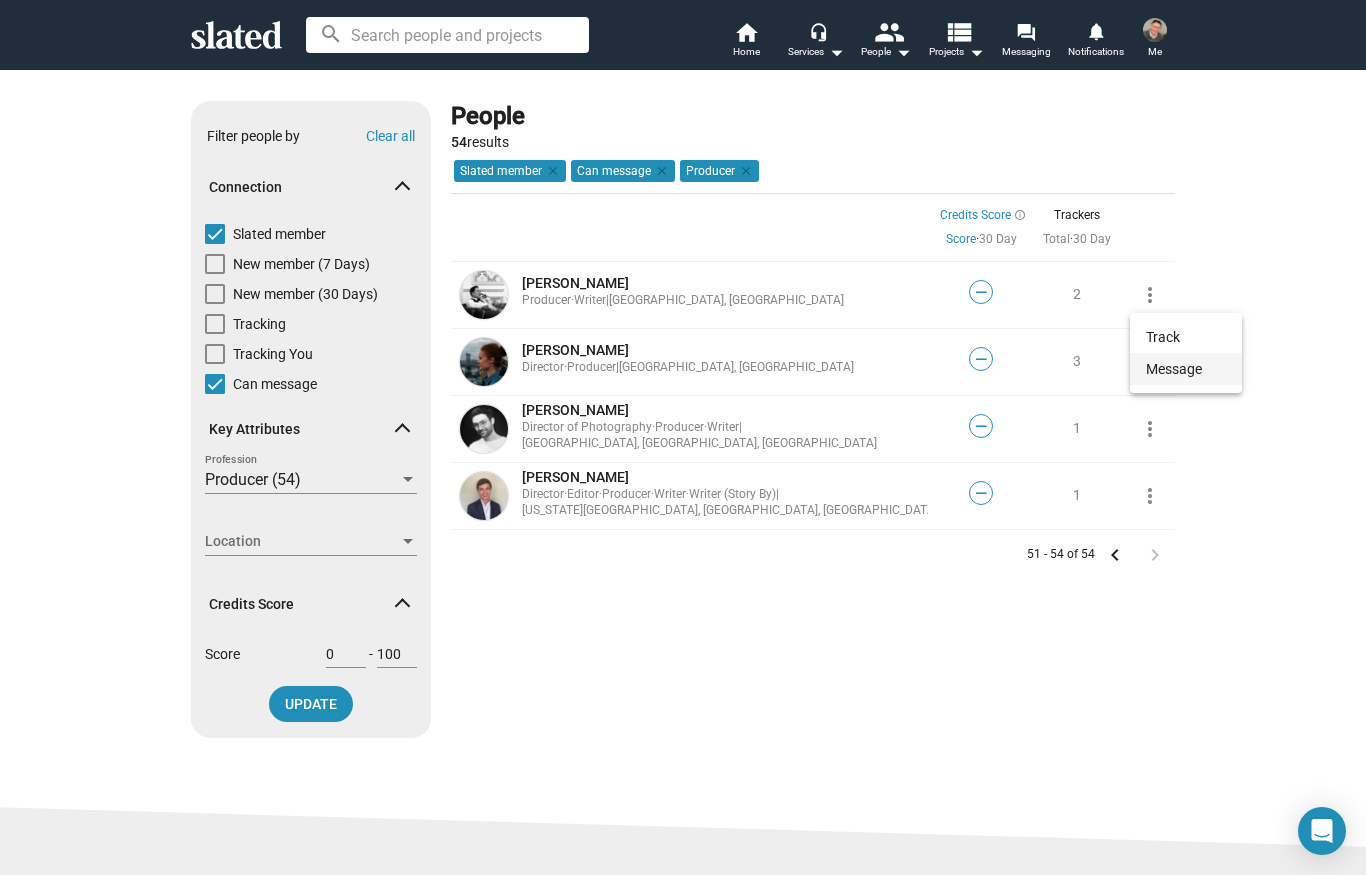 click on "Message" 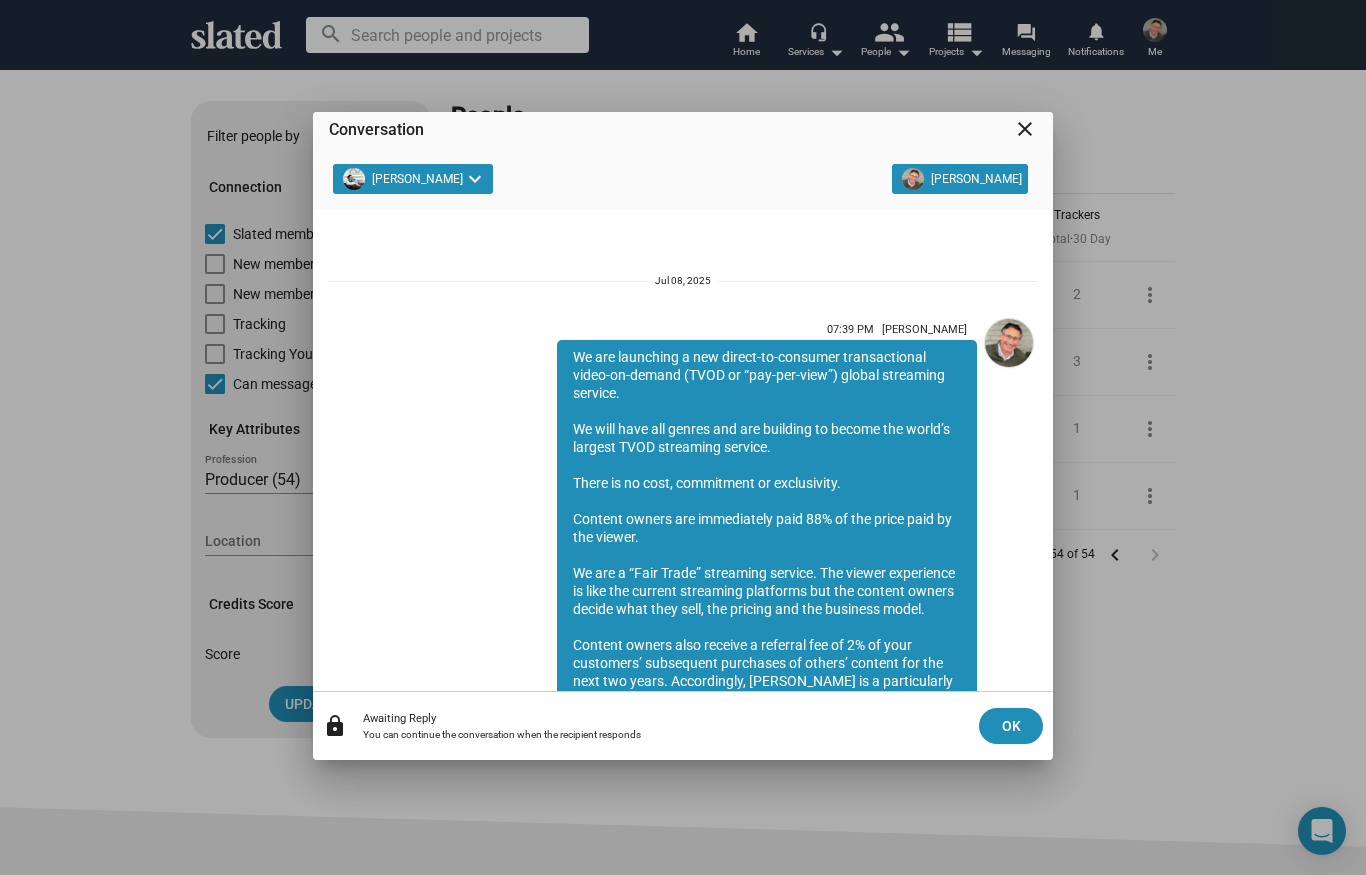 scroll, scrollTop: 206, scrollLeft: 0, axis: vertical 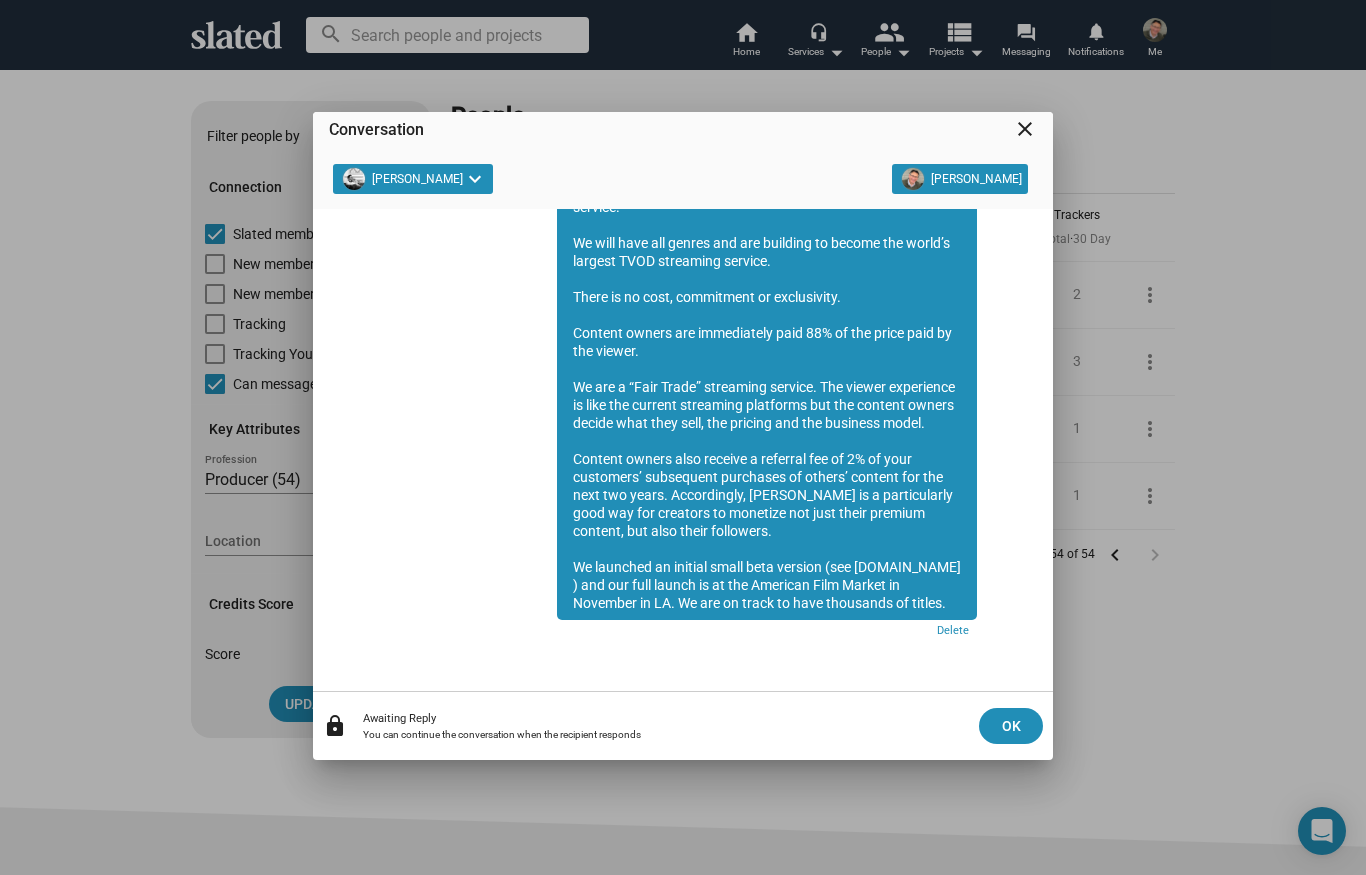 click on "Conversation close" at bounding box center [683, 138] 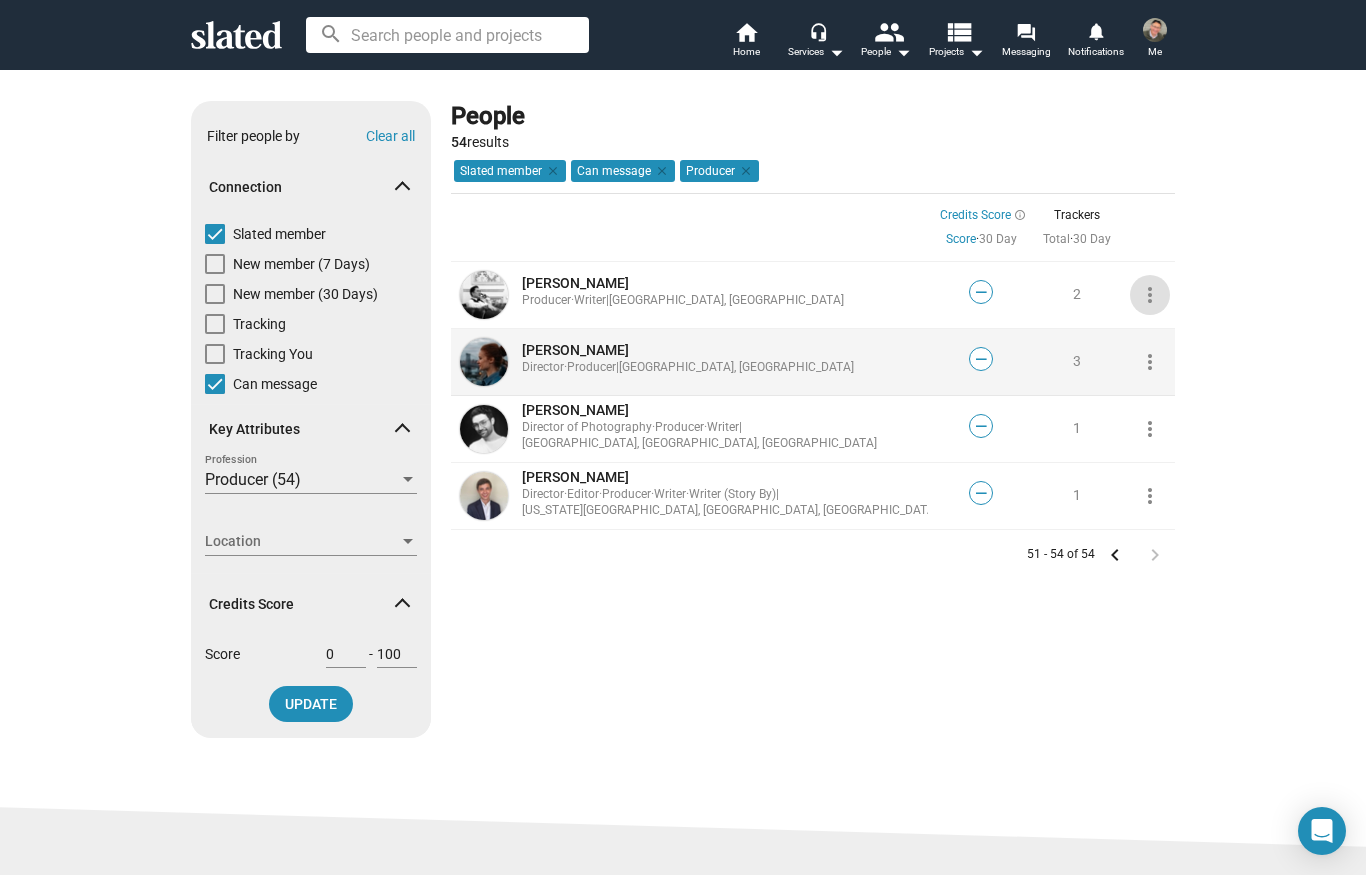 click on "more_vert" 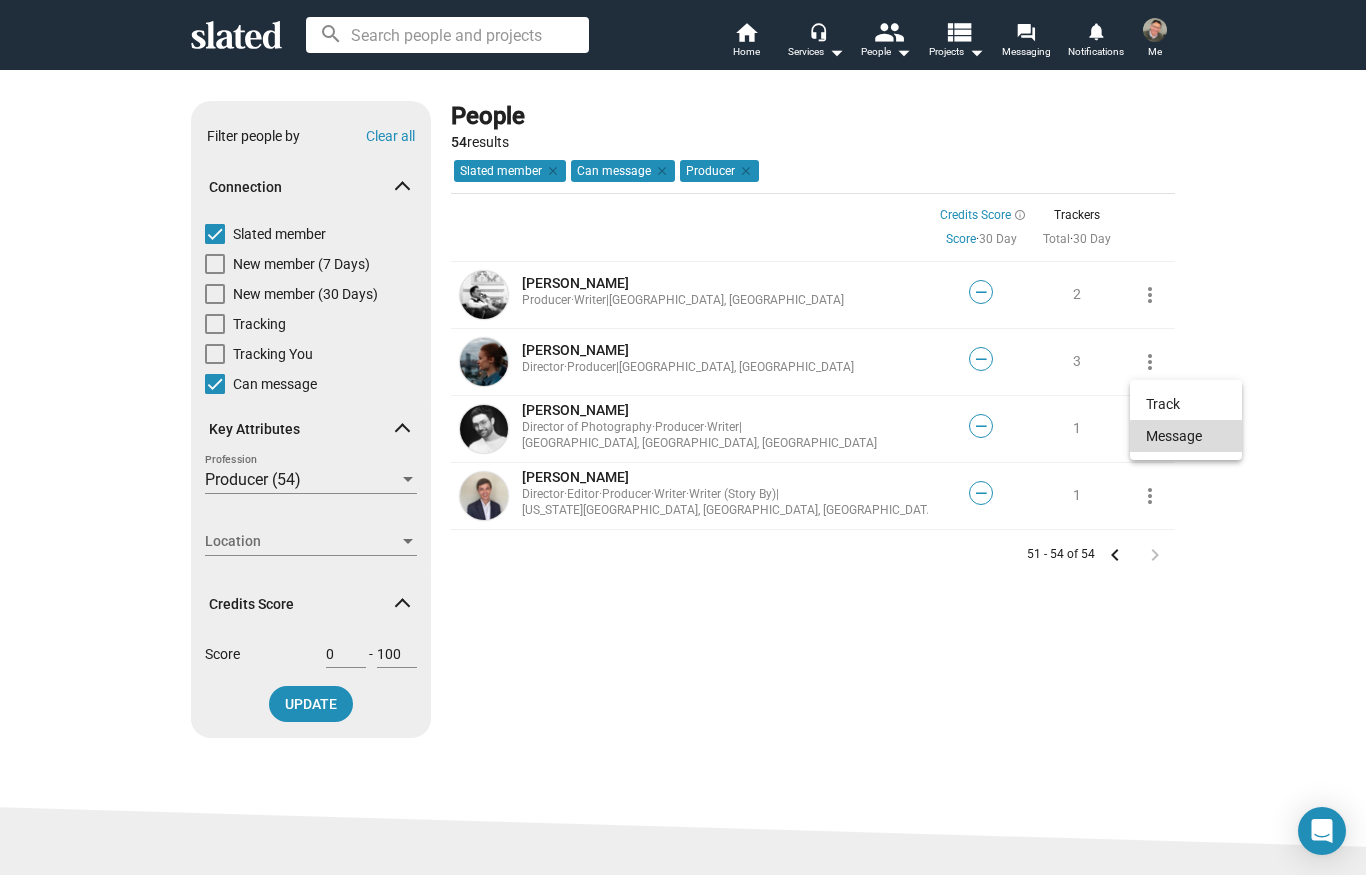 click on "Message" 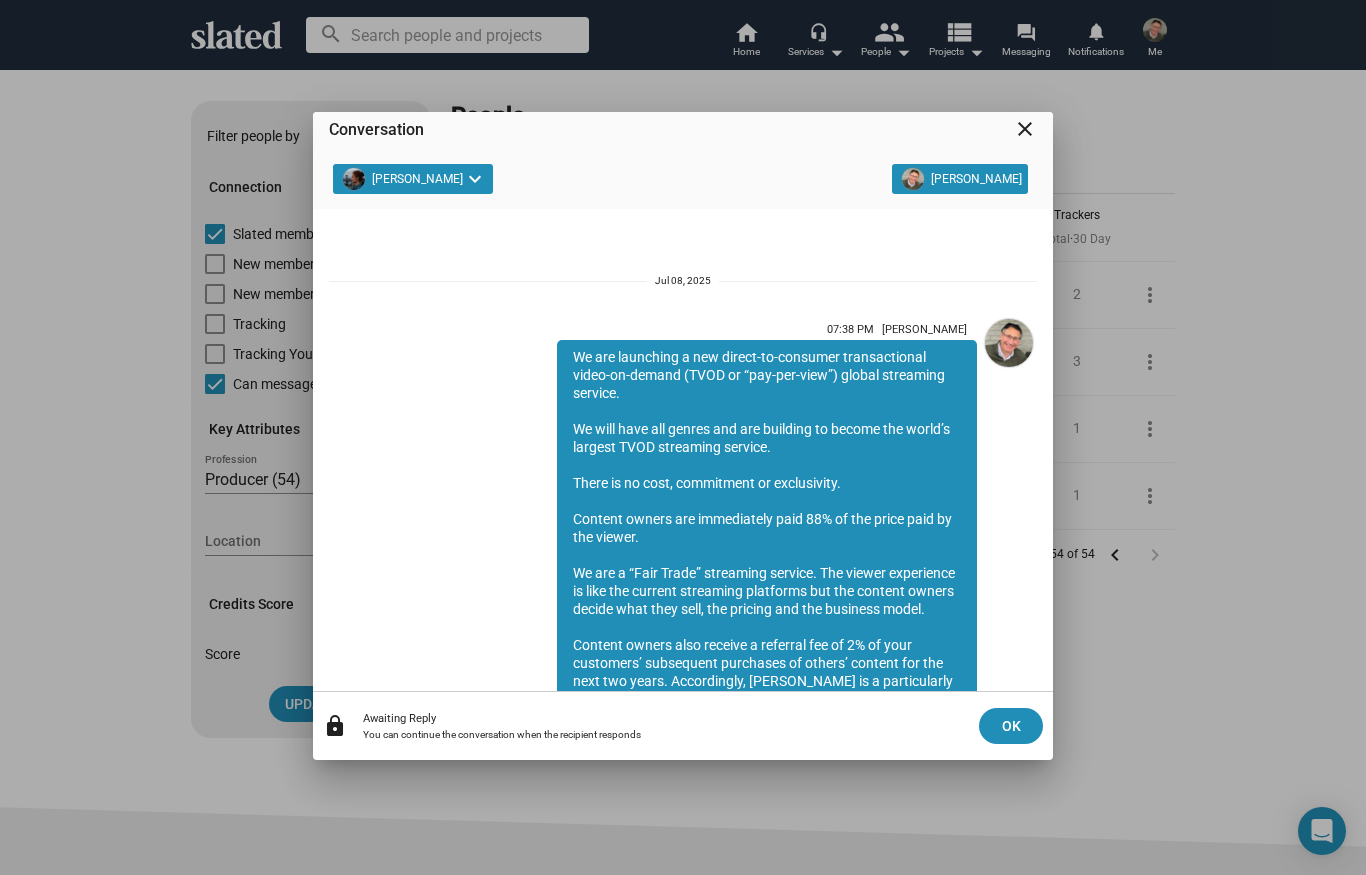 scroll, scrollTop: 206, scrollLeft: 0, axis: vertical 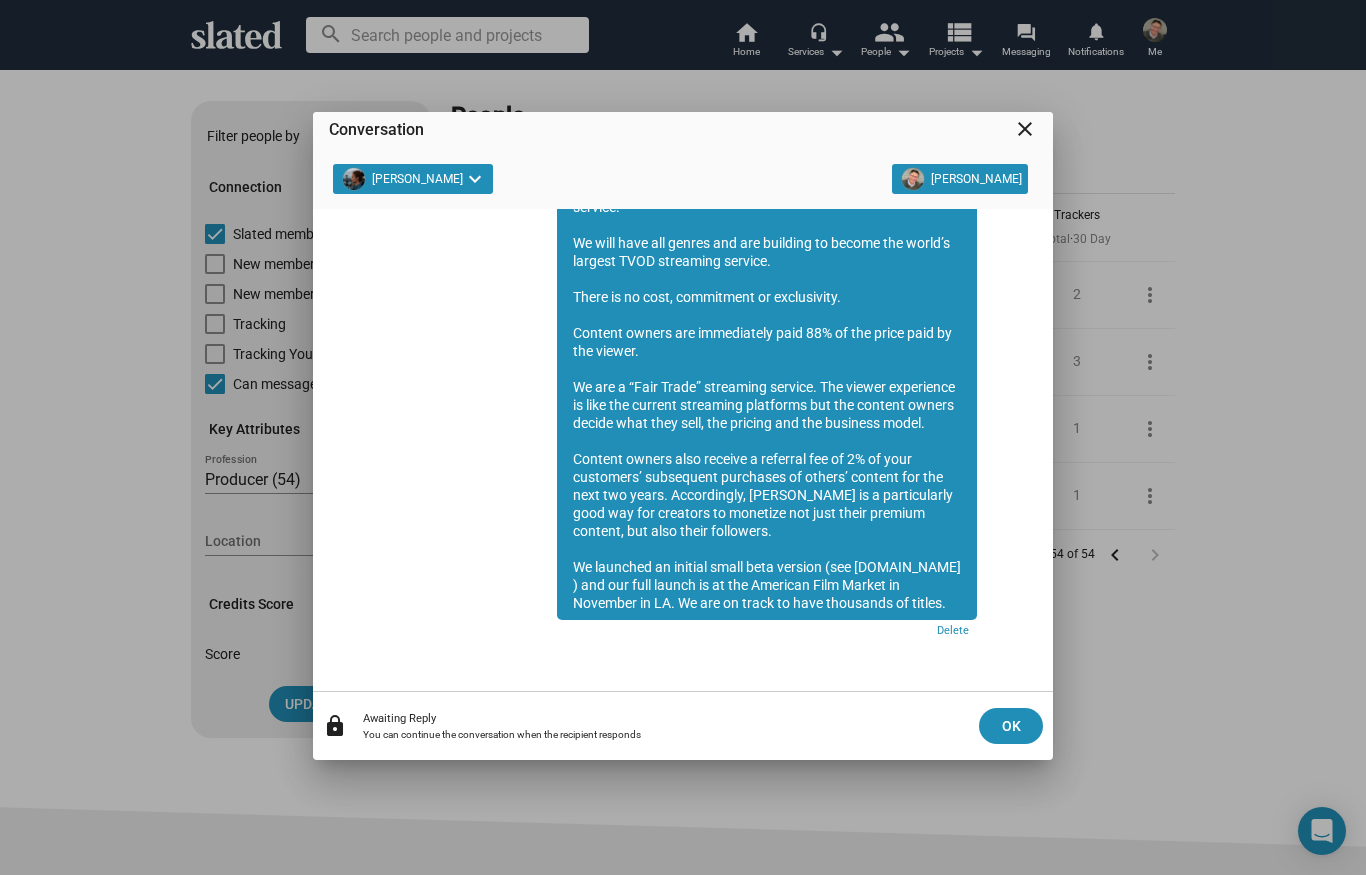click on "close" at bounding box center [1025, 129] 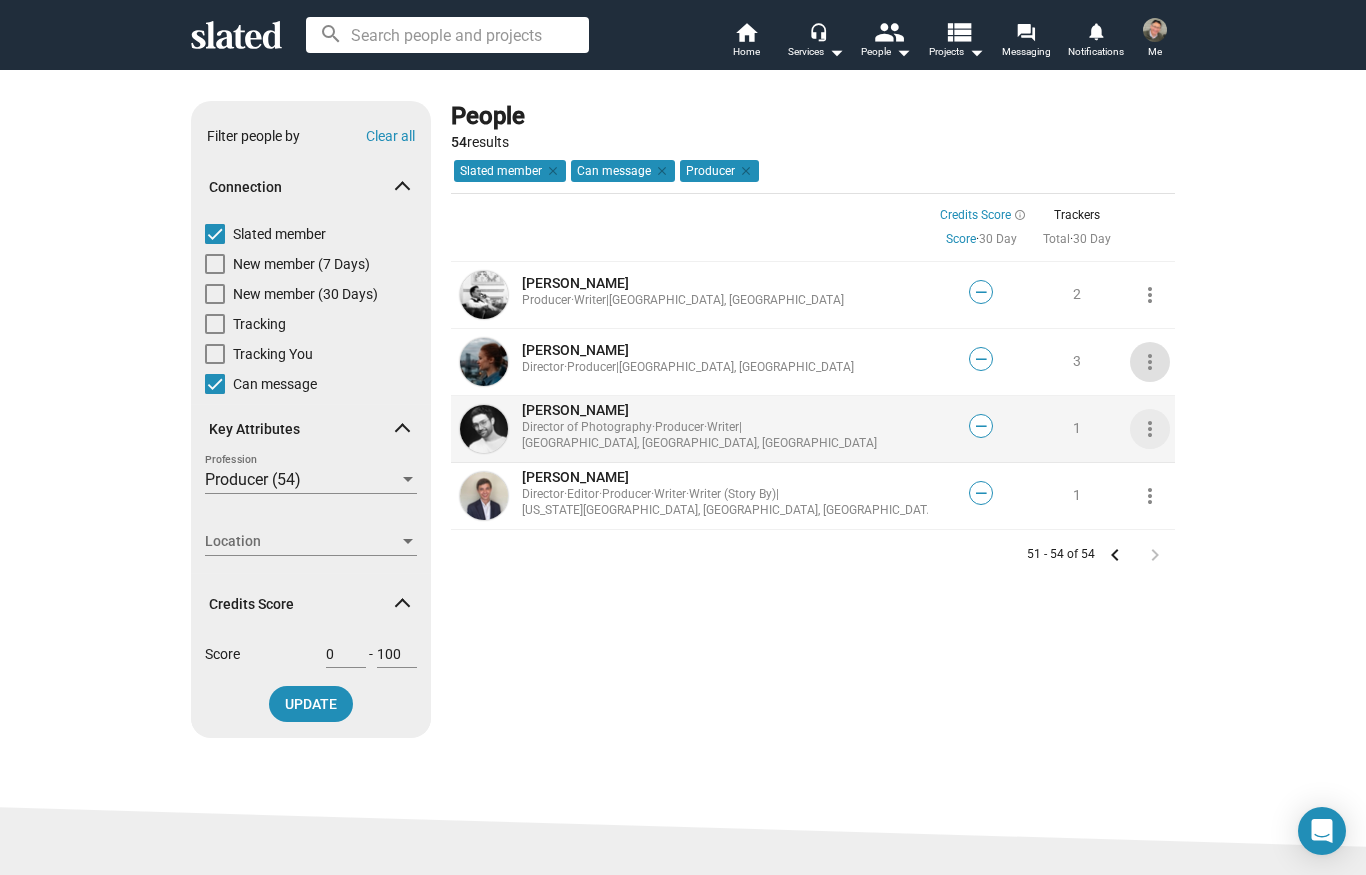 click on "more_vert" 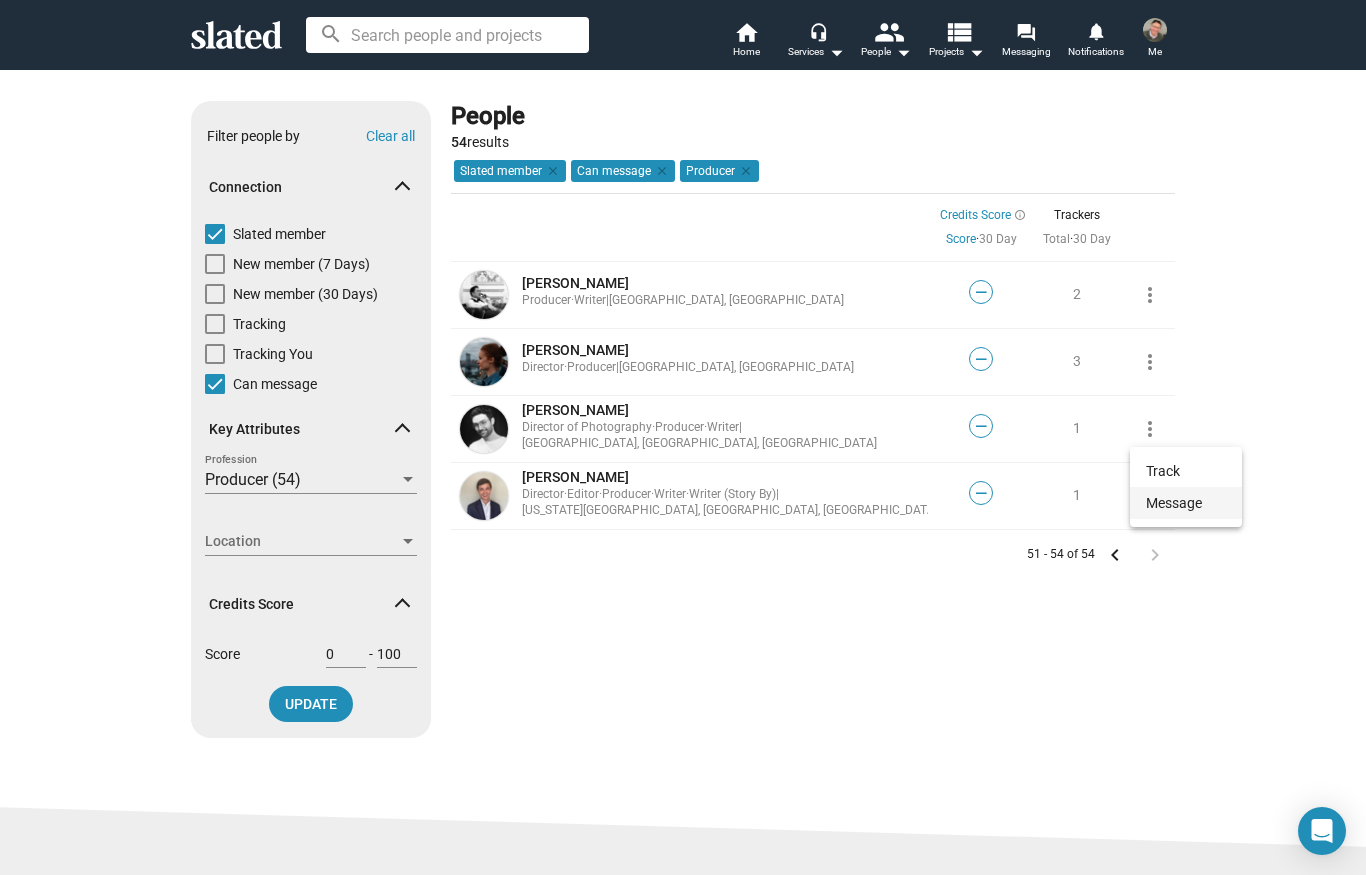 click on "Message" 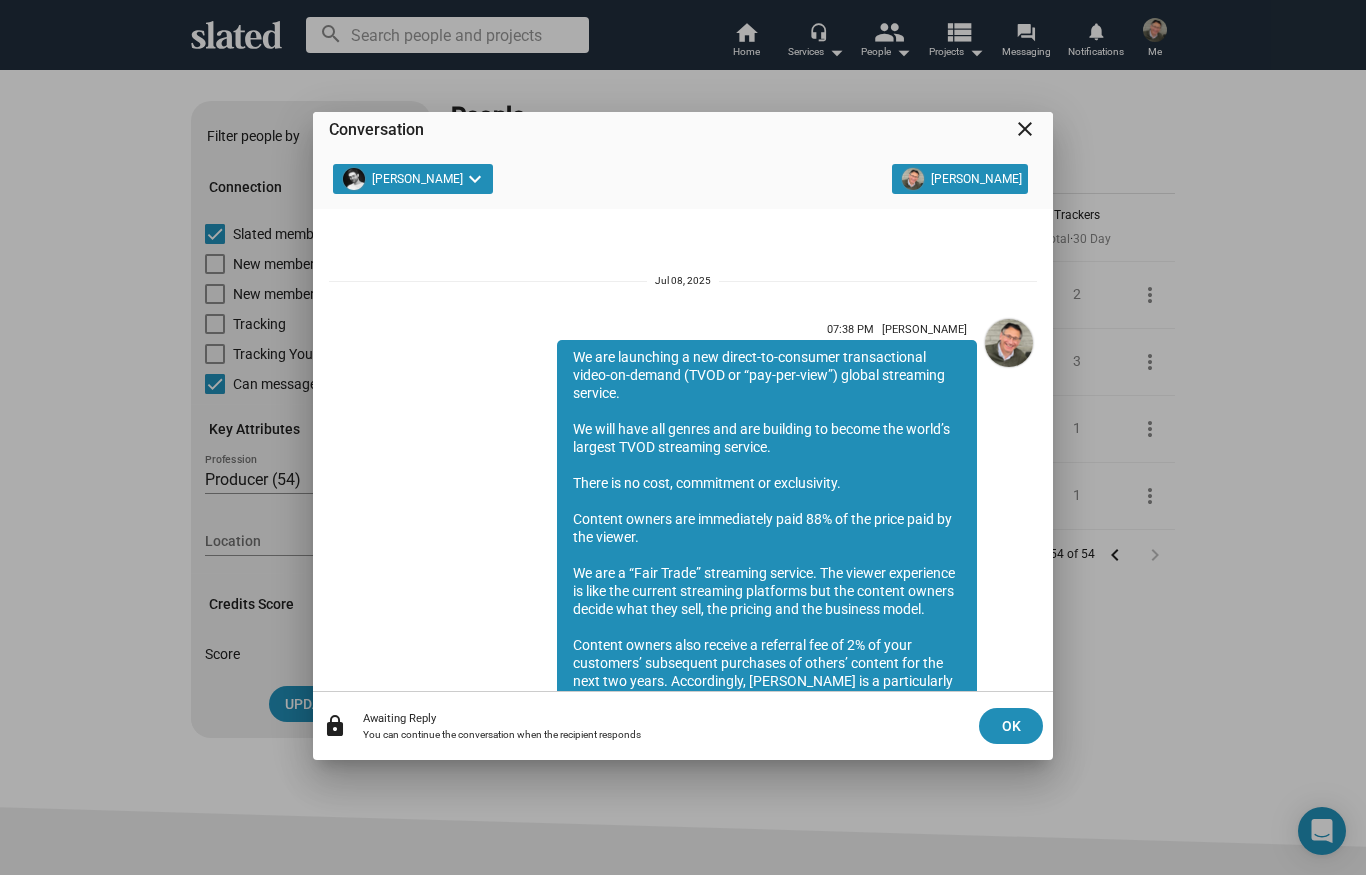 scroll, scrollTop: 206, scrollLeft: 0, axis: vertical 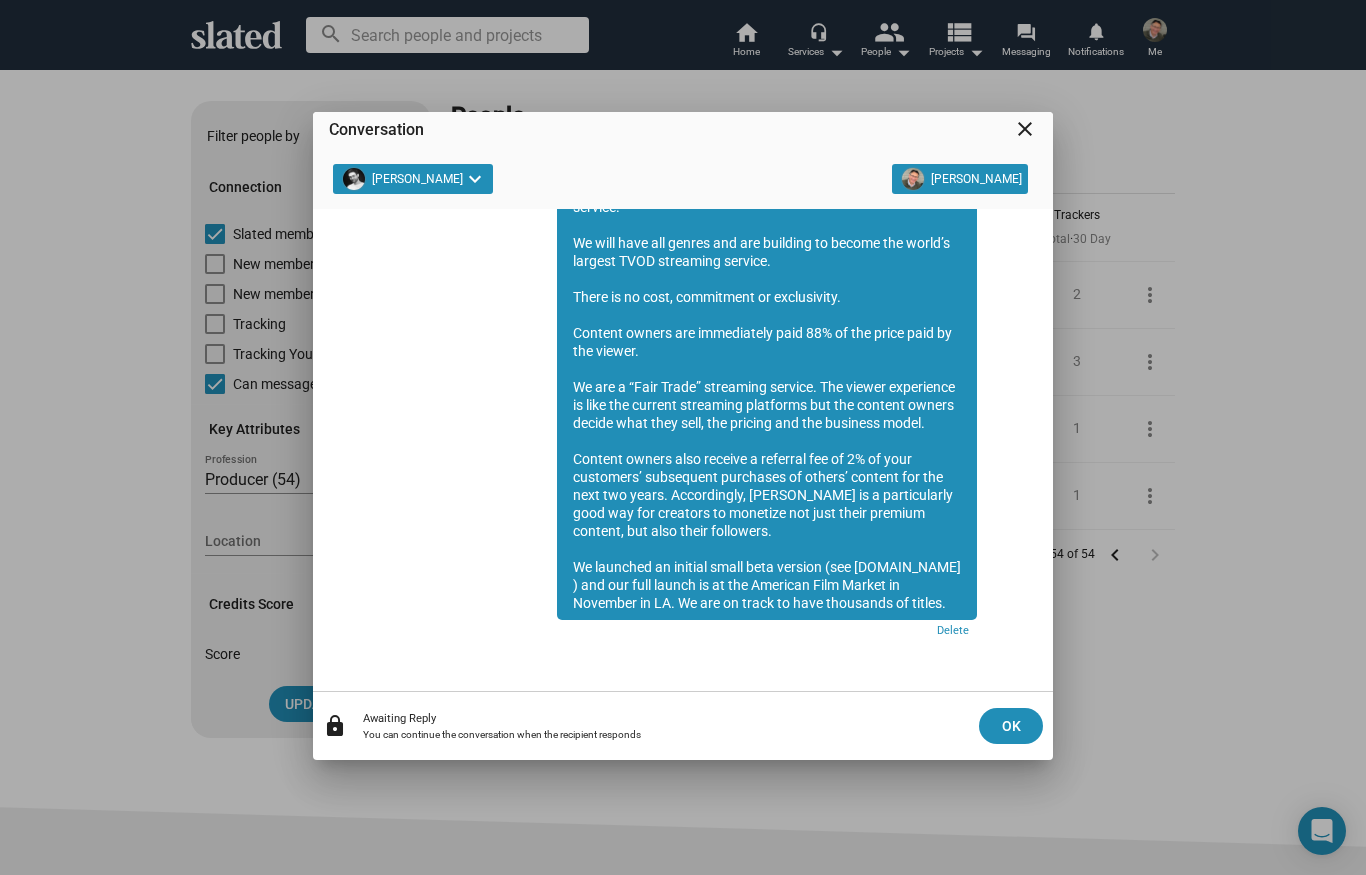 click on "Conversation close" at bounding box center (683, 138) 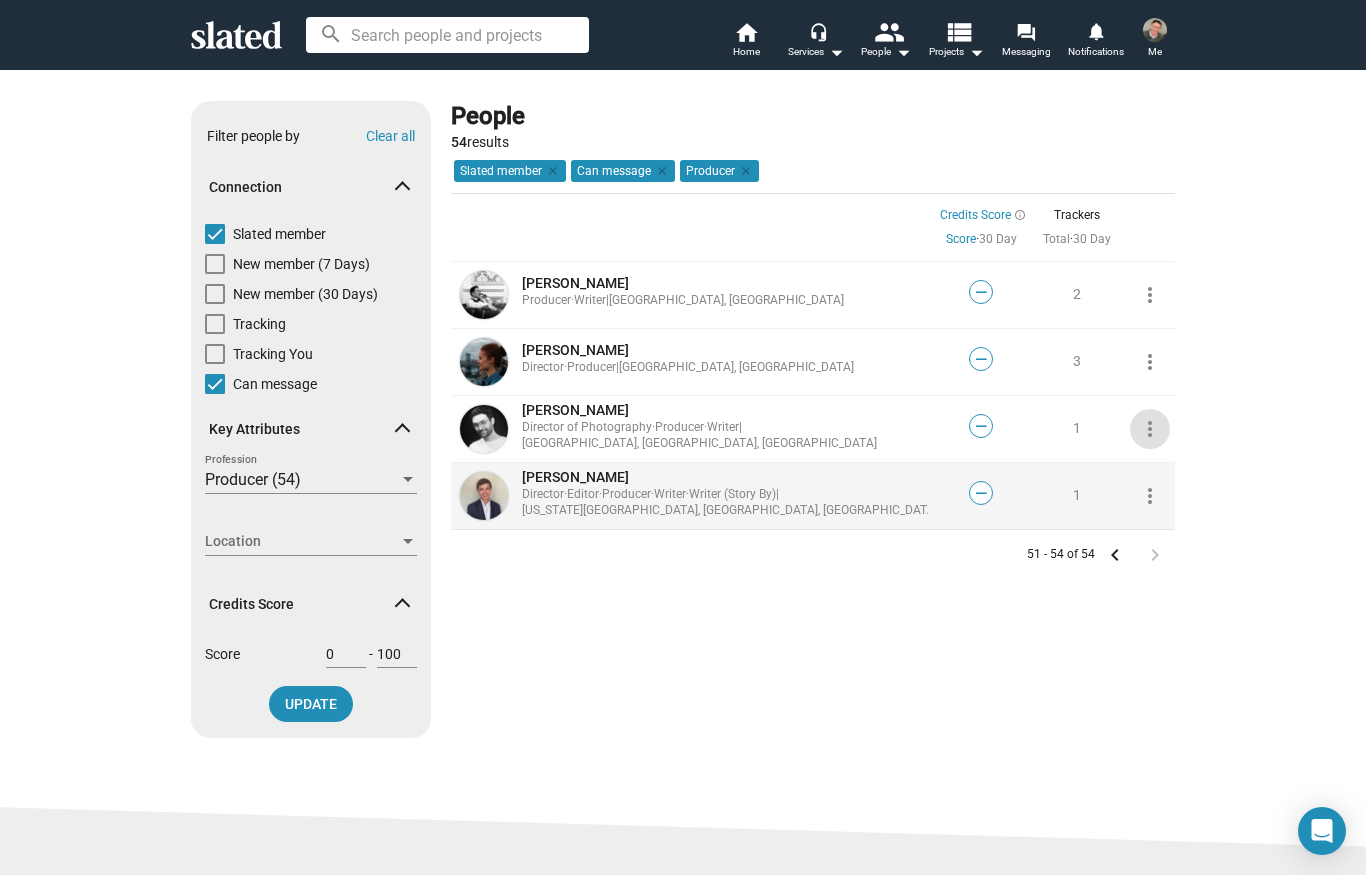 click on "more_vert" 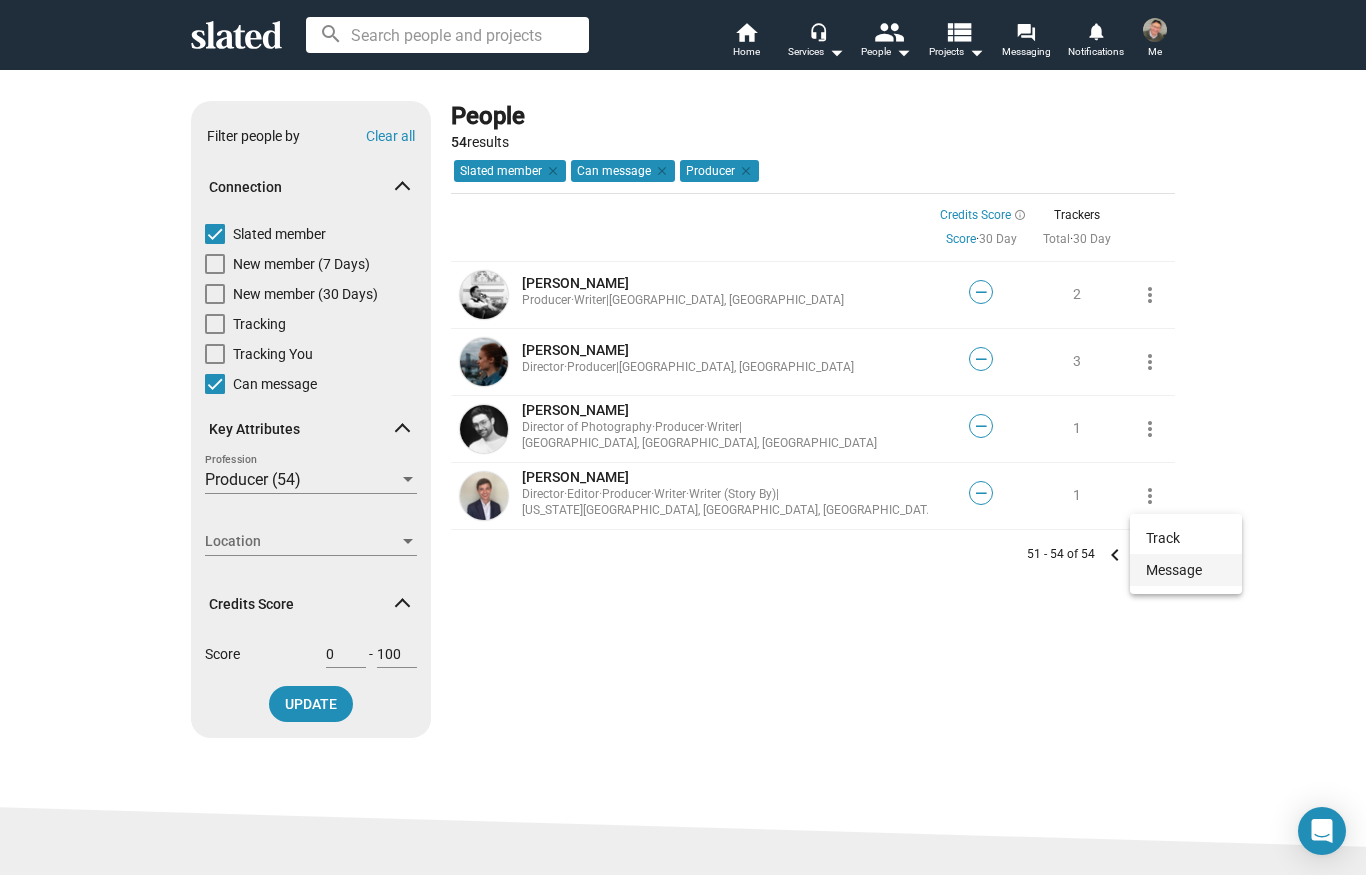 click on "Message" 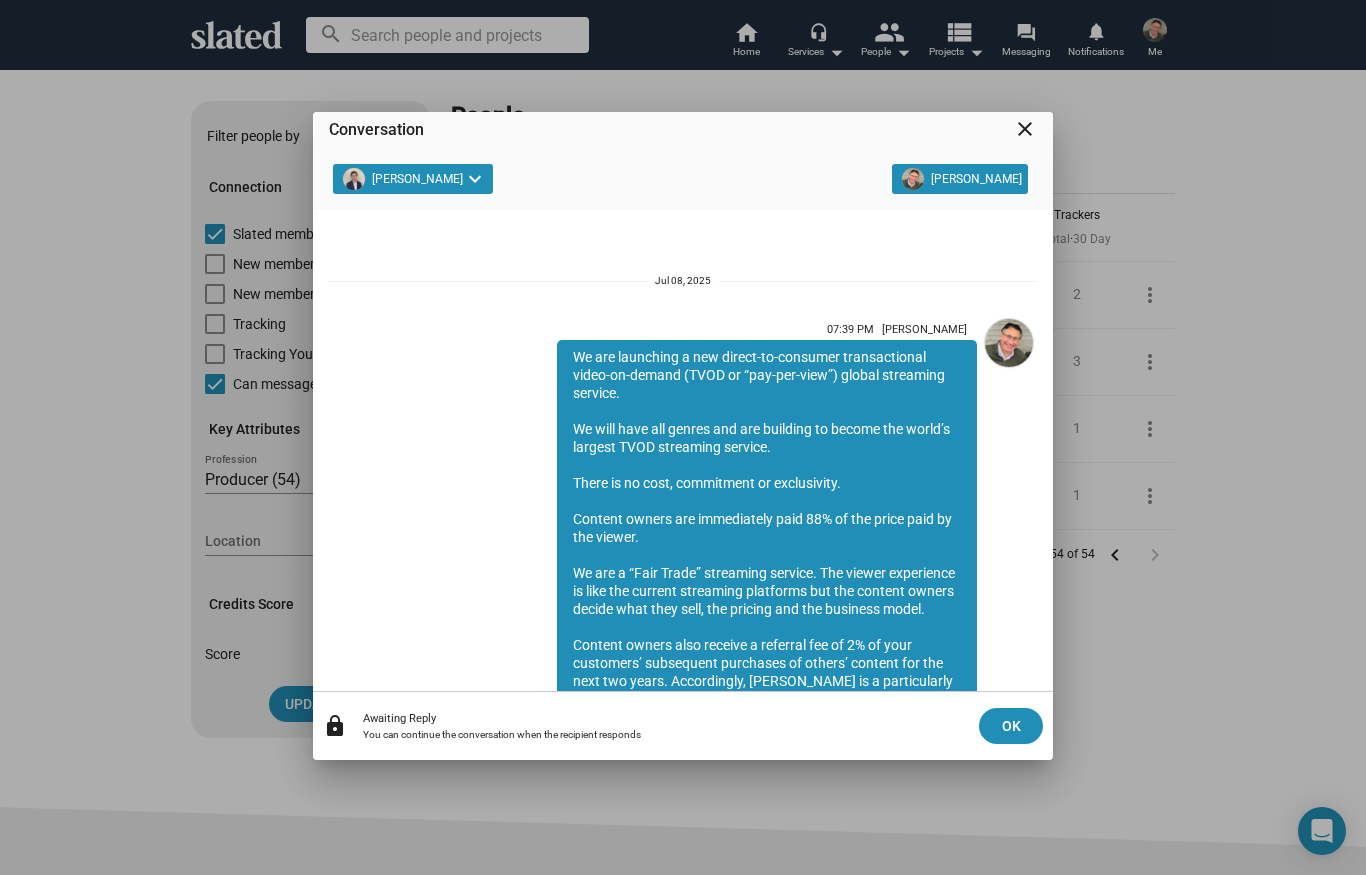 scroll, scrollTop: 206, scrollLeft: 0, axis: vertical 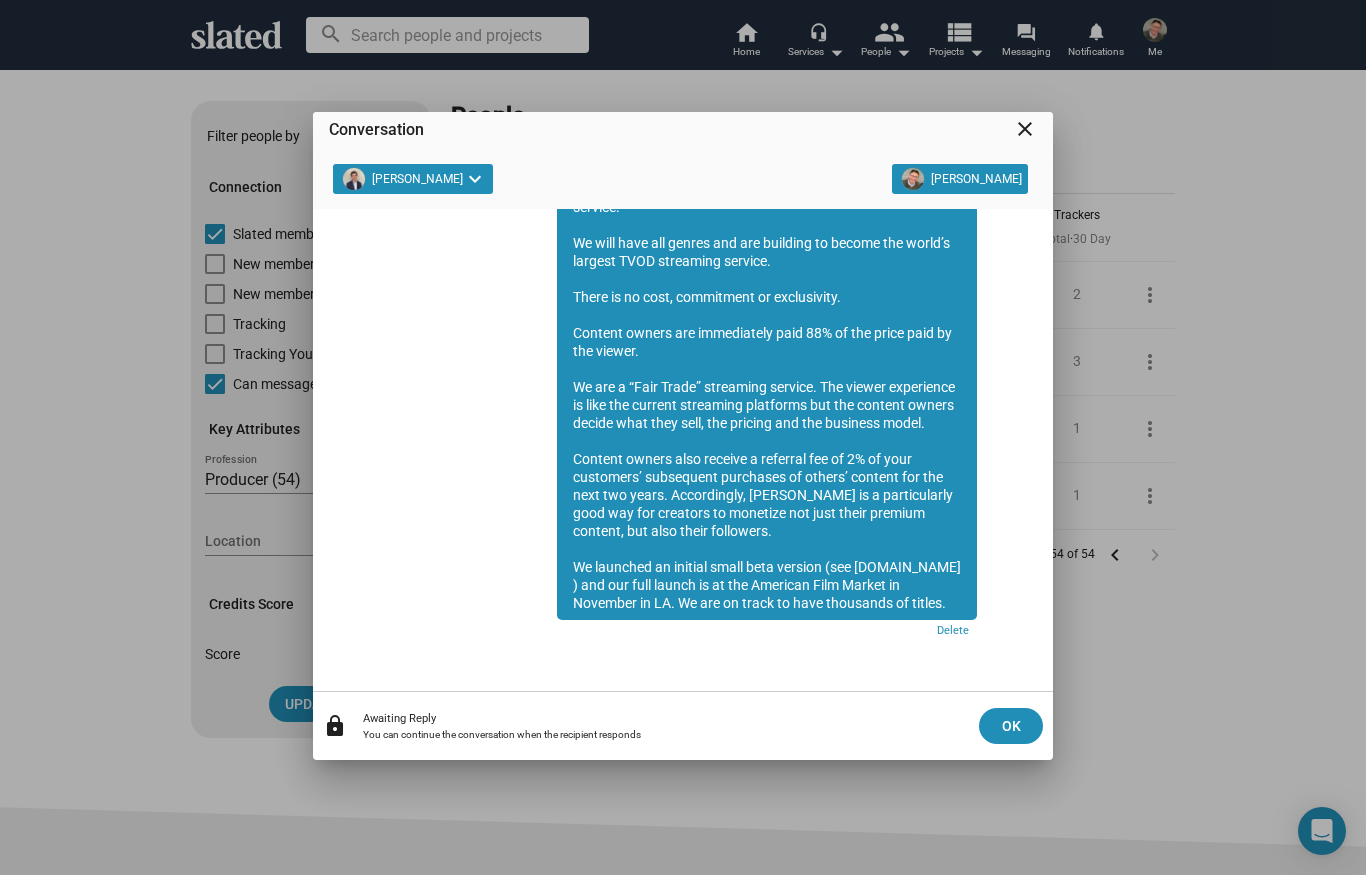 click on "close" at bounding box center (1025, 129) 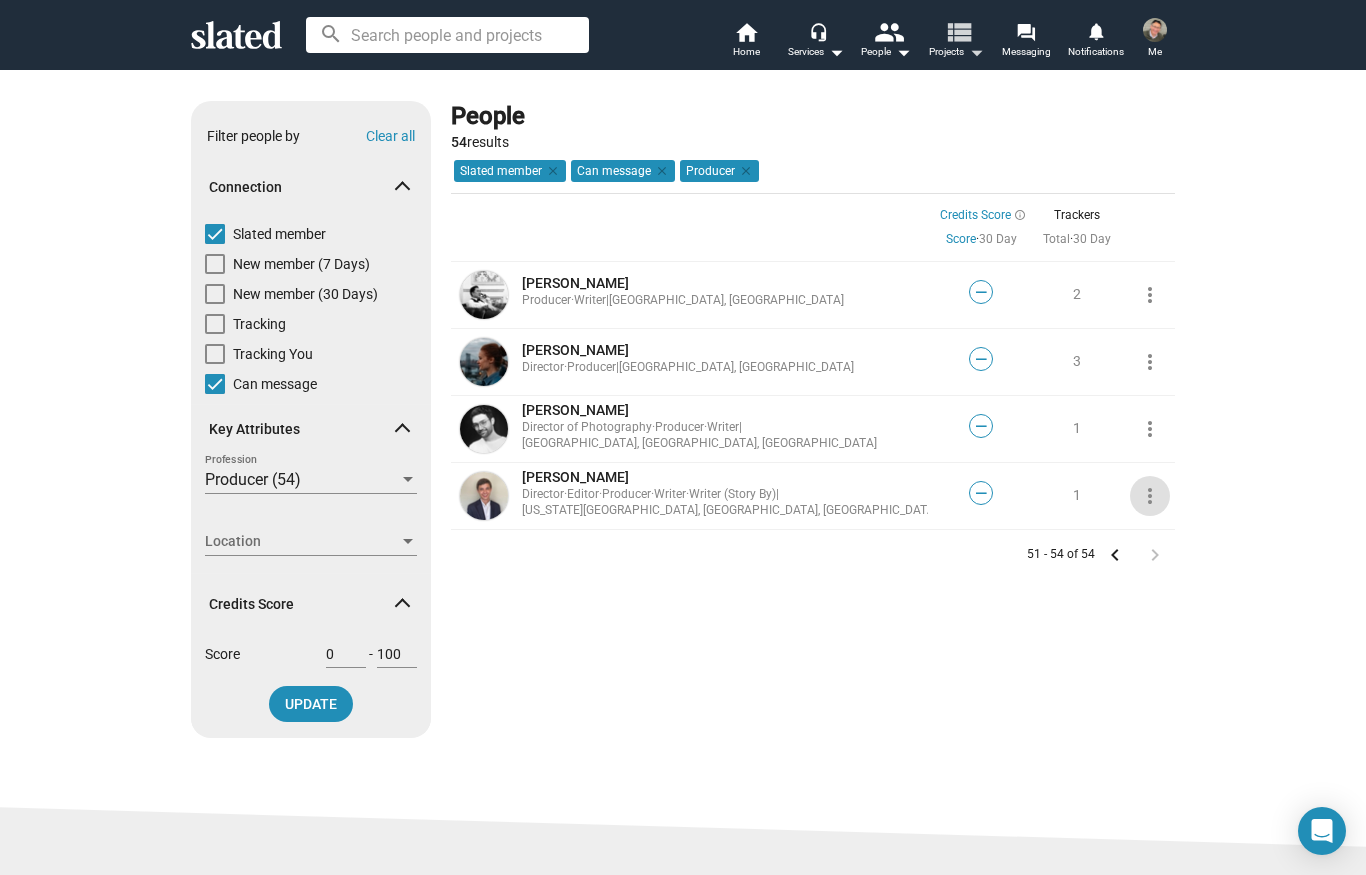 click on "view_list" at bounding box center [958, 31] 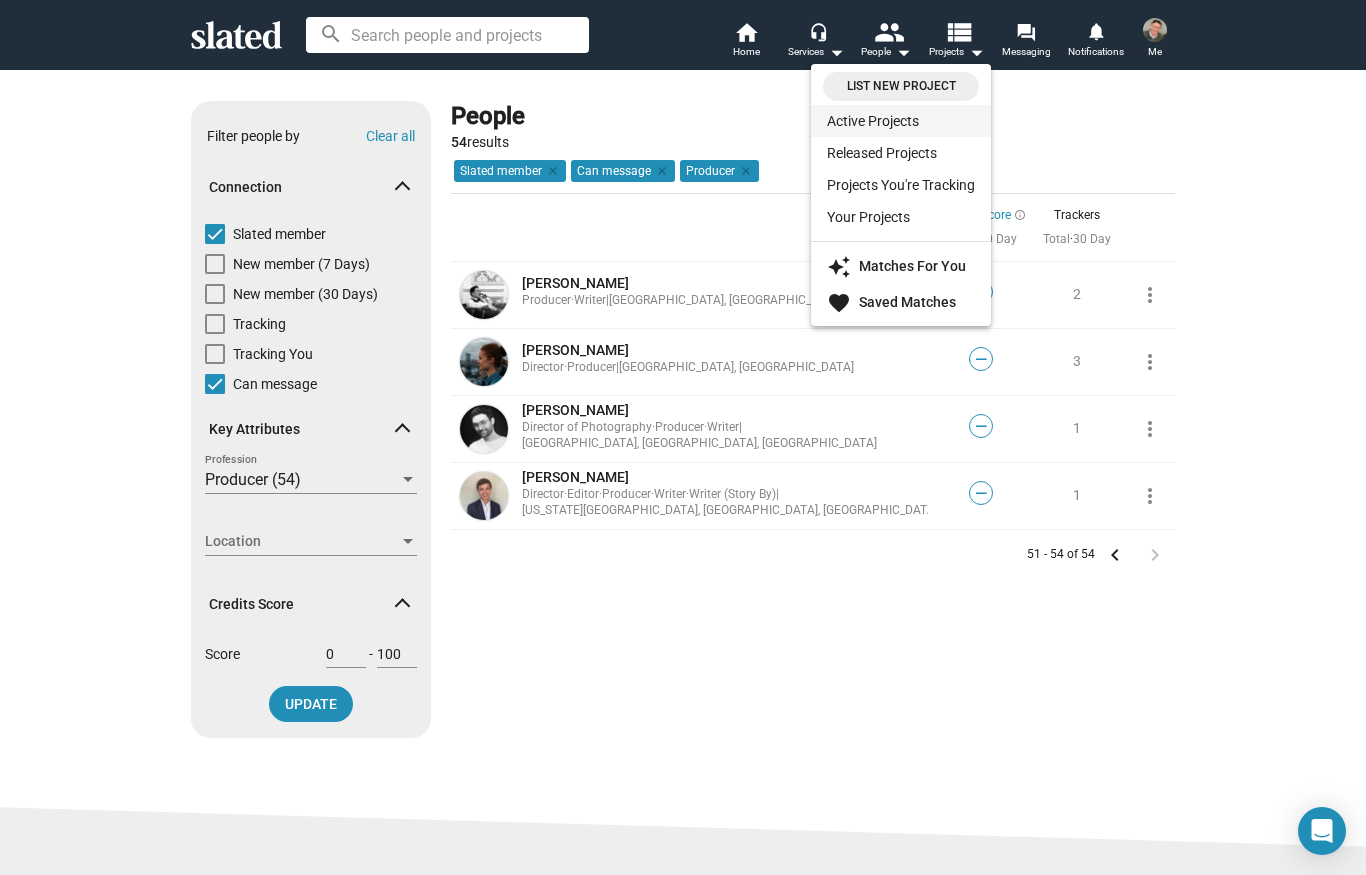 click on "Active Projects" at bounding box center [901, 121] 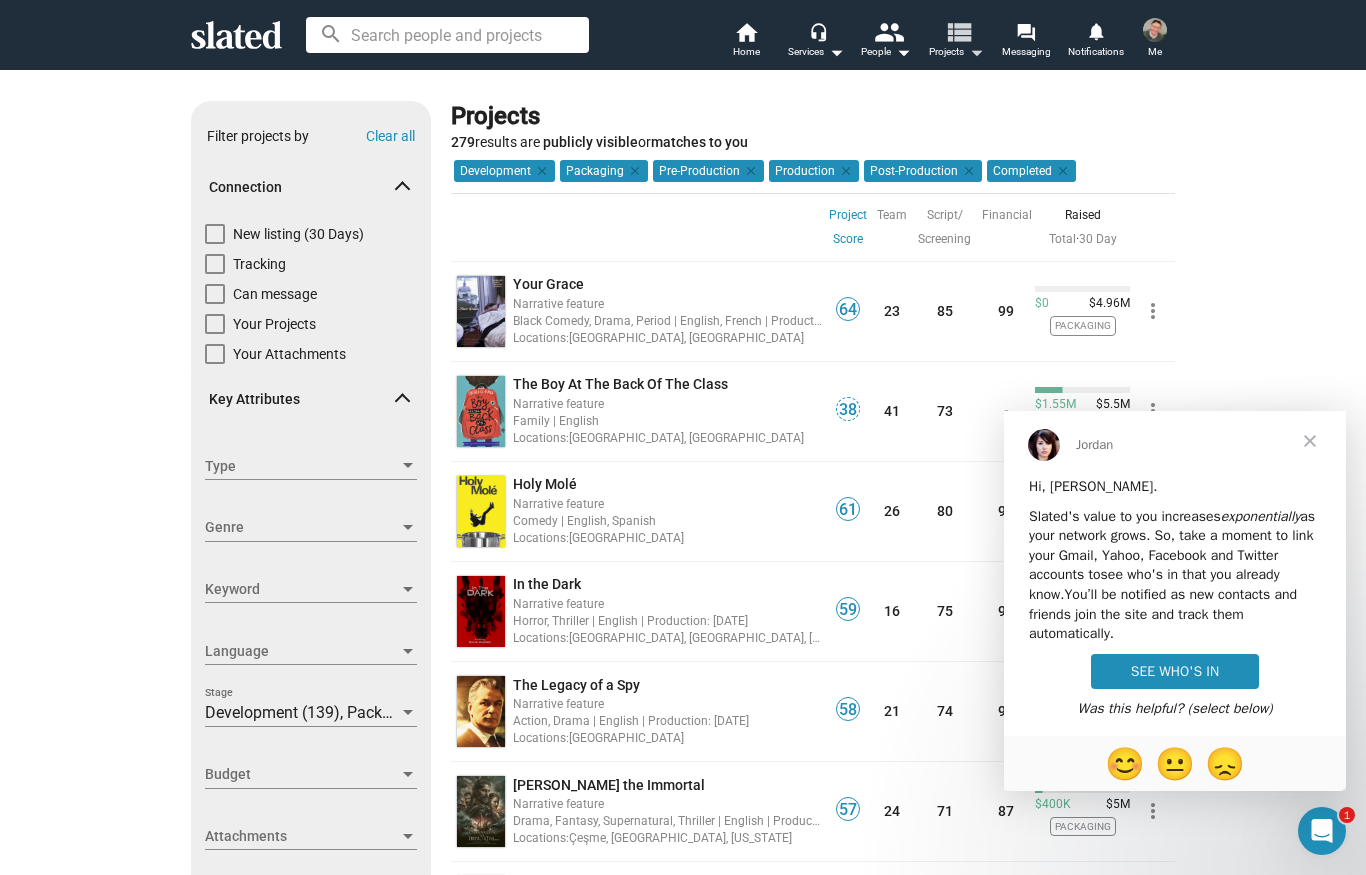 scroll, scrollTop: 0, scrollLeft: 0, axis: both 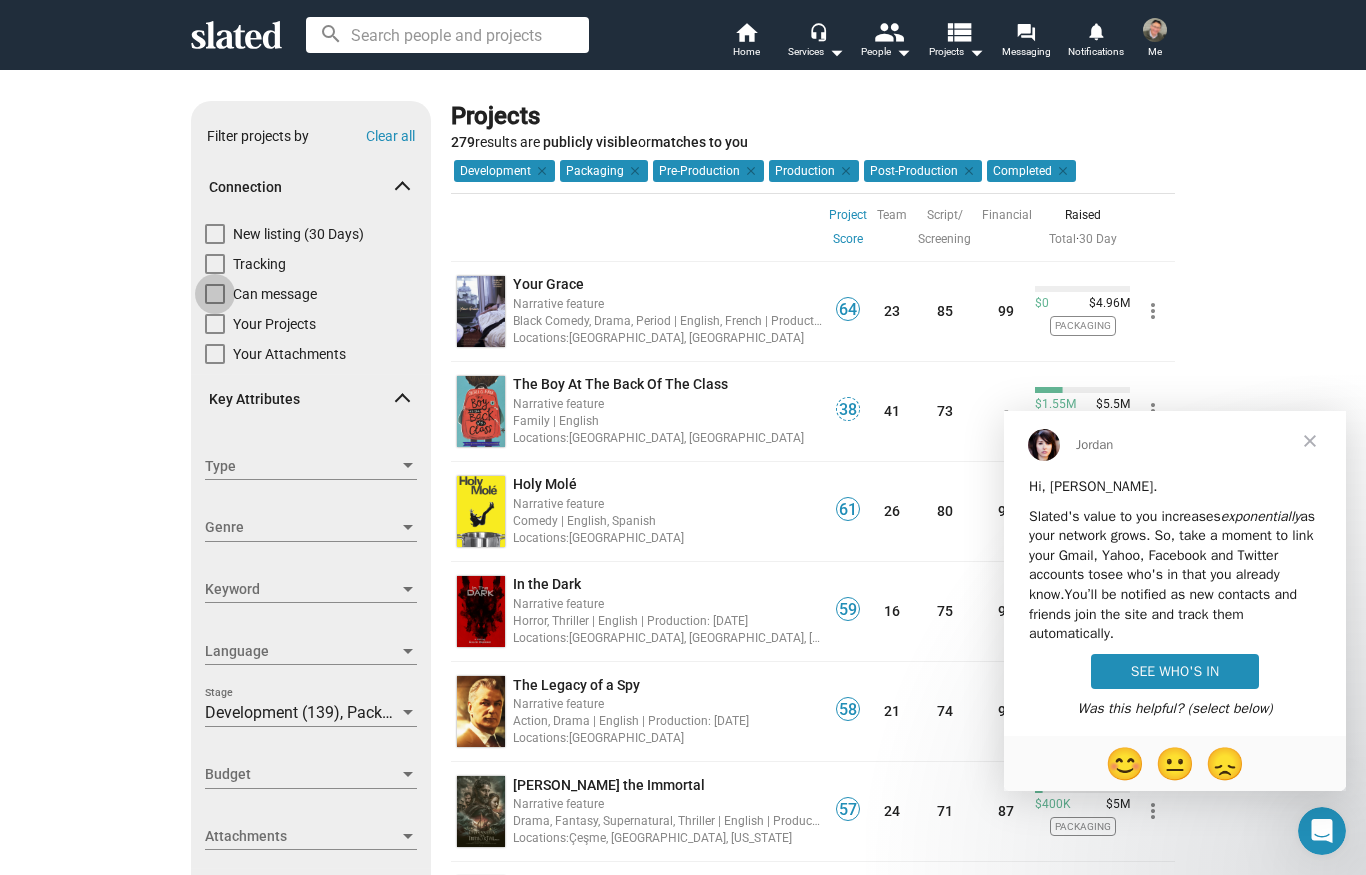 click at bounding box center [215, 294] 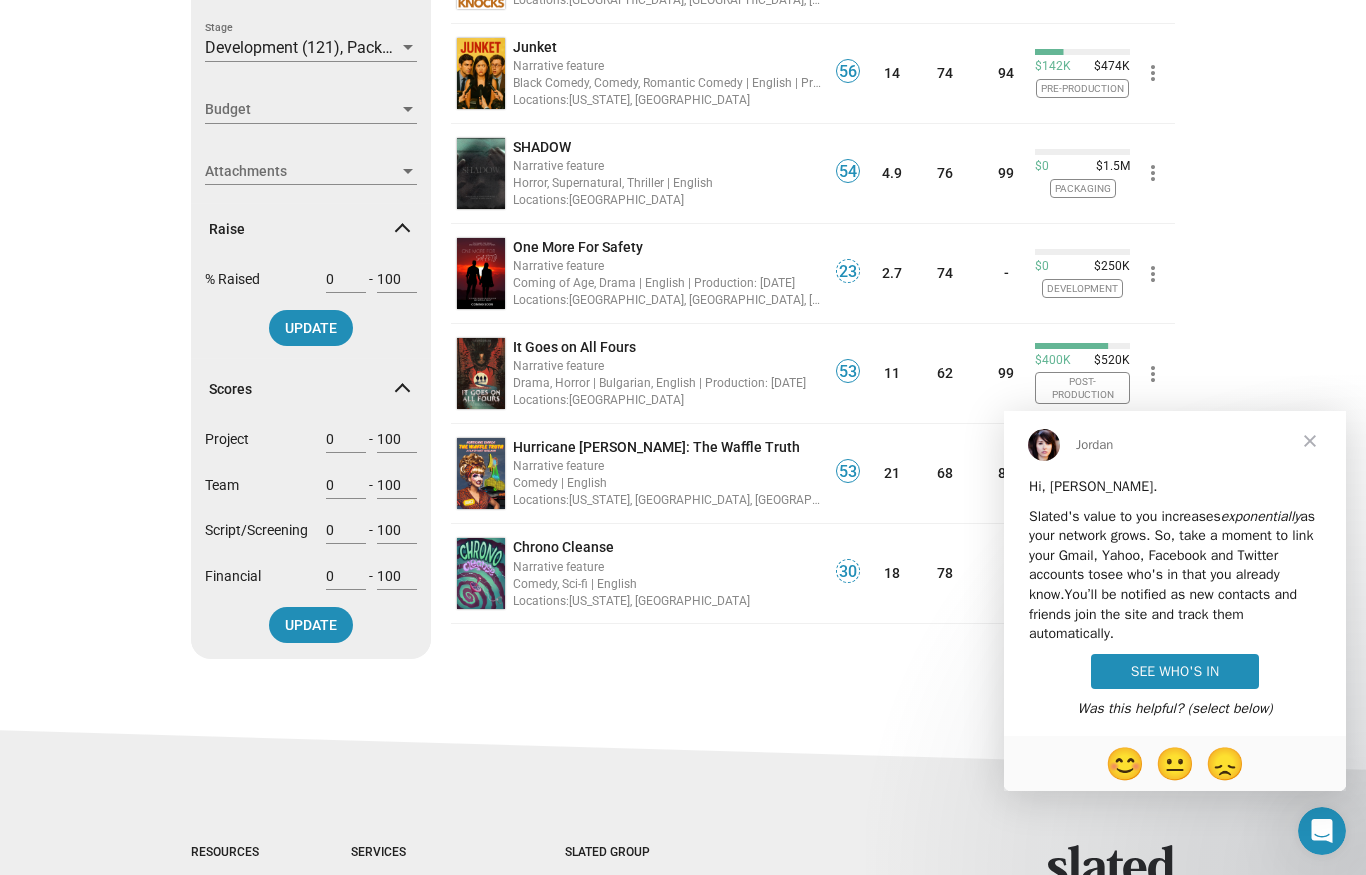 scroll, scrollTop: 665, scrollLeft: 0, axis: vertical 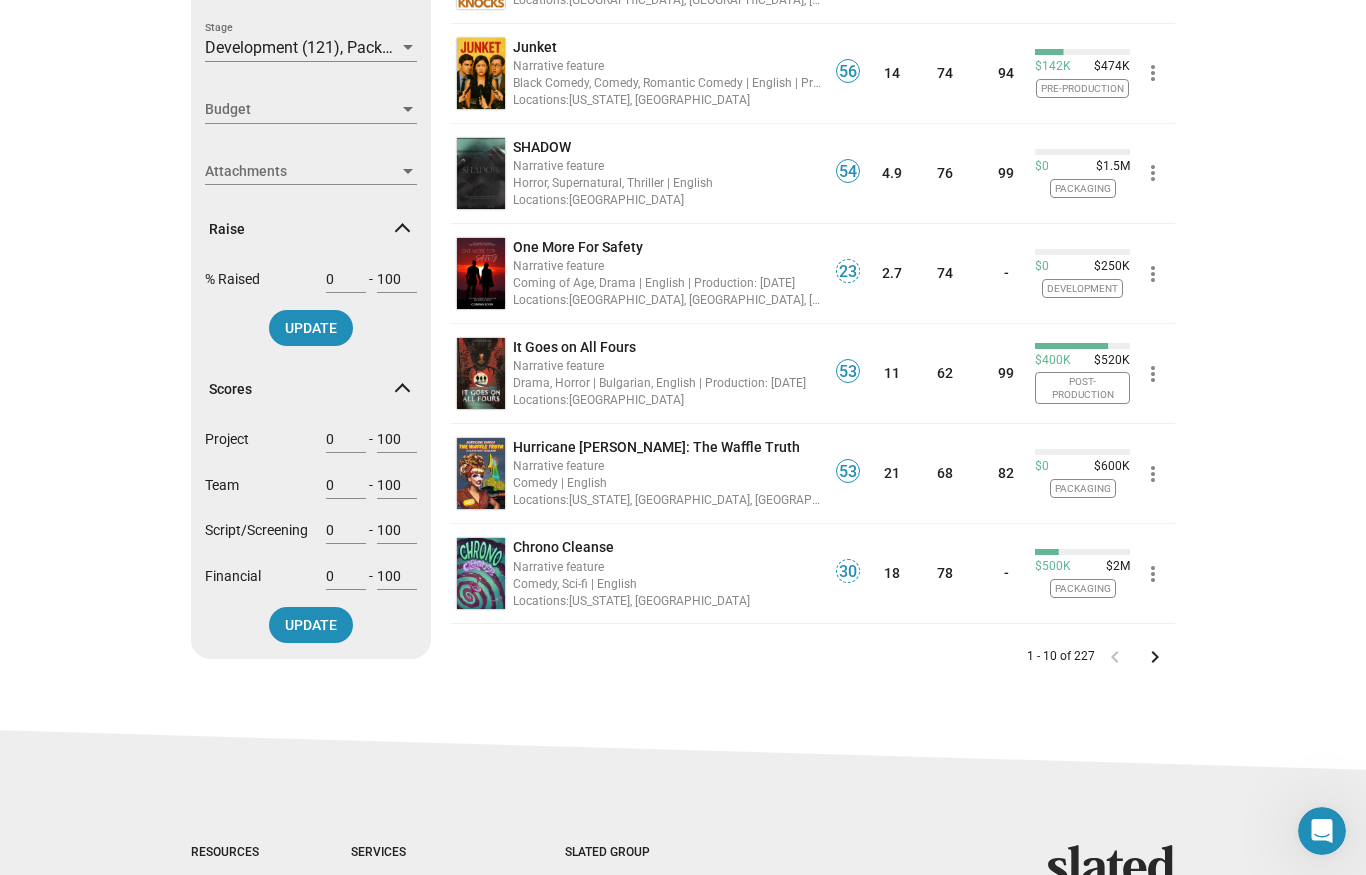 click on "keyboard_arrow_right" 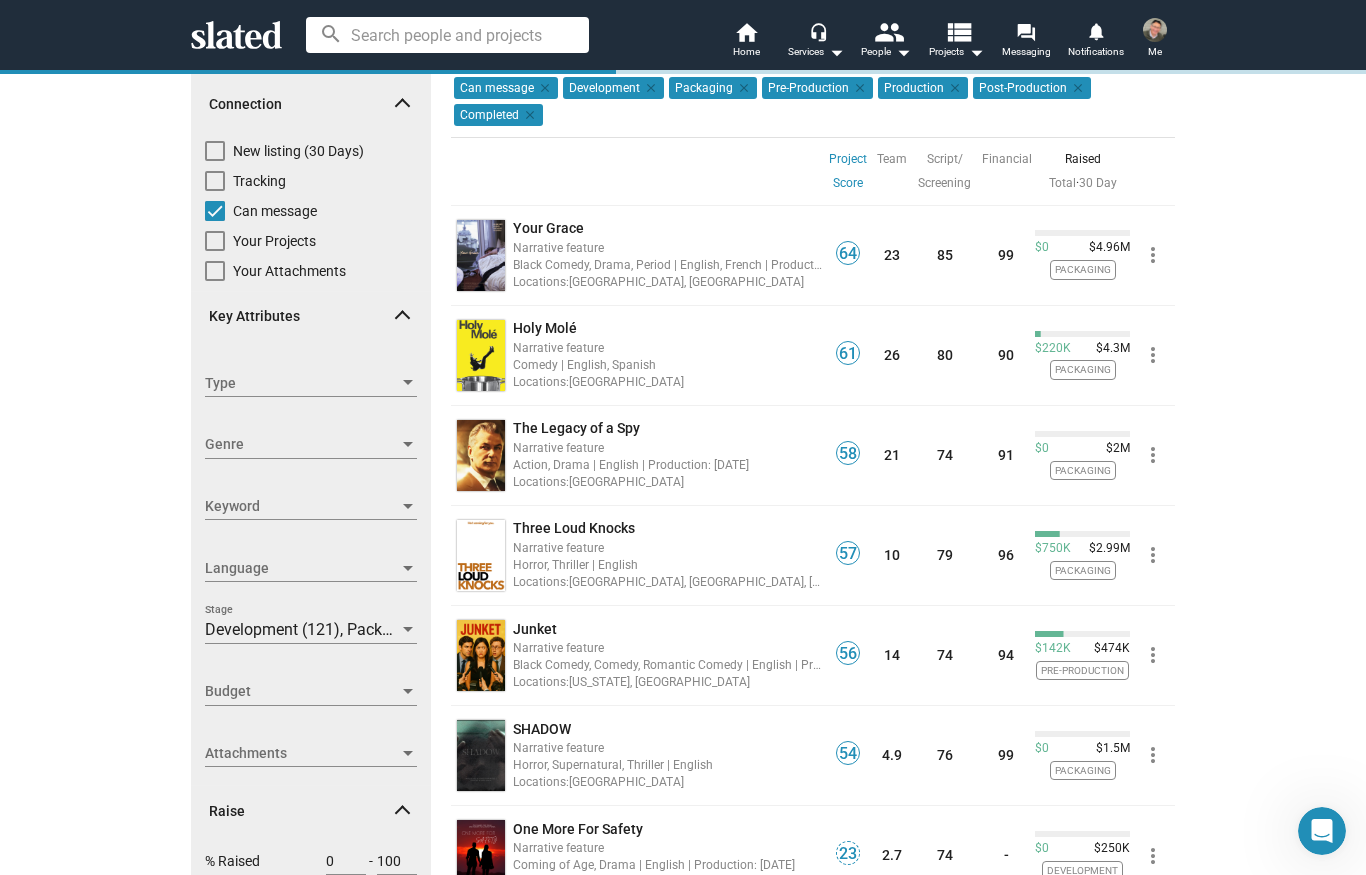 scroll, scrollTop: 0, scrollLeft: 0, axis: both 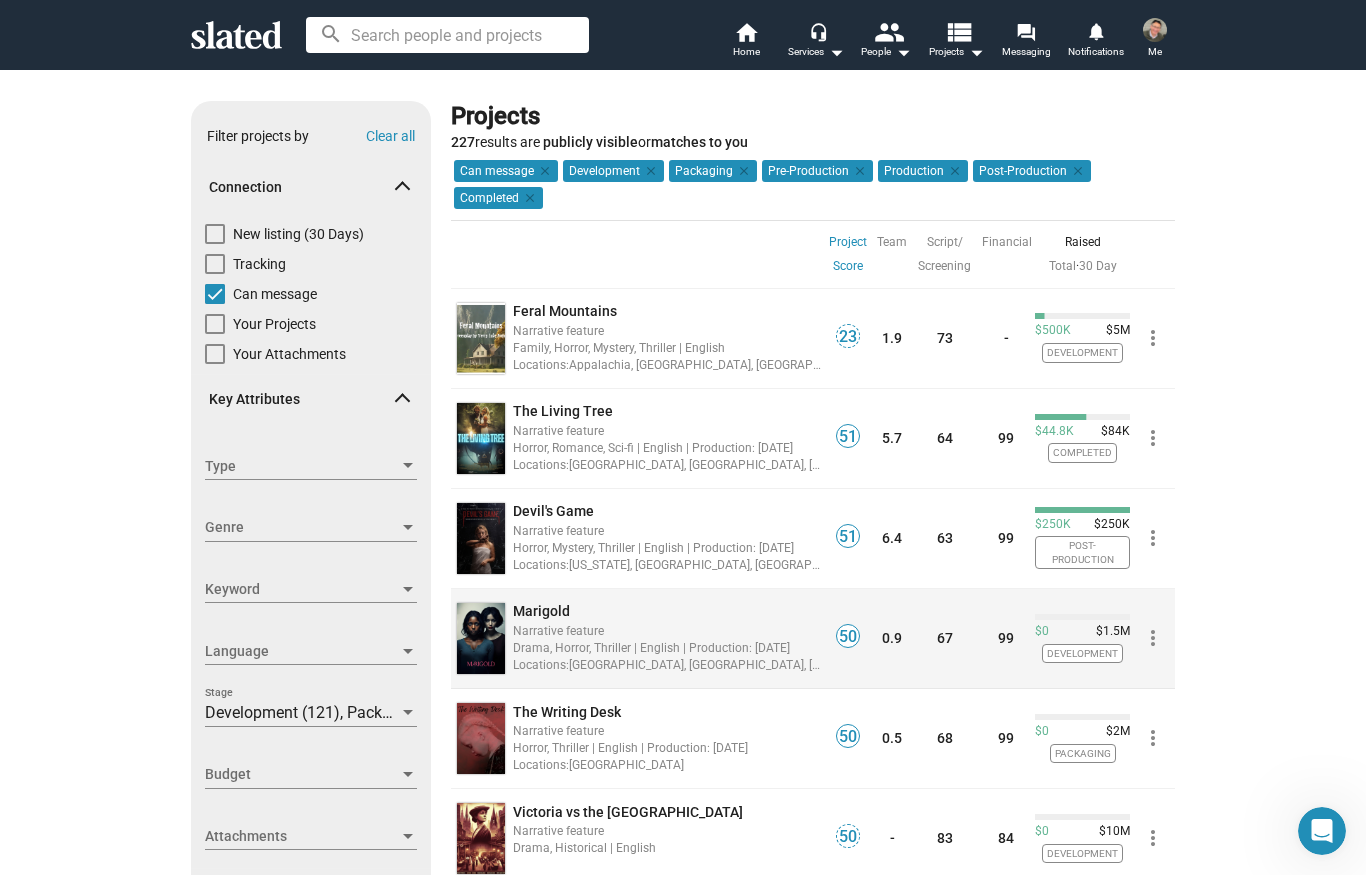 click on "more_vert" 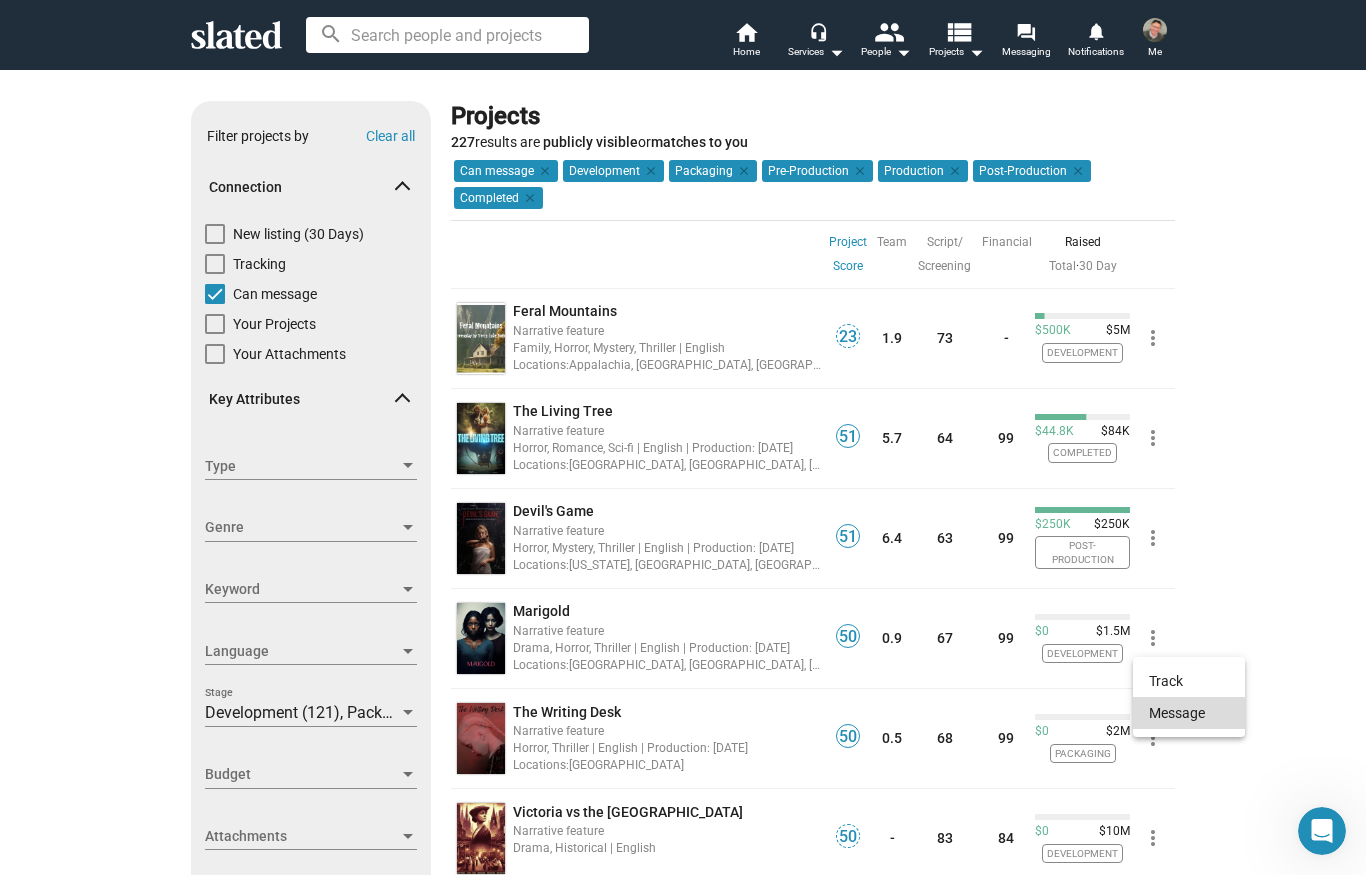 click on "Message" 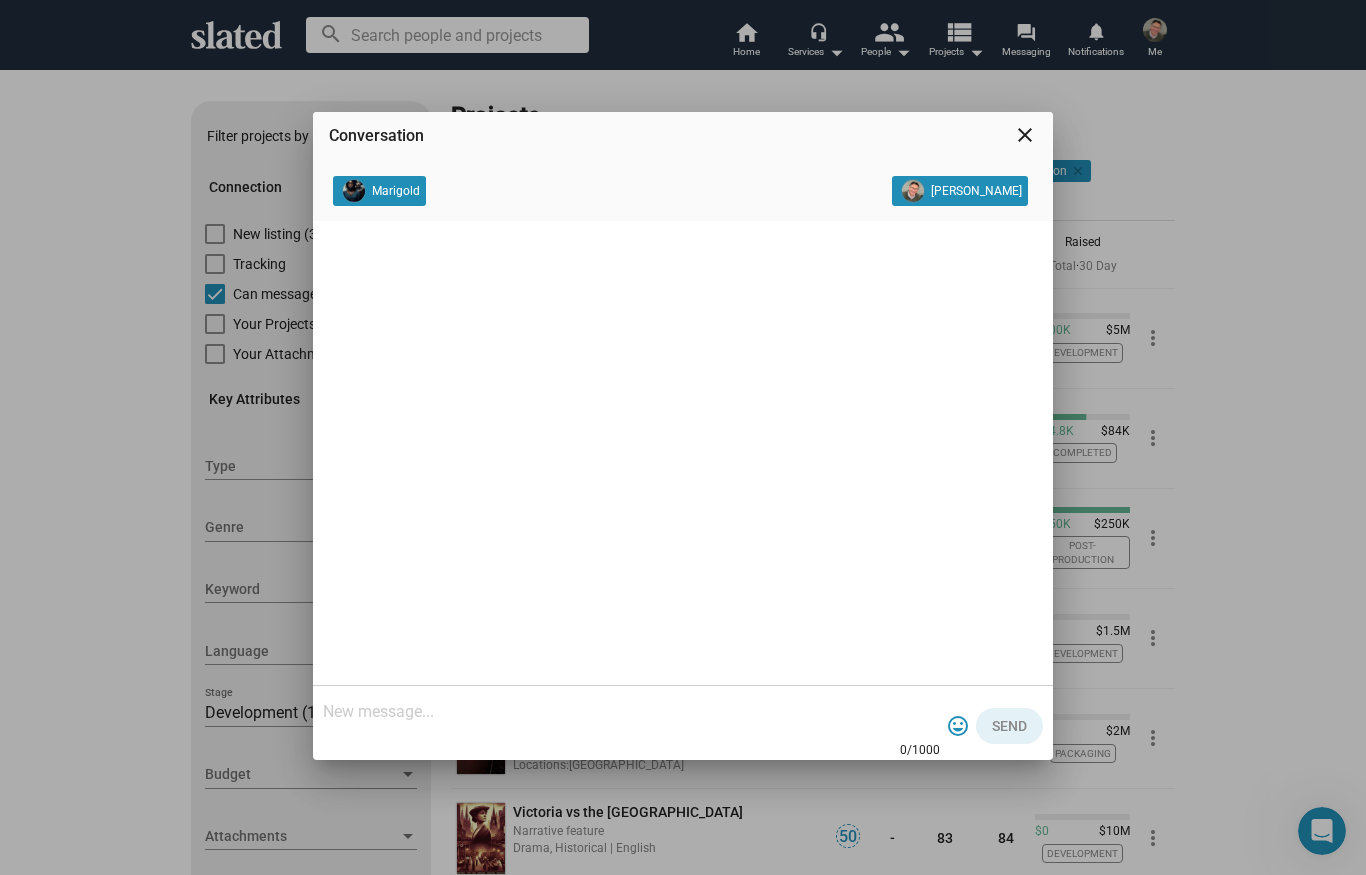 click at bounding box center [631, 712] 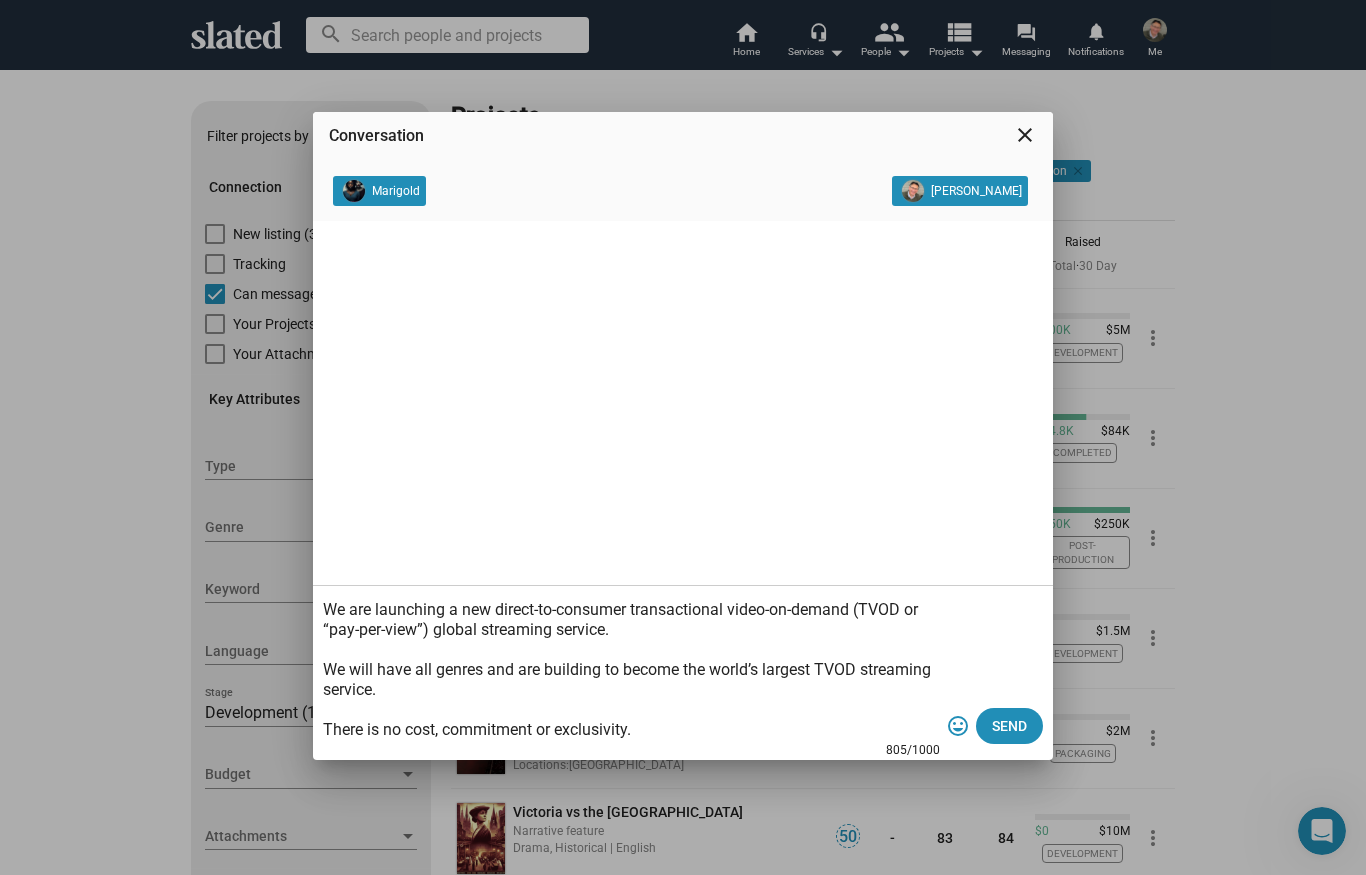 scroll, scrollTop: 300, scrollLeft: 0, axis: vertical 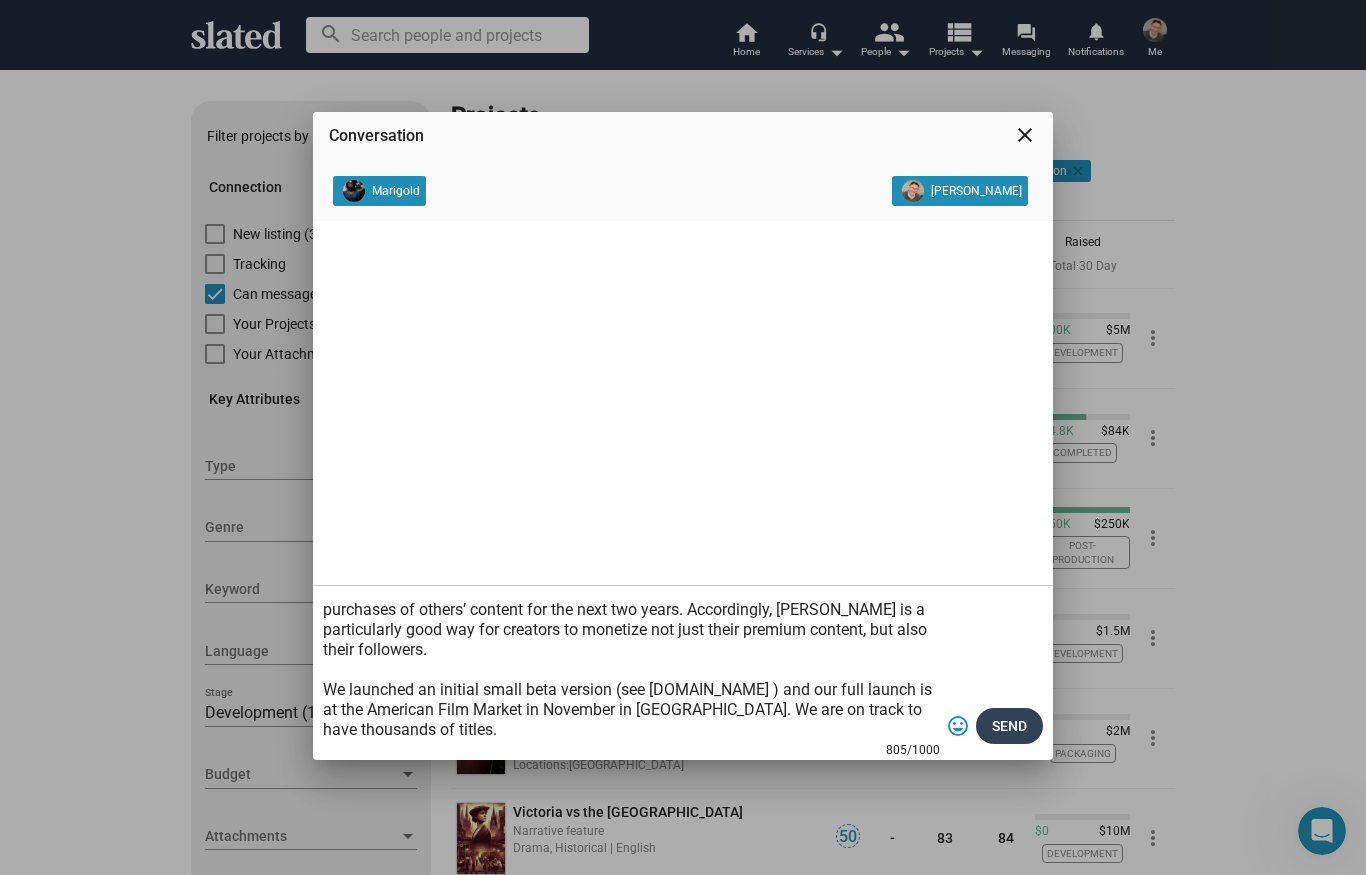 type on "We are launching a new direct-to-consumer transactional video-on-demand (TVOD or “pay-per-view”) global streaming service.
We will have all genres and are building to become the world’s largest TVOD streaming service.
There is no cost, commitment or exclusivity.
Content owners are immediately paid 88% of the price paid by the viewer.
We are a “Fair Trade” streaming service. The viewer experience is like the current streaming platforms but the content owners decide what they sell, the pricing and the business model.
Content owners also receive a referral fee of 2% of your customers’ subsequent purchases of others’ content for the next two years. Accordingly, [PERSON_NAME] is a particularly good way for creators to monetize not just their premium content, but also their followers.
We launched an initial small beta version (see [DOMAIN_NAME] ) and our full launch is at the American Film Market in November in [GEOGRAPHIC_DATA]. We are on track to have thousands of titles." 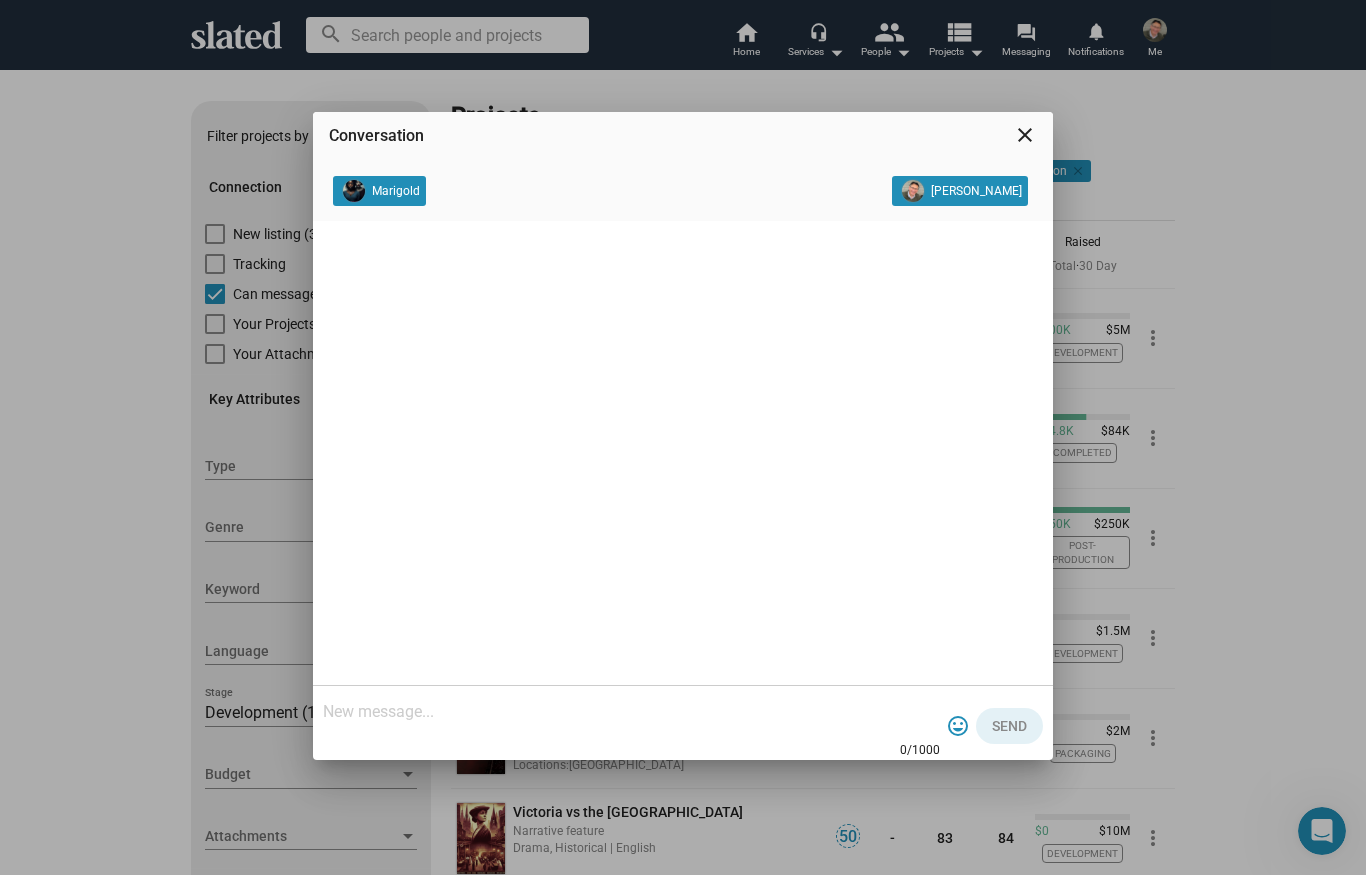 scroll, scrollTop: 0, scrollLeft: 0, axis: both 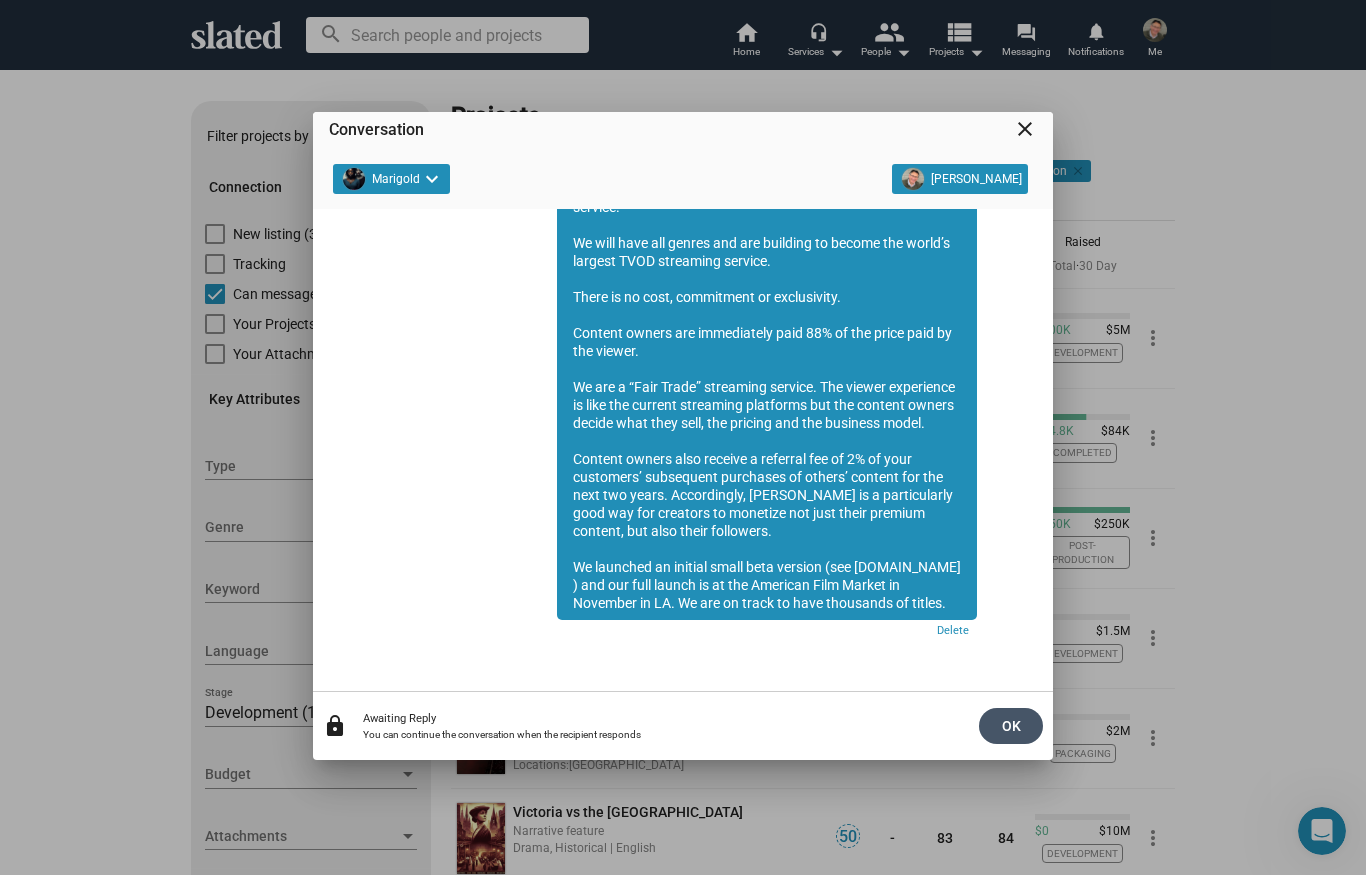 click on "OK" 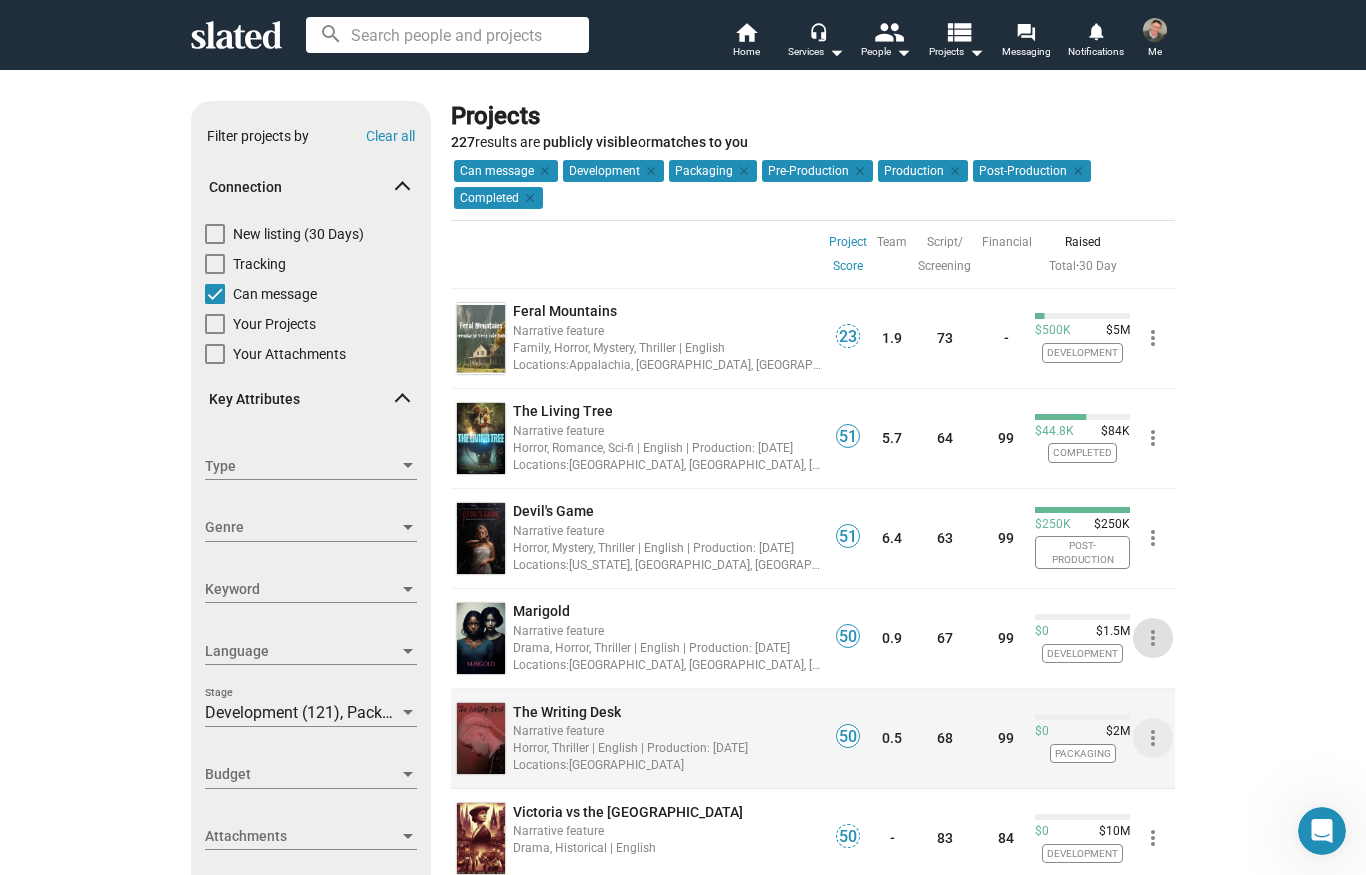 click on "more_vert" 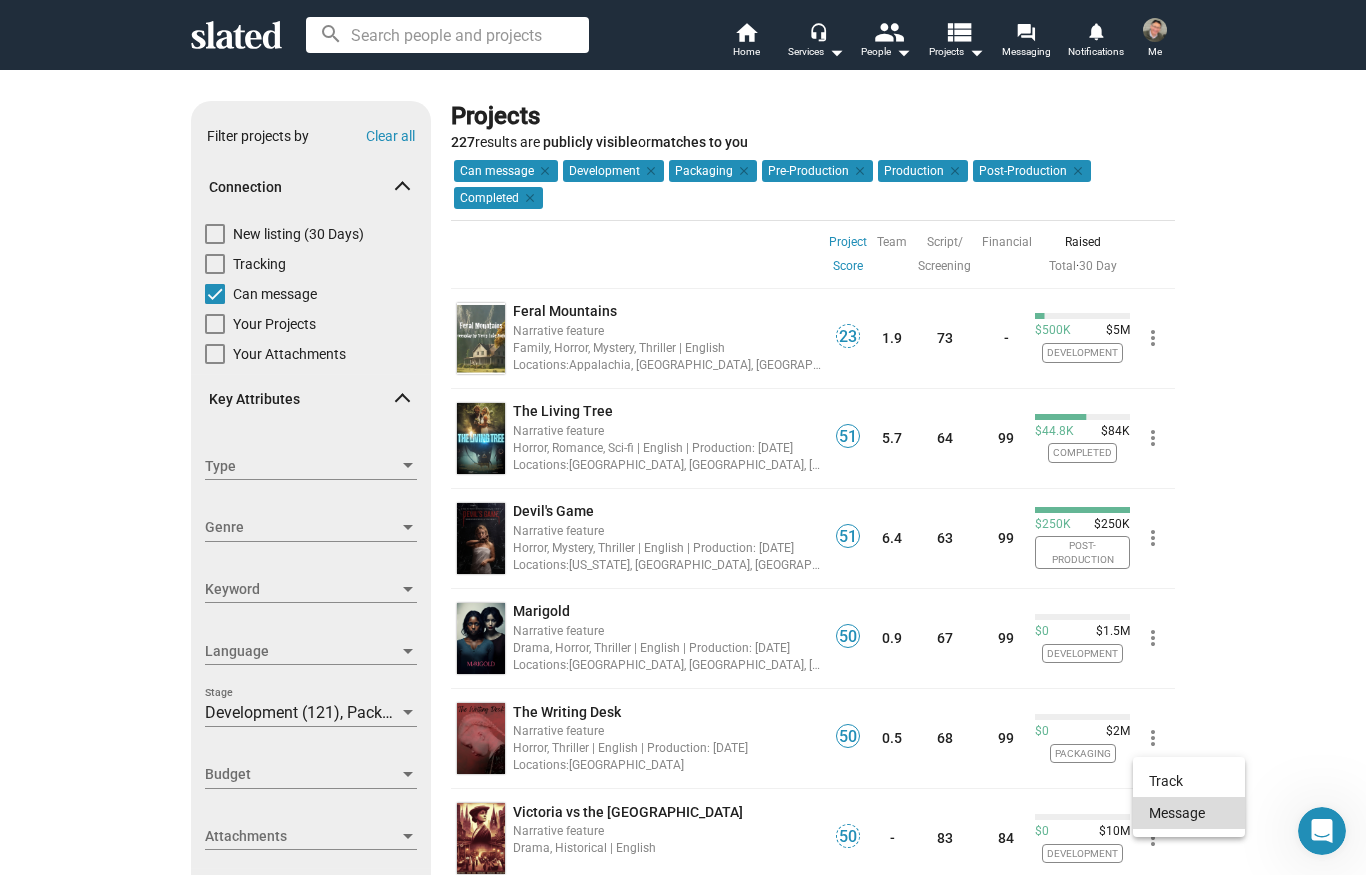 click on "Message" 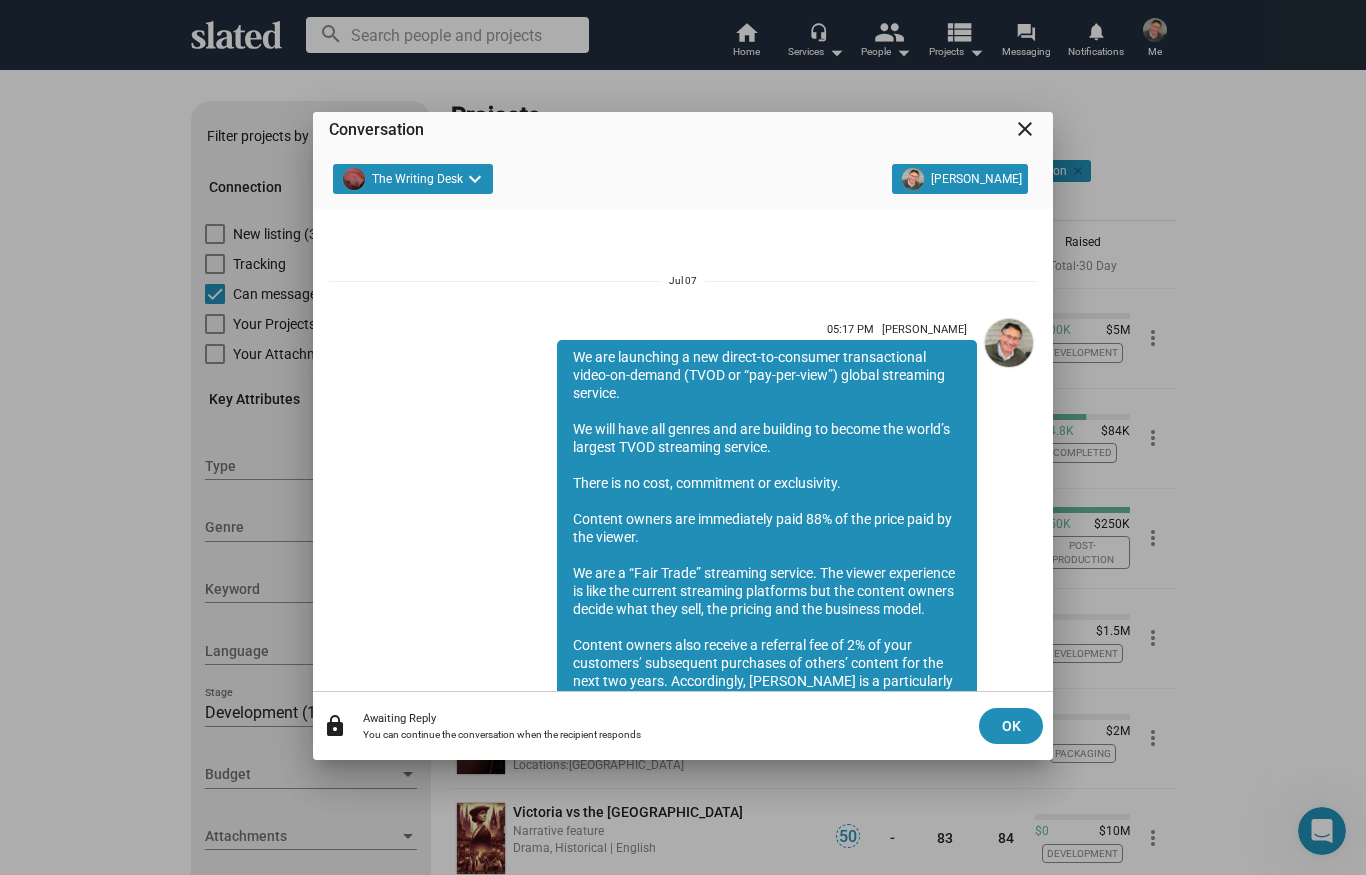 scroll, scrollTop: 242, scrollLeft: 0, axis: vertical 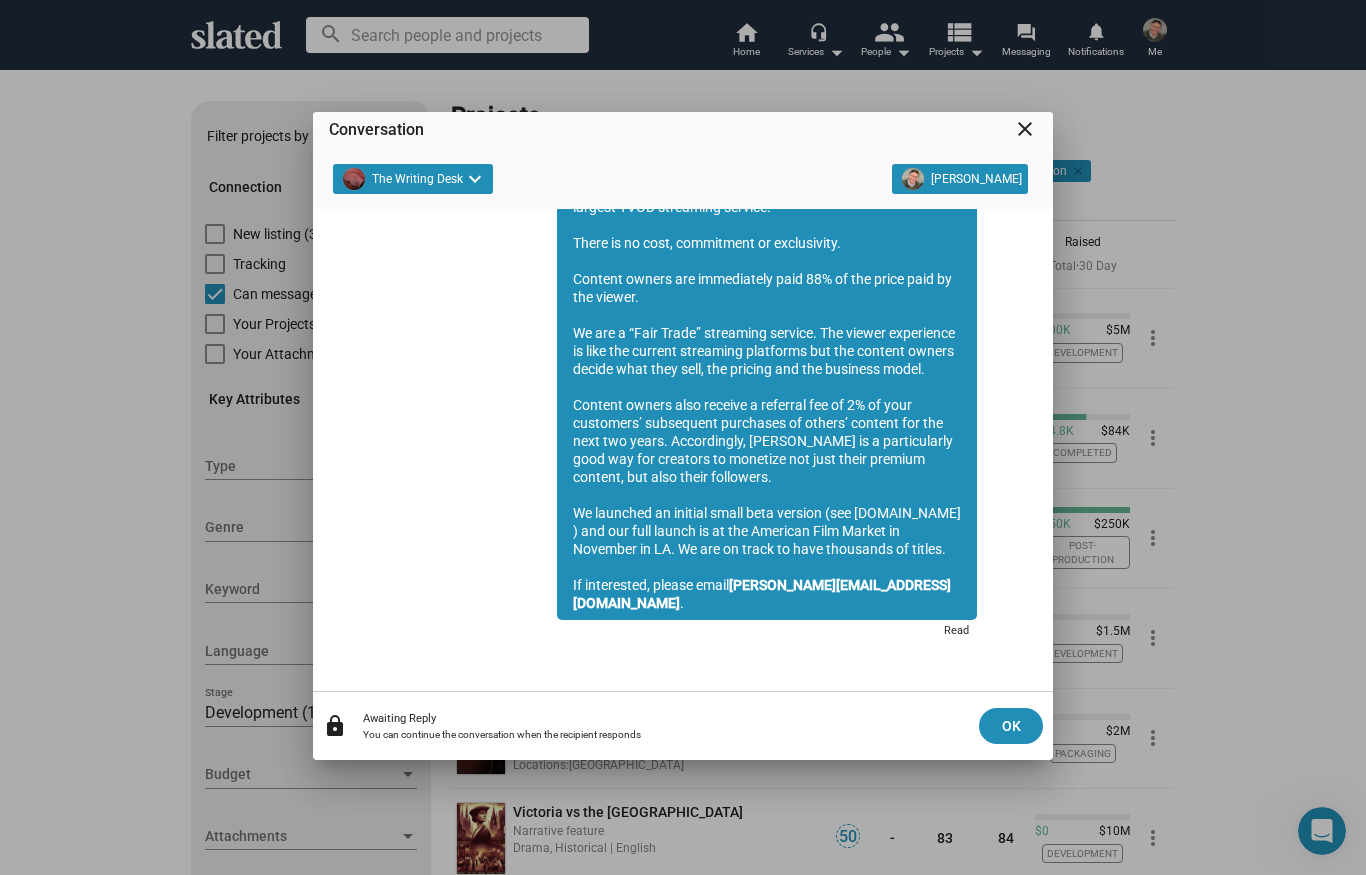 click on "lock Awaiting Reply You can continue the conversation when the recipient responds OK" 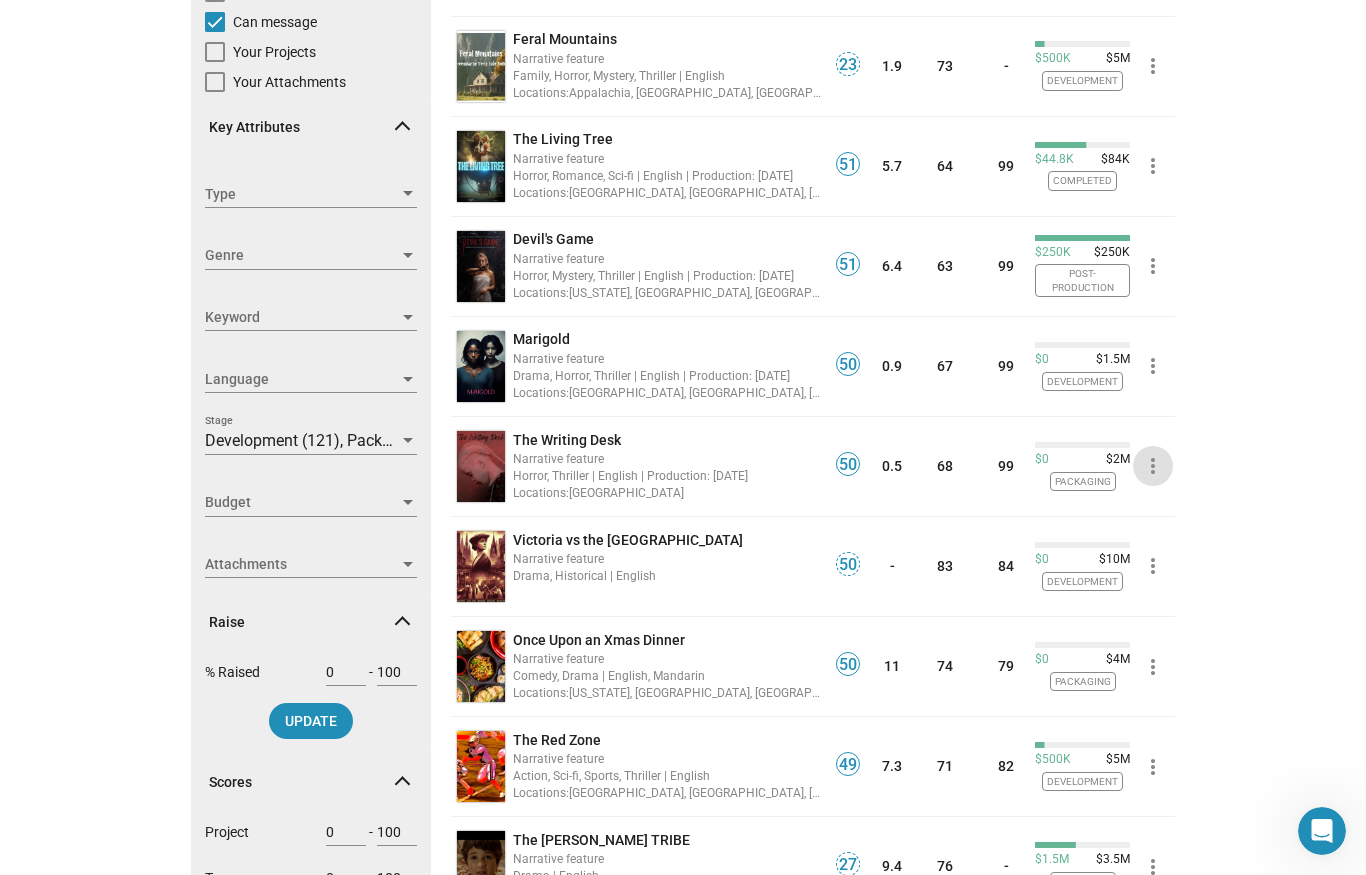 scroll, scrollTop: 300, scrollLeft: 0, axis: vertical 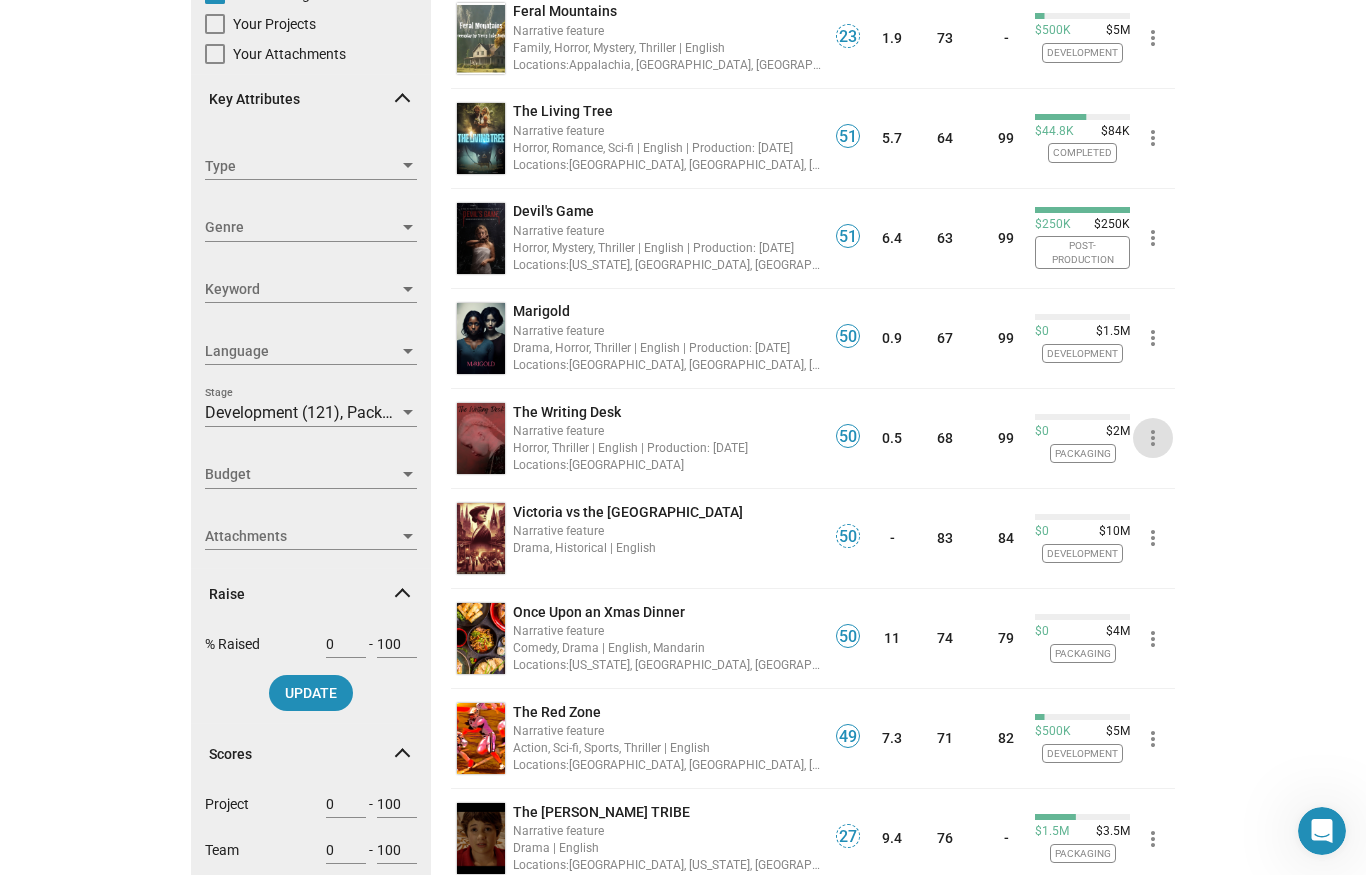 click on "Show filters Filter projects by Clear all Connection   New listing (30 Days)   Tracking   Can message   Your Projects   Your Attachments Key Attributes Type Type Genre Genre Keyword Keyword Language Language Development (121), Packaging (73), Pre-Production (7), Production (15), Post-Production (7), Completed (4) Stage Budget Budget Attachments Attachments Raise  % Raised  0  -  100 UPDATE Scores  Project  0  -  100  Team  0  -  100  Script/Screening  0  -  100  Financial  0  -  100 UPDATE Projects 227  results are   publicly visible  or  matches to you Project Score Sort by  Can message   clear  Development   clear  Packaging   clear  Pre-Production   clear  Production   clear  Post-Production   clear  Completed   clear Project Score Team Script/ Screening Financial  Raised  Total   ·   30 Day    23 Feral Mountains  Narrative feature Family, Horror, Mystery, Thriller | English Locations:  [GEOGRAPHIC_DATA], [GEOGRAPHIC_DATA], [GEOGRAPHIC_DATA]  23 1.9 73 - $500K $5M Development more_vert 51 The Living Tree  Narrative feature 51 5.7 64" 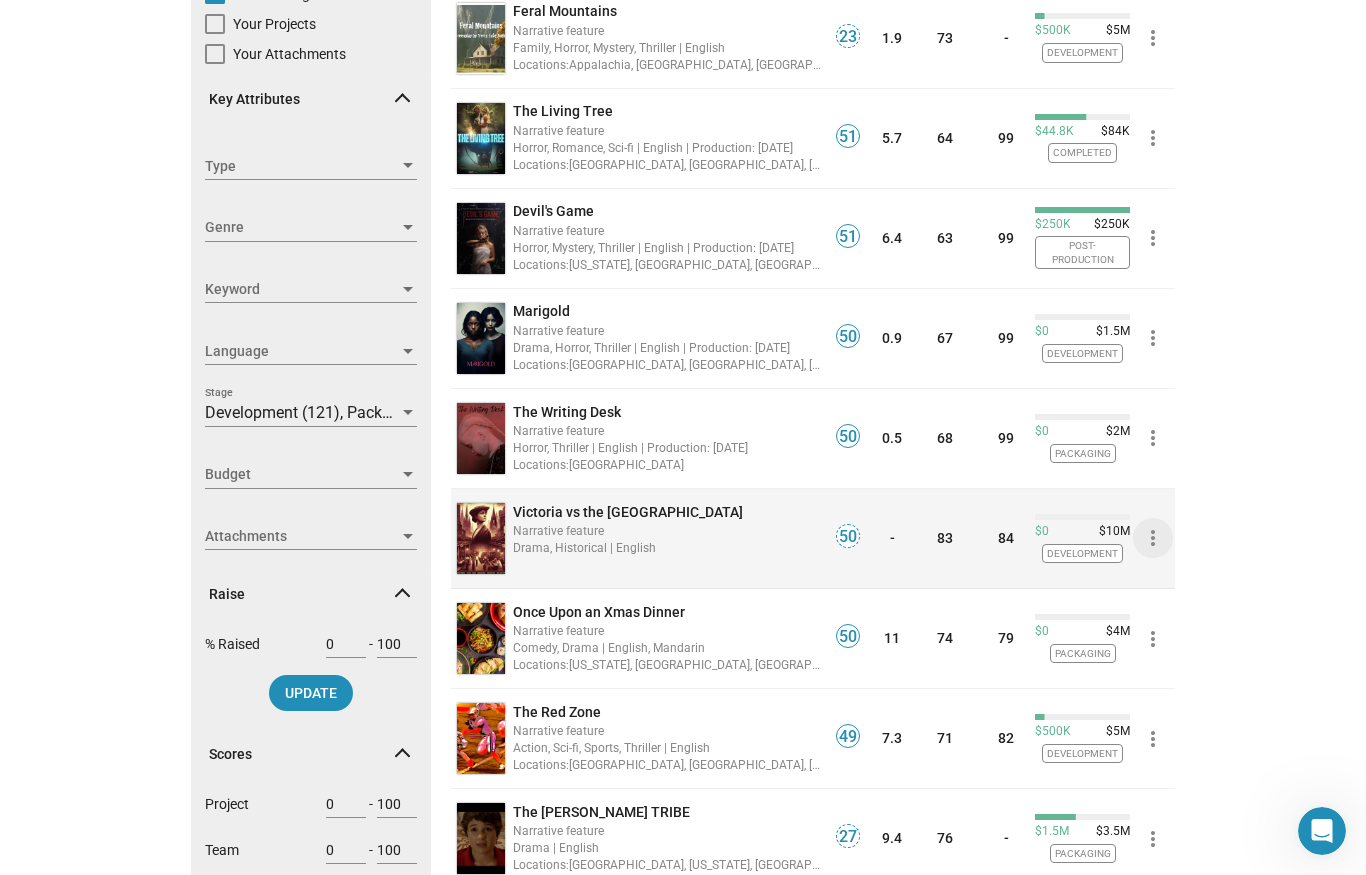 click on "more_vert" 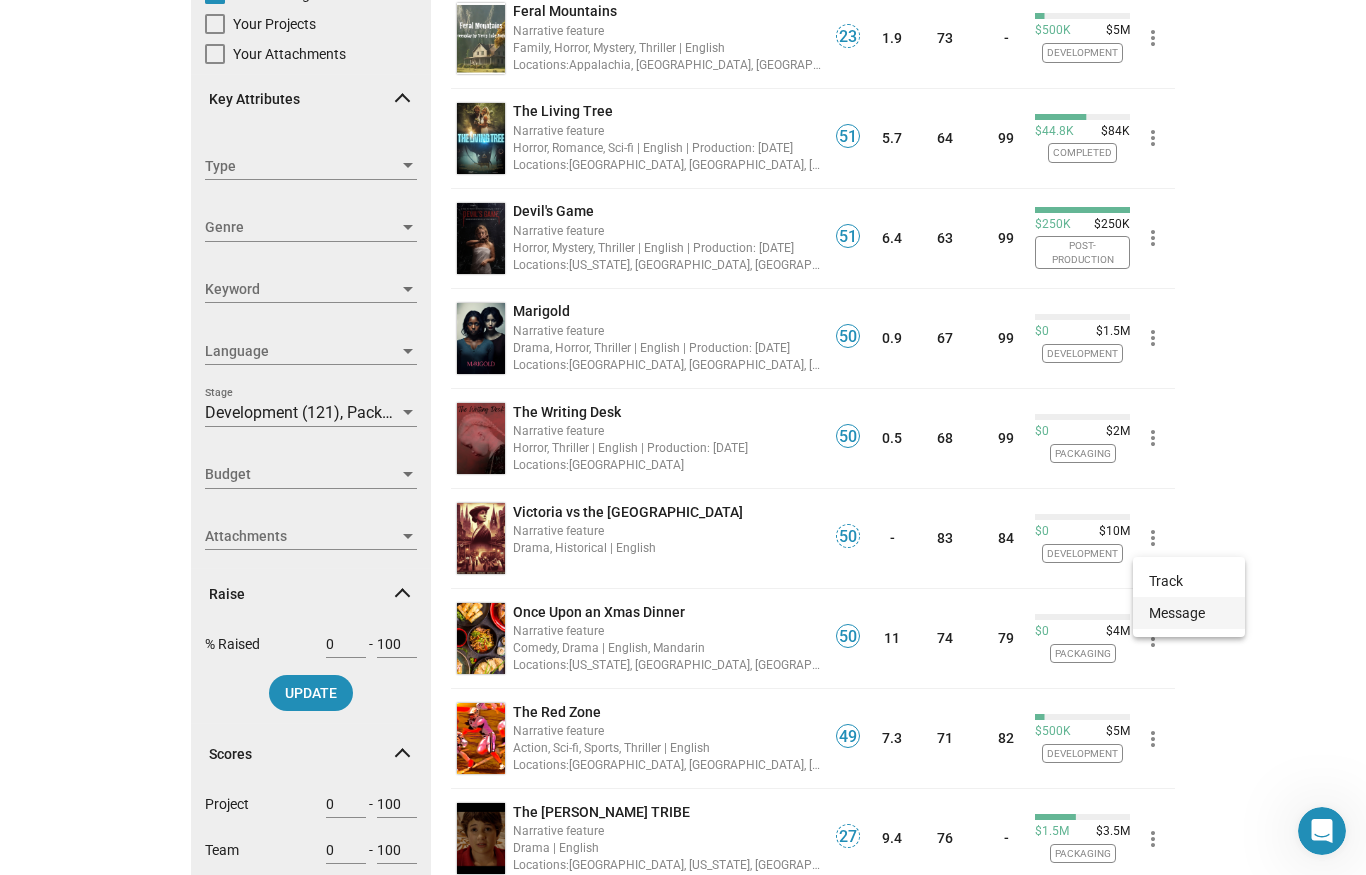 click on "Message" 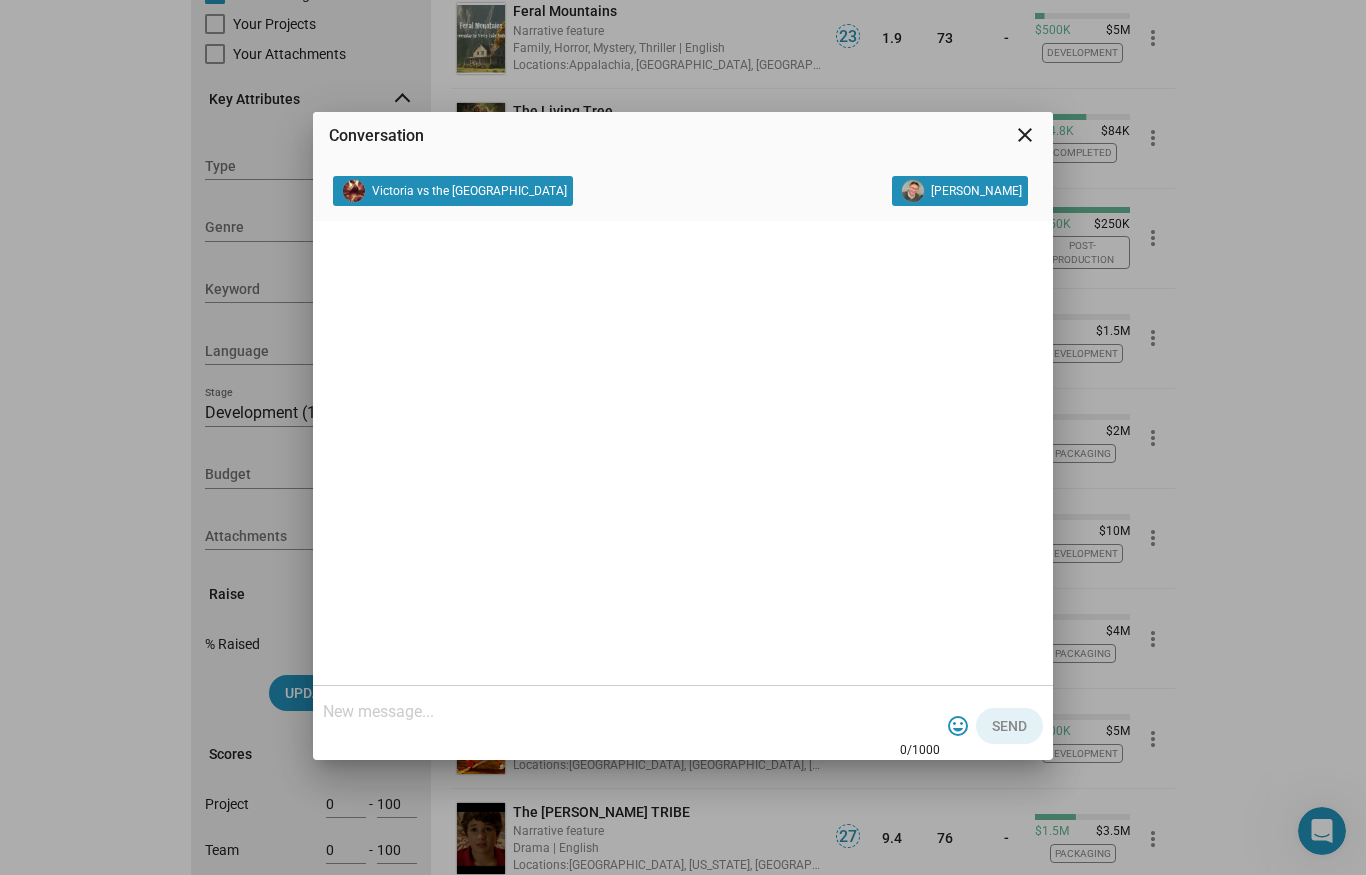 click at bounding box center [631, 712] 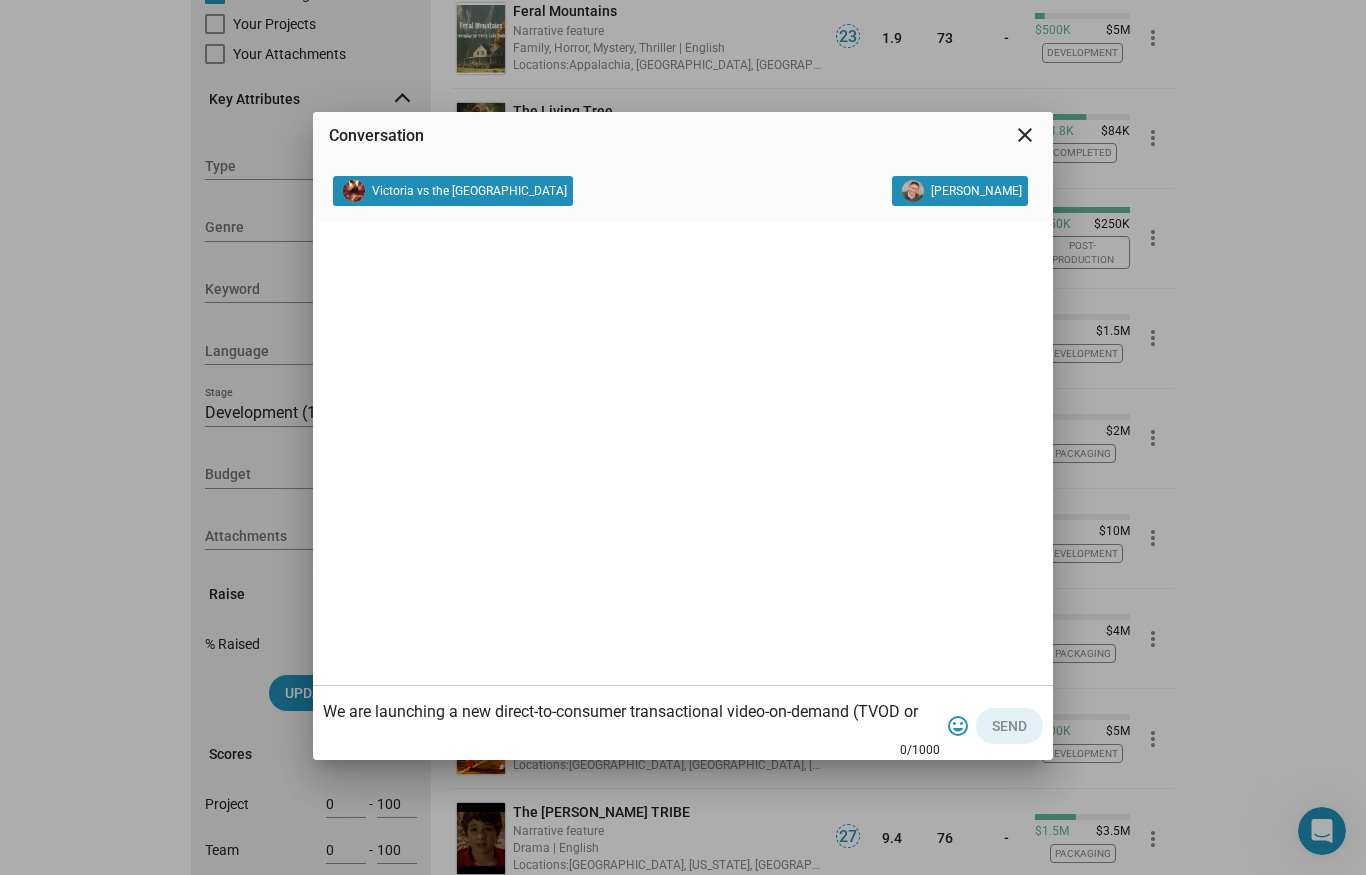 scroll, scrollTop: 300, scrollLeft: 0, axis: vertical 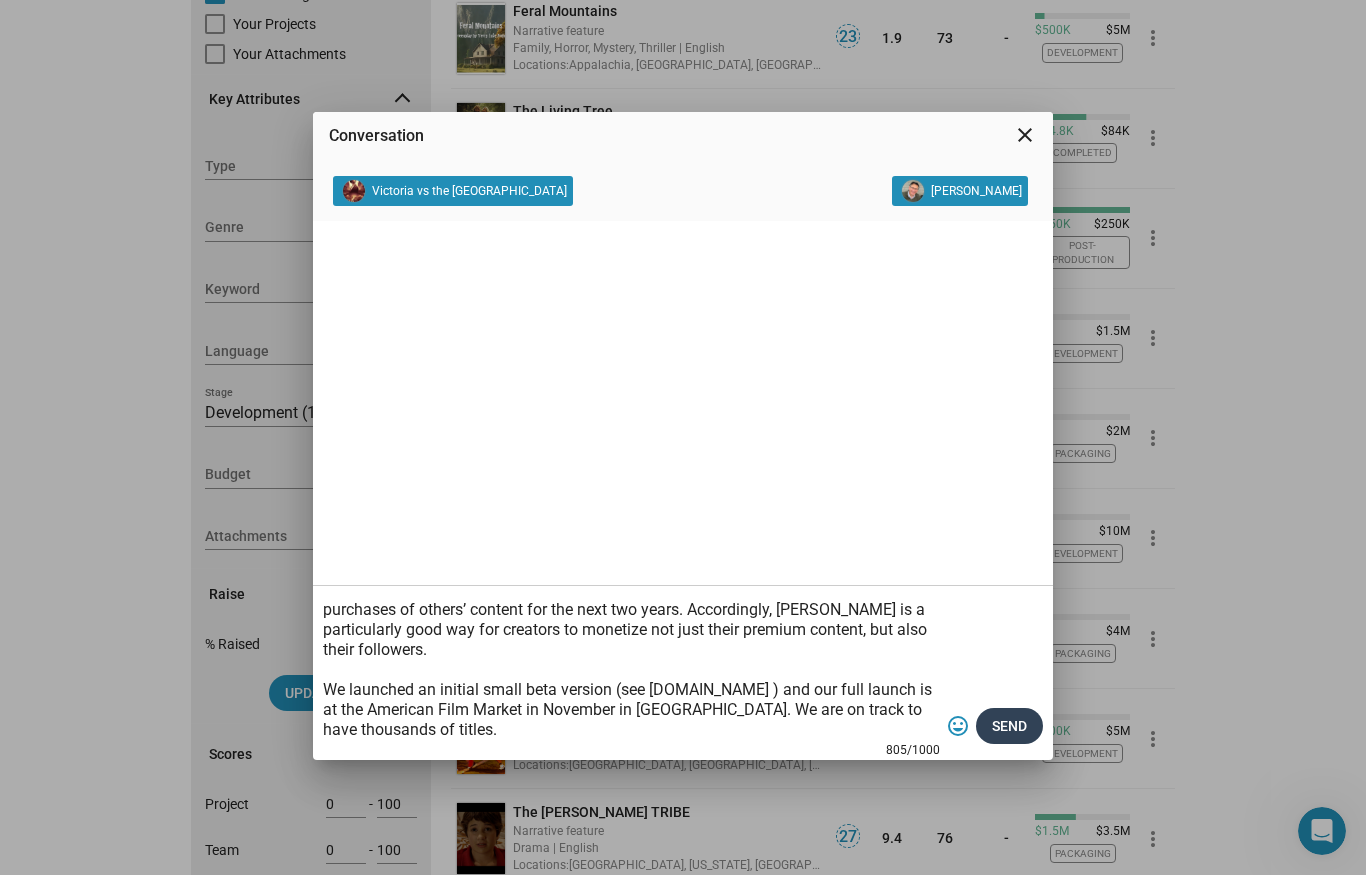type on "We are launching a new direct-to-consumer transactional video-on-demand (TVOD or “pay-per-view”) global streaming service.
We will have all genres and are building to become the world’s largest TVOD streaming service.
There is no cost, commitment or exclusivity.
Content owners are immediately paid 88% of the price paid by the viewer.
We are a “Fair Trade” streaming service. The viewer experience is like the current streaming platforms but the content owners decide what they sell, the pricing and the business model.
Content owners also receive a referral fee of 2% of your customers’ subsequent purchases of others’ content for the next two years. Accordingly, [PERSON_NAME] is a particularly good way for creators to monetize not just their premium content, but also their followers.
We launched an initial small beta version (see [DOMAIN_NAME] ) and our full launch is at the American Film Market in November in [GEOGRAPHIC_DATA]. We are on track to have thousands of titles." 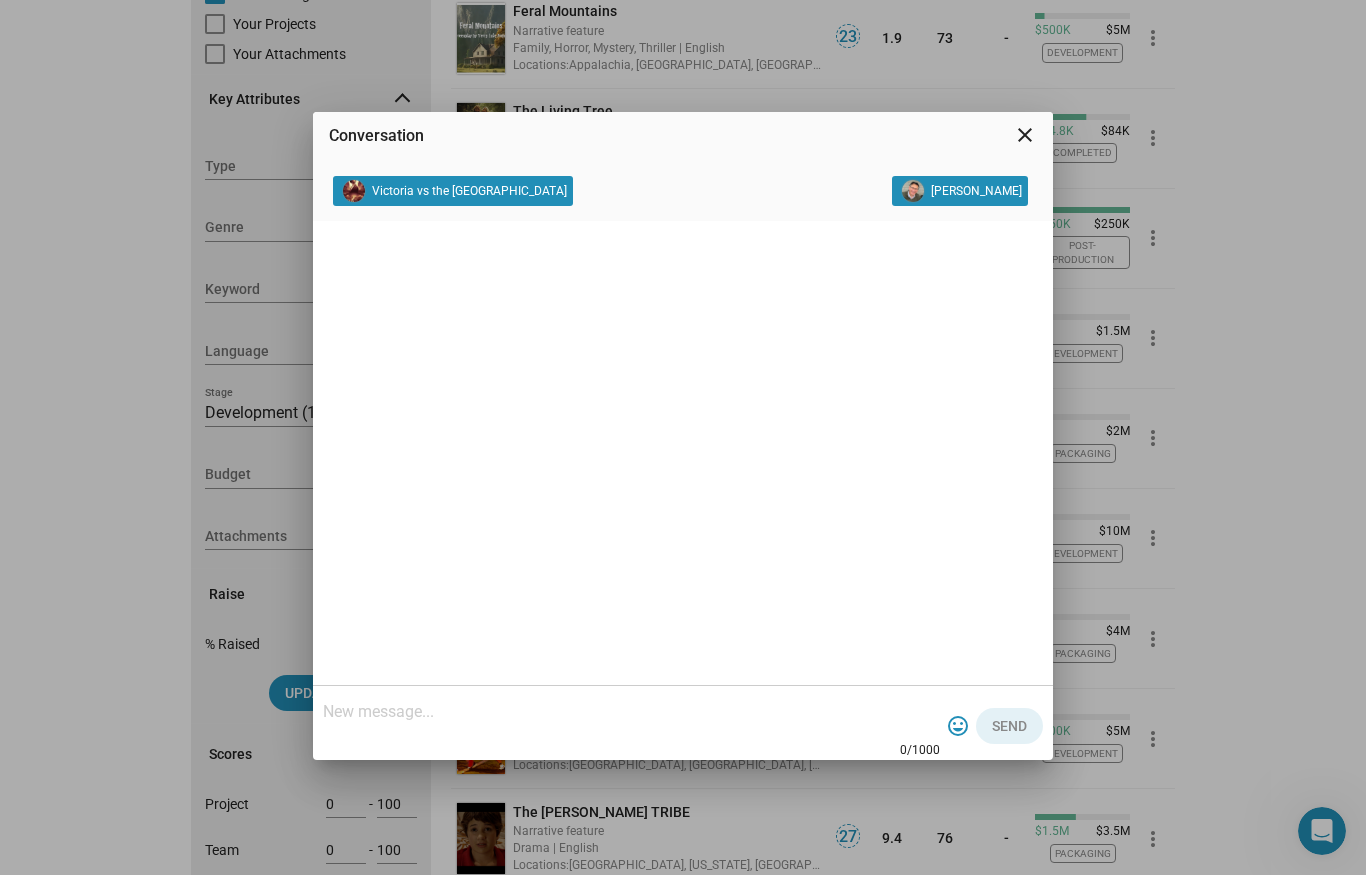 scroll, scrollTop: 0, scrollLeft: 0, axis: both 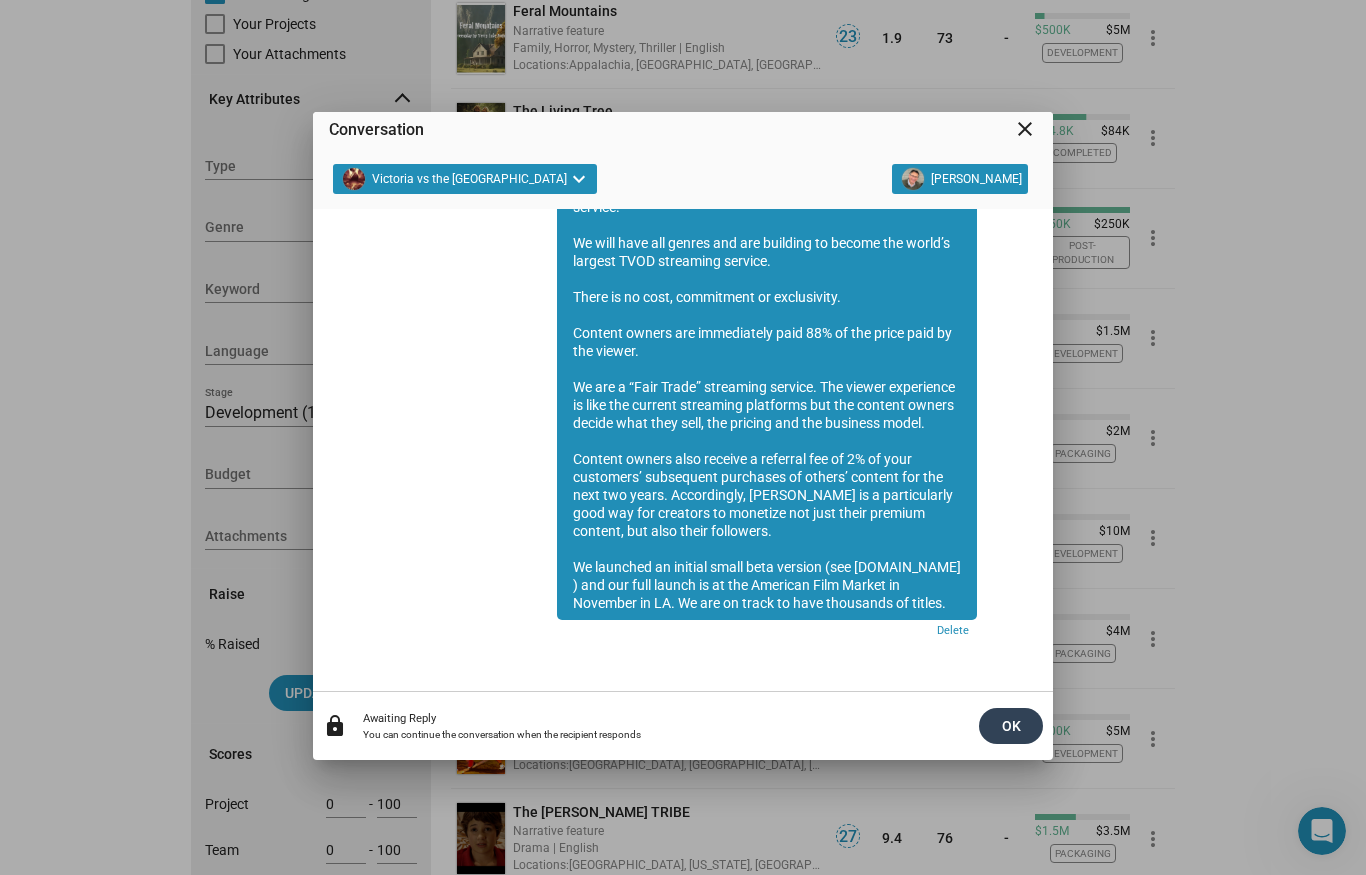 click on "OK" 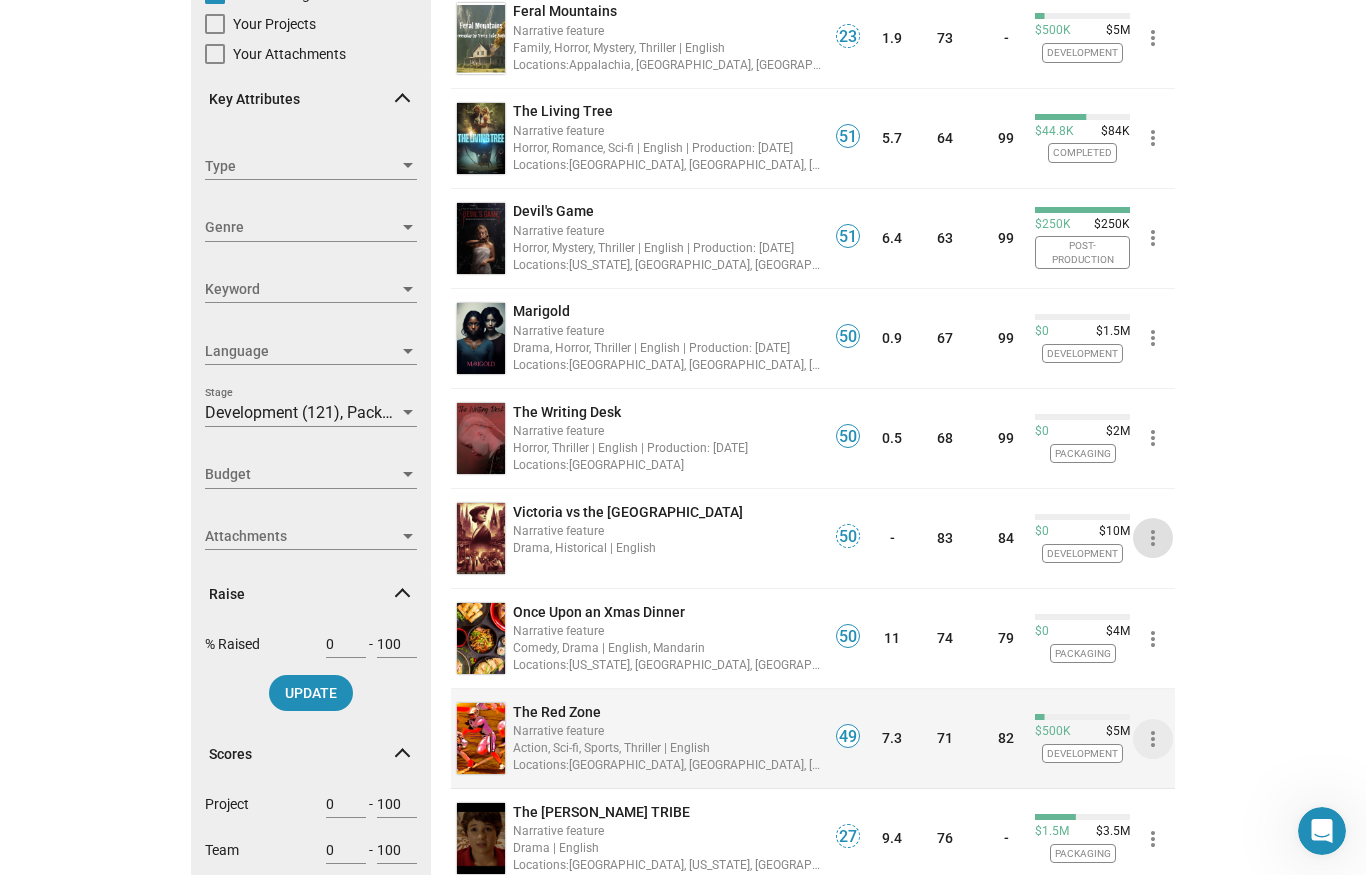 click on "more_vert" 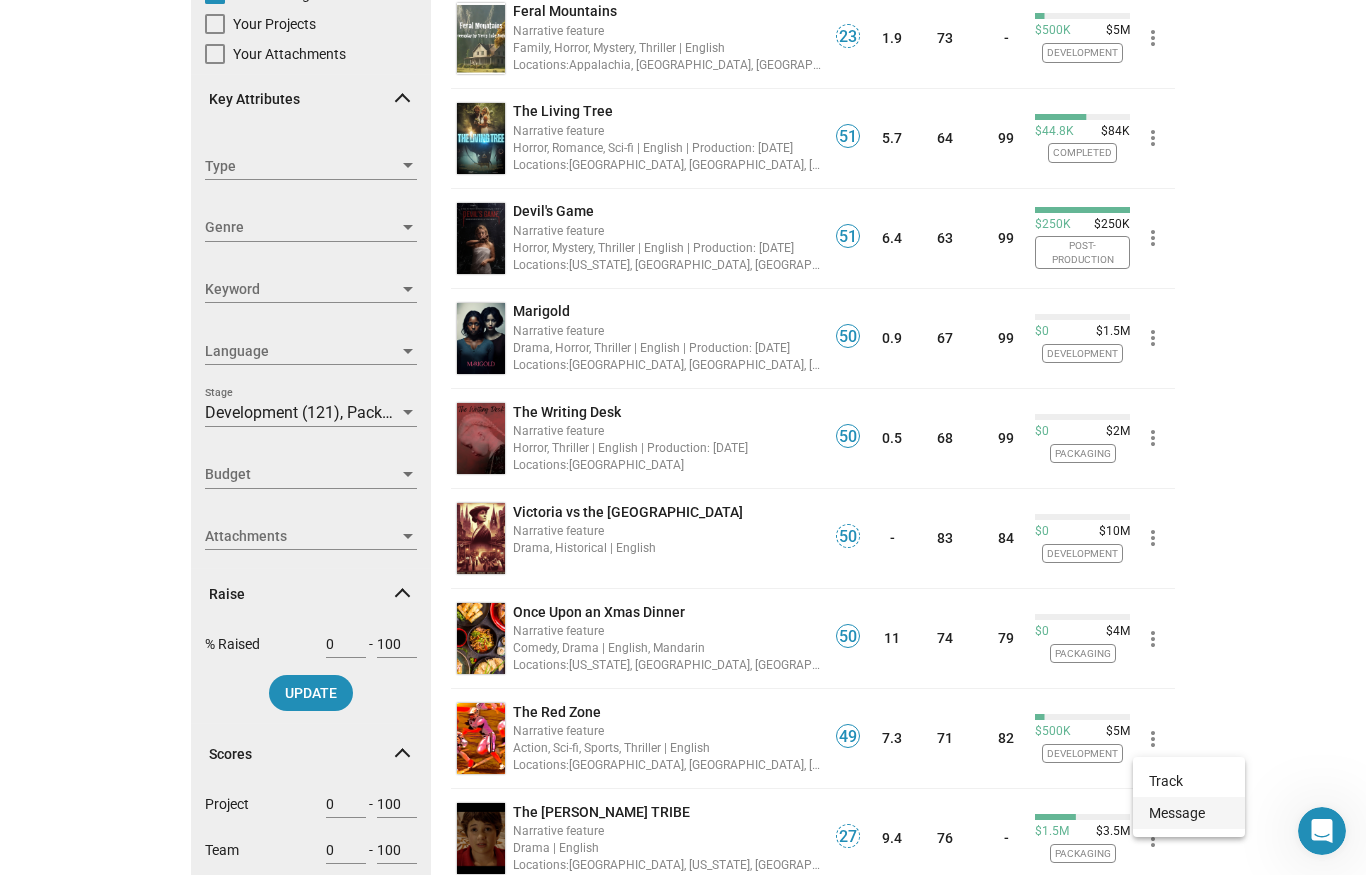 click on "Message" 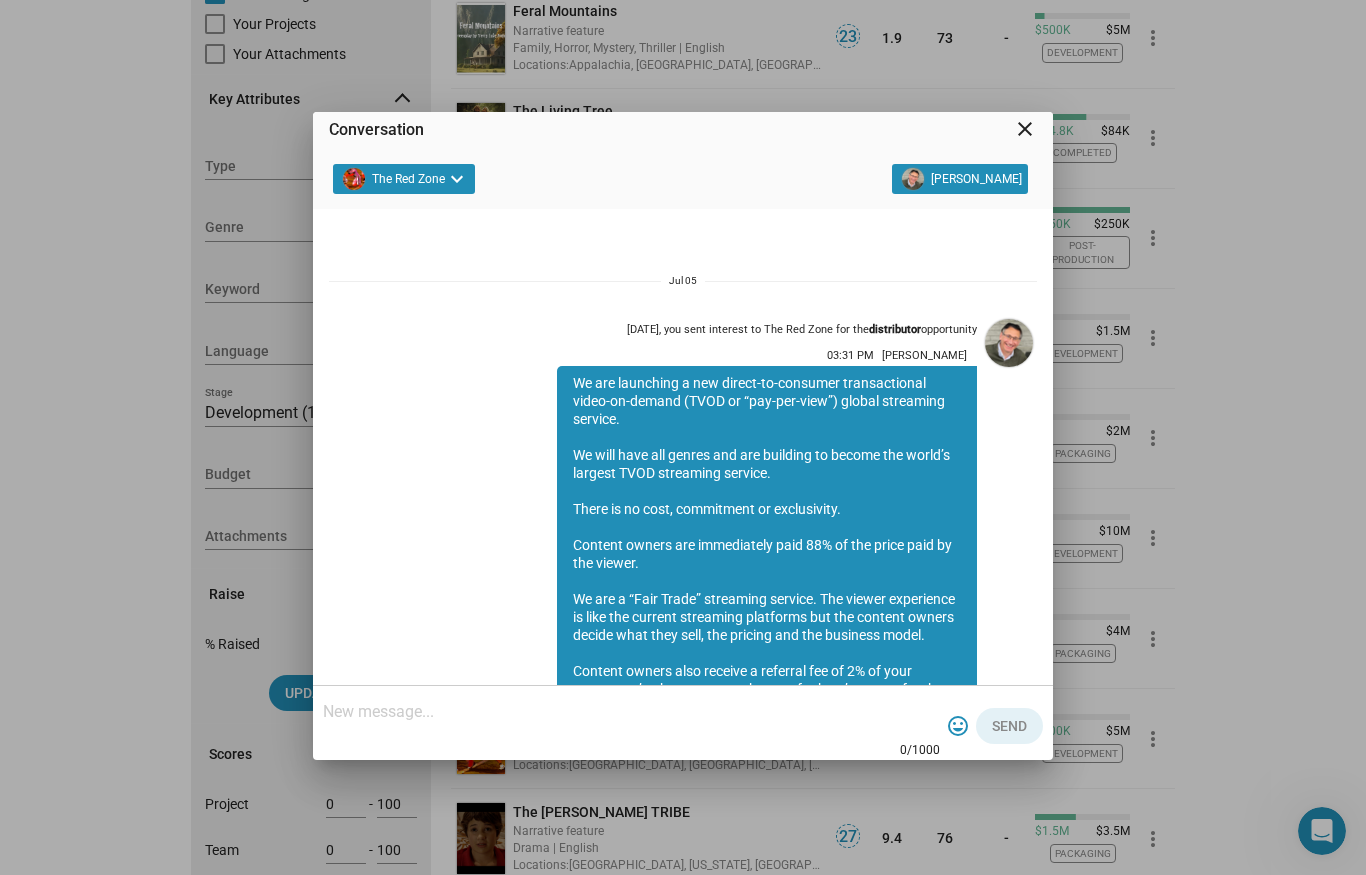 scroll, scrollTop: 1409, scrollLeft: 0, axis: vertical 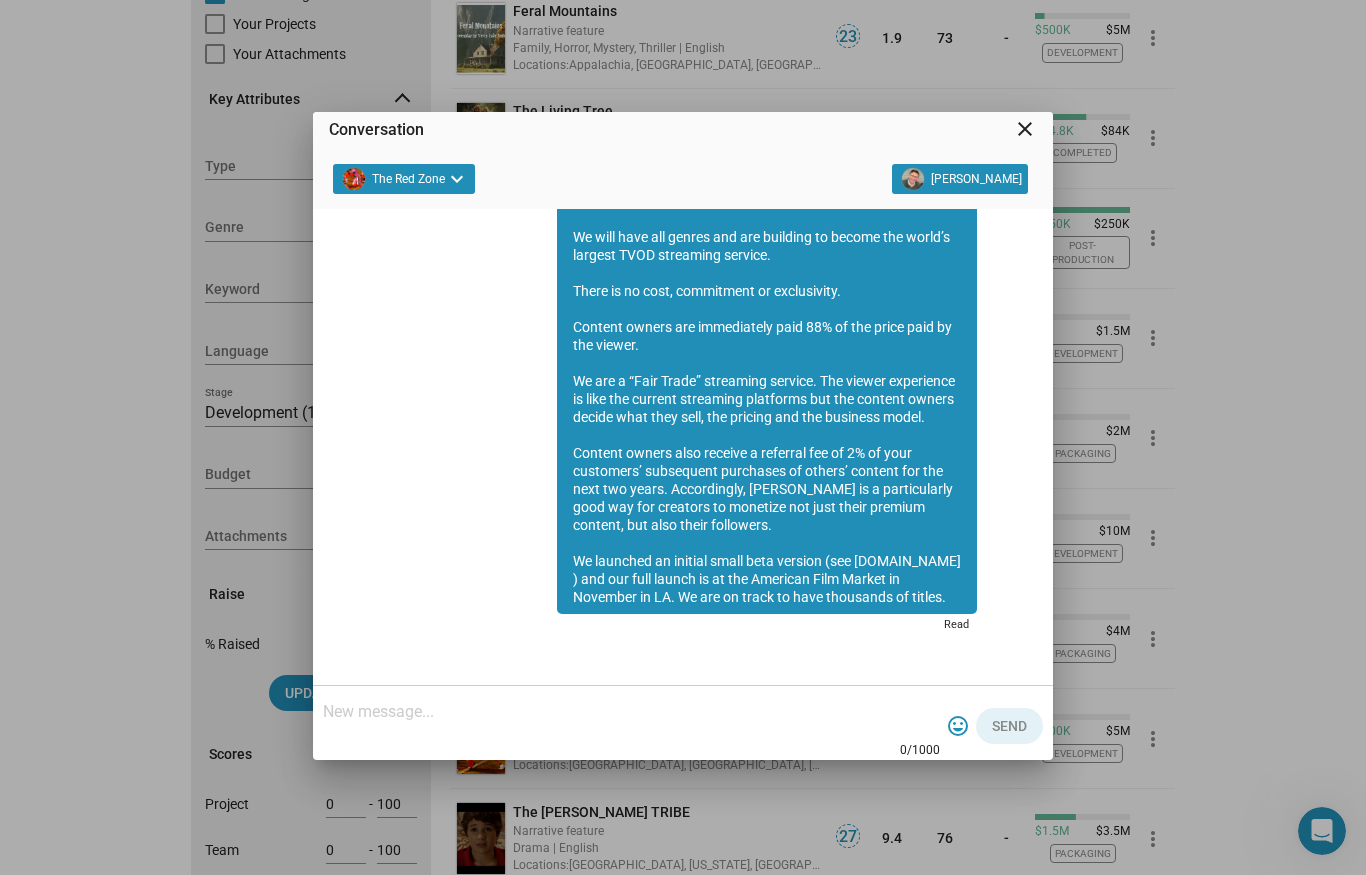 click on "close" at bounding box center (1025, 129) 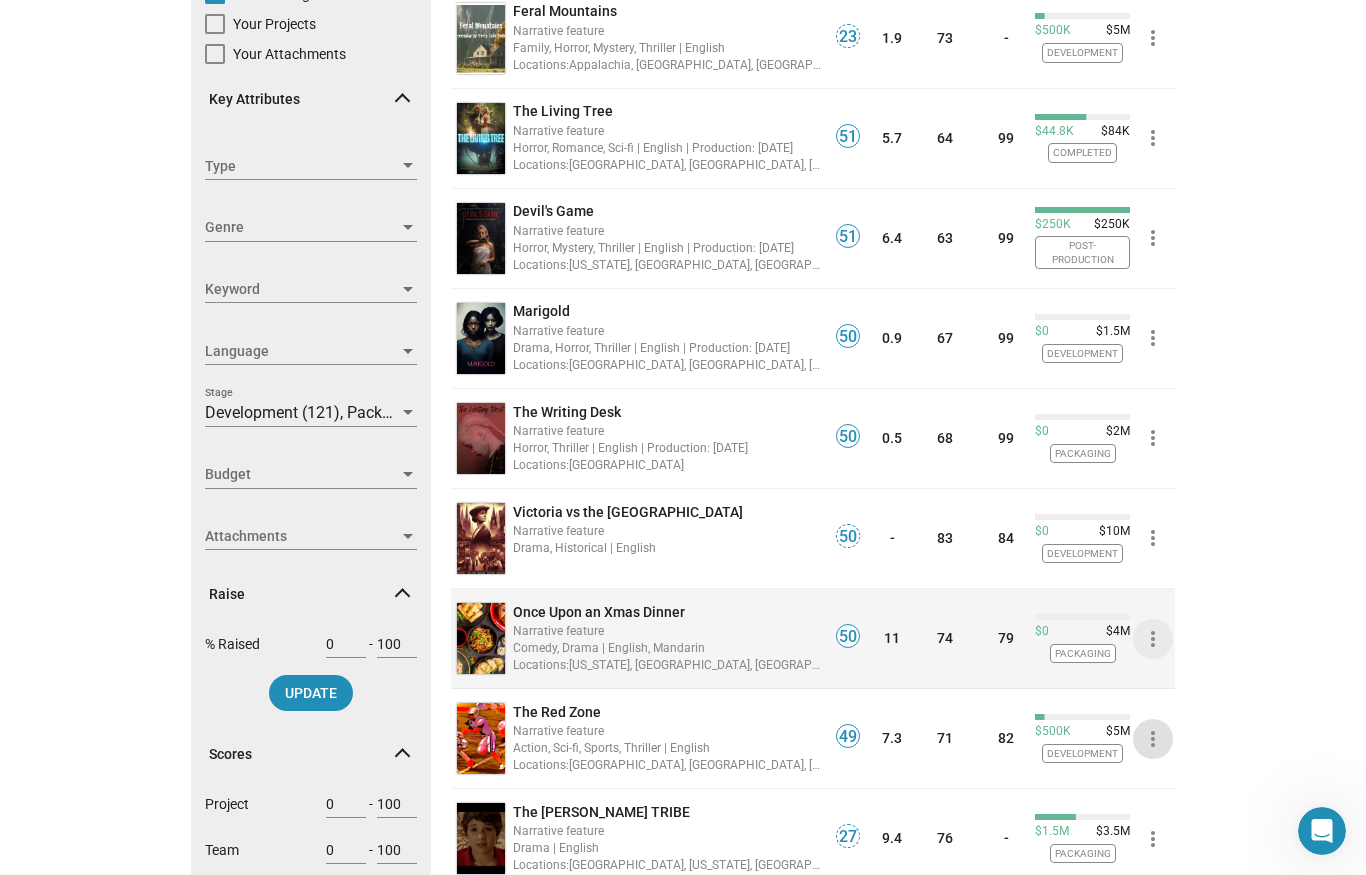 click on "more_vert" 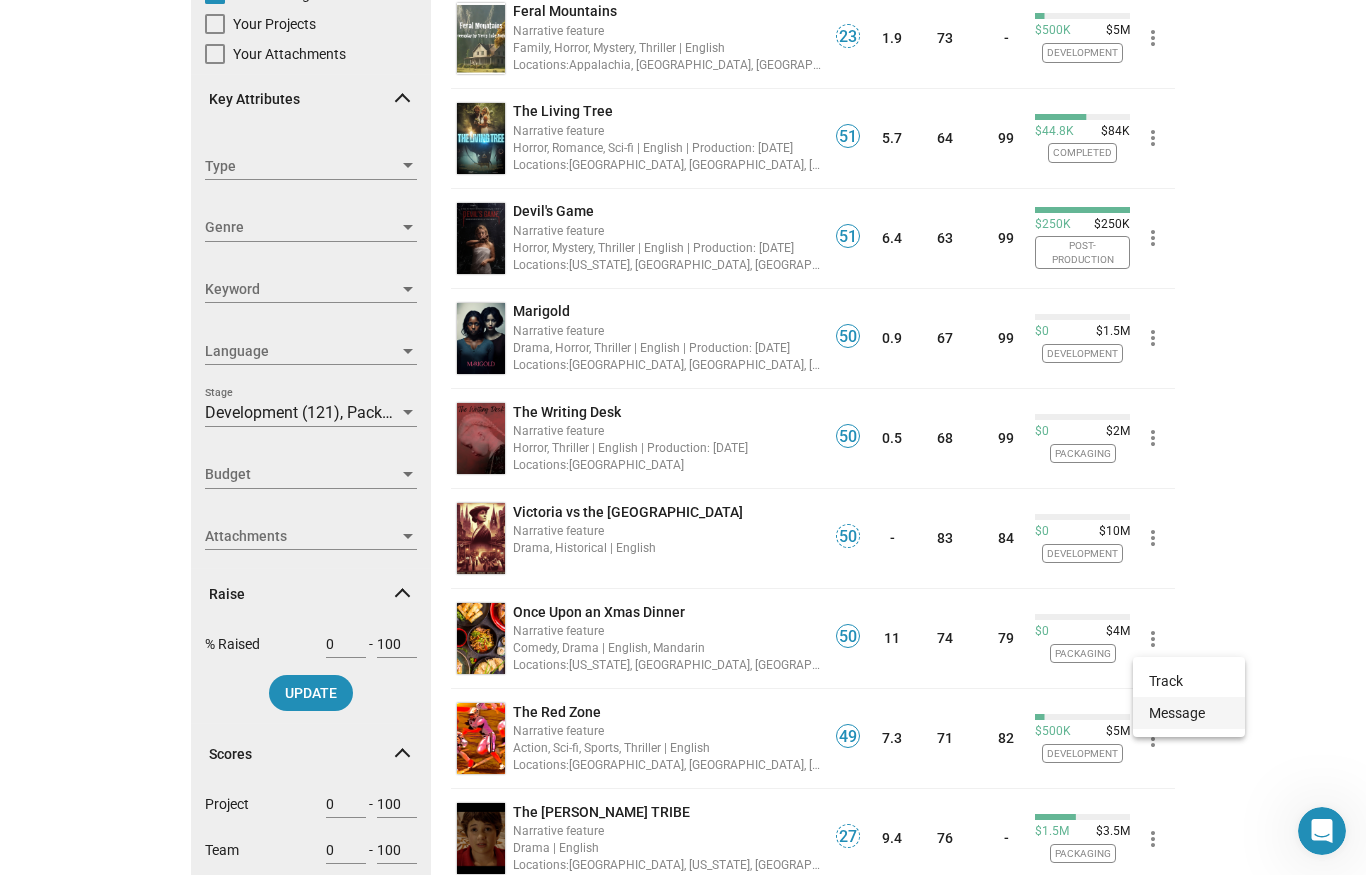 click on "Message" 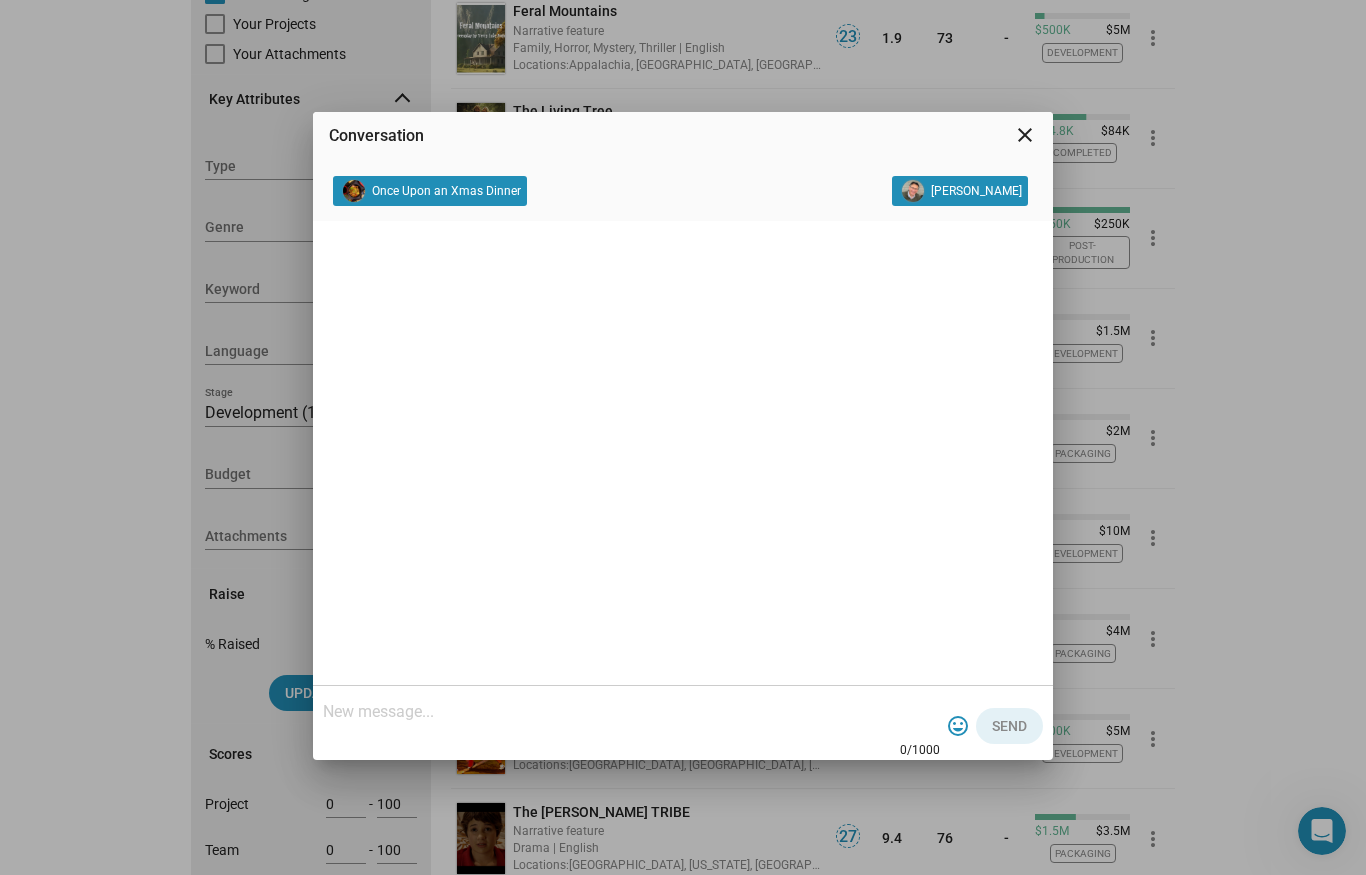 click at bounding box center [631, 712] 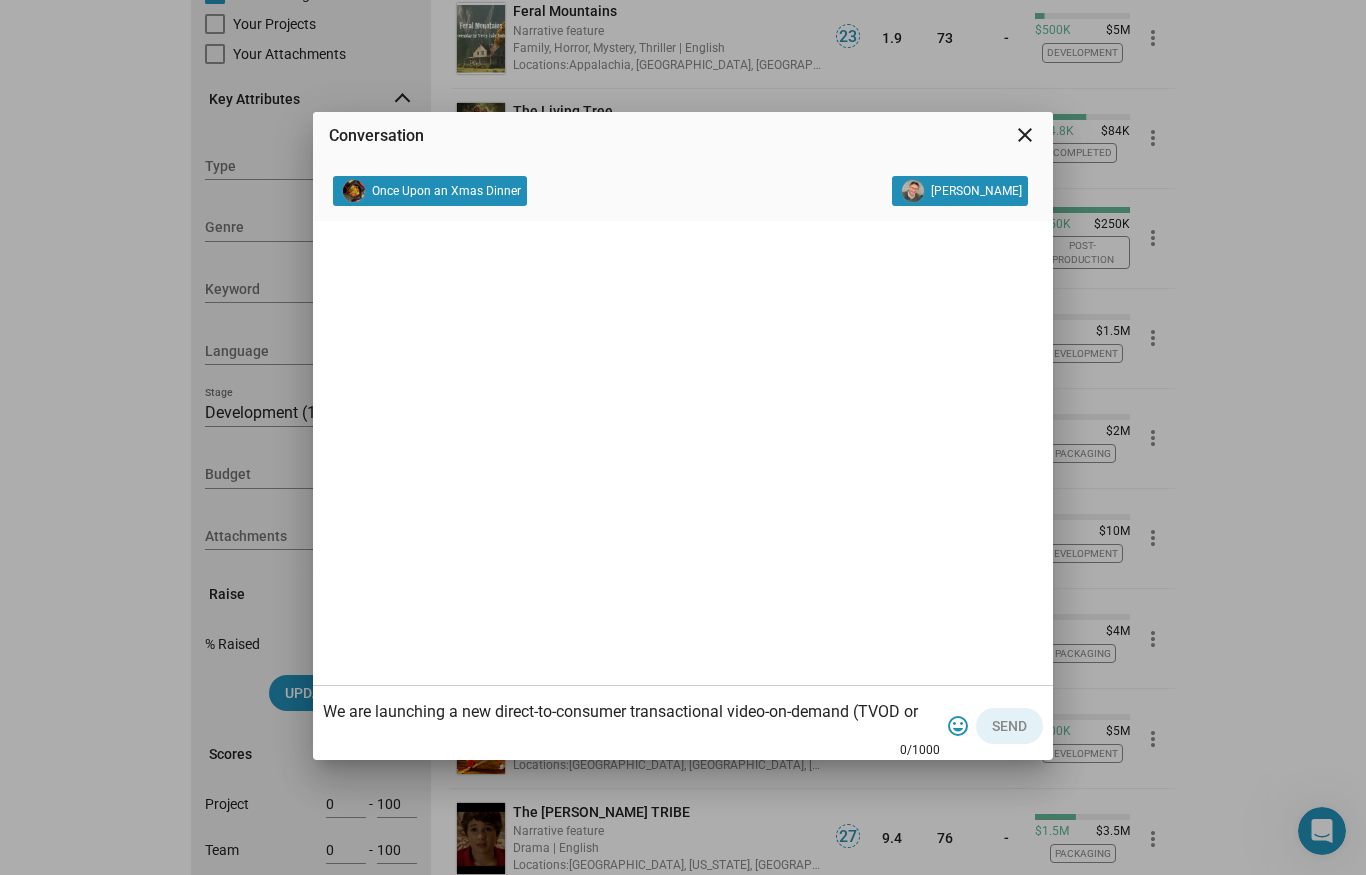 scroll, scrollTop: 300, scrollLeft: 0, axis: vertical 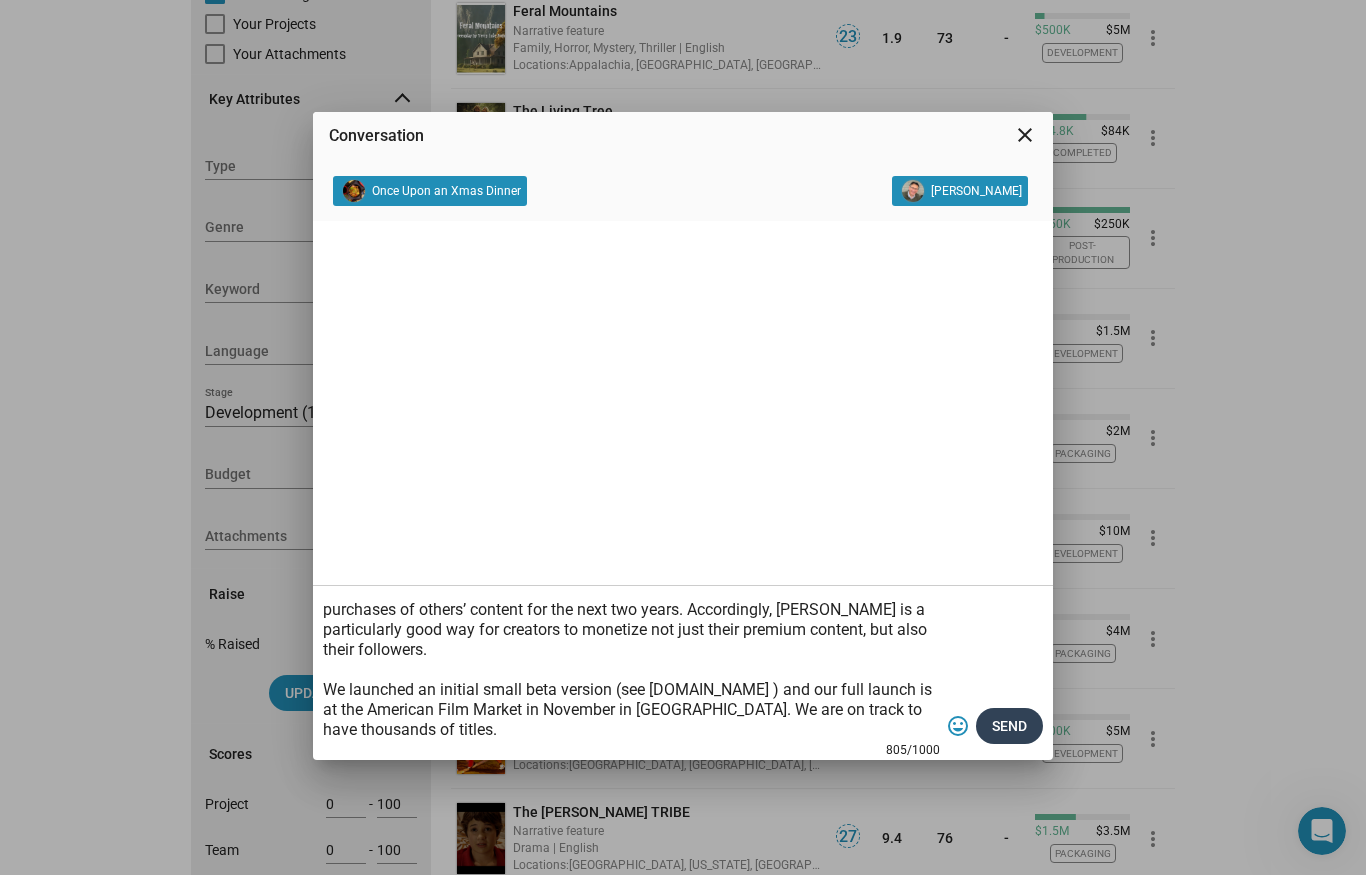 type on "We are launching a new direct-to-consumer transactional video-on-demand (TVOD or “pay-per-view”) global streaming service.
We will have all genres and are building to become the world’s largest TVOD streaming service.
There is no cost, commitment or exclusivity.
Content owners are immediately paid 88% of the price paid by the viewer.
We are a “Fair Trade” streaming service. The viewer experience is like the current streaming platforms but the content owners decide what they sell, the pricing and the business model.
Content owners also receive a referral fee of 2% of your customers’ subsequent purchases of others’ content for the next two years. Accordingly, [PERSON_NAME] is a particularly good way for creators to monetize not just their premium content, but also their followers.
We launched an initial small beta version (see [DOMAIN_NAME] ) and our full launch is at the American Film Market in November in [GEOGRAPHIC_DATA]. We are on track to have thousands of titles." 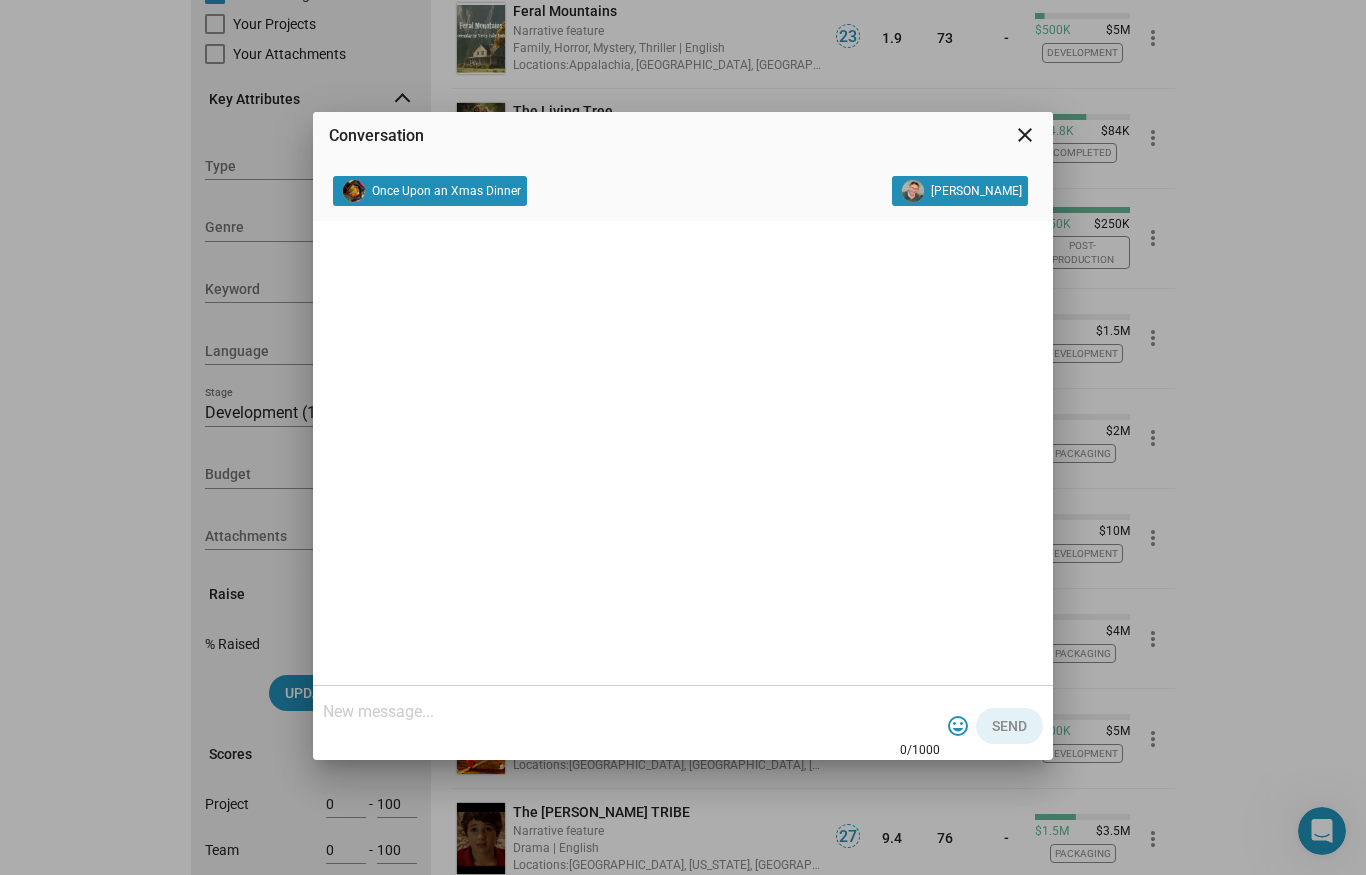 scroll, scrollTop: 0, scrollLeft: 0, axis: both 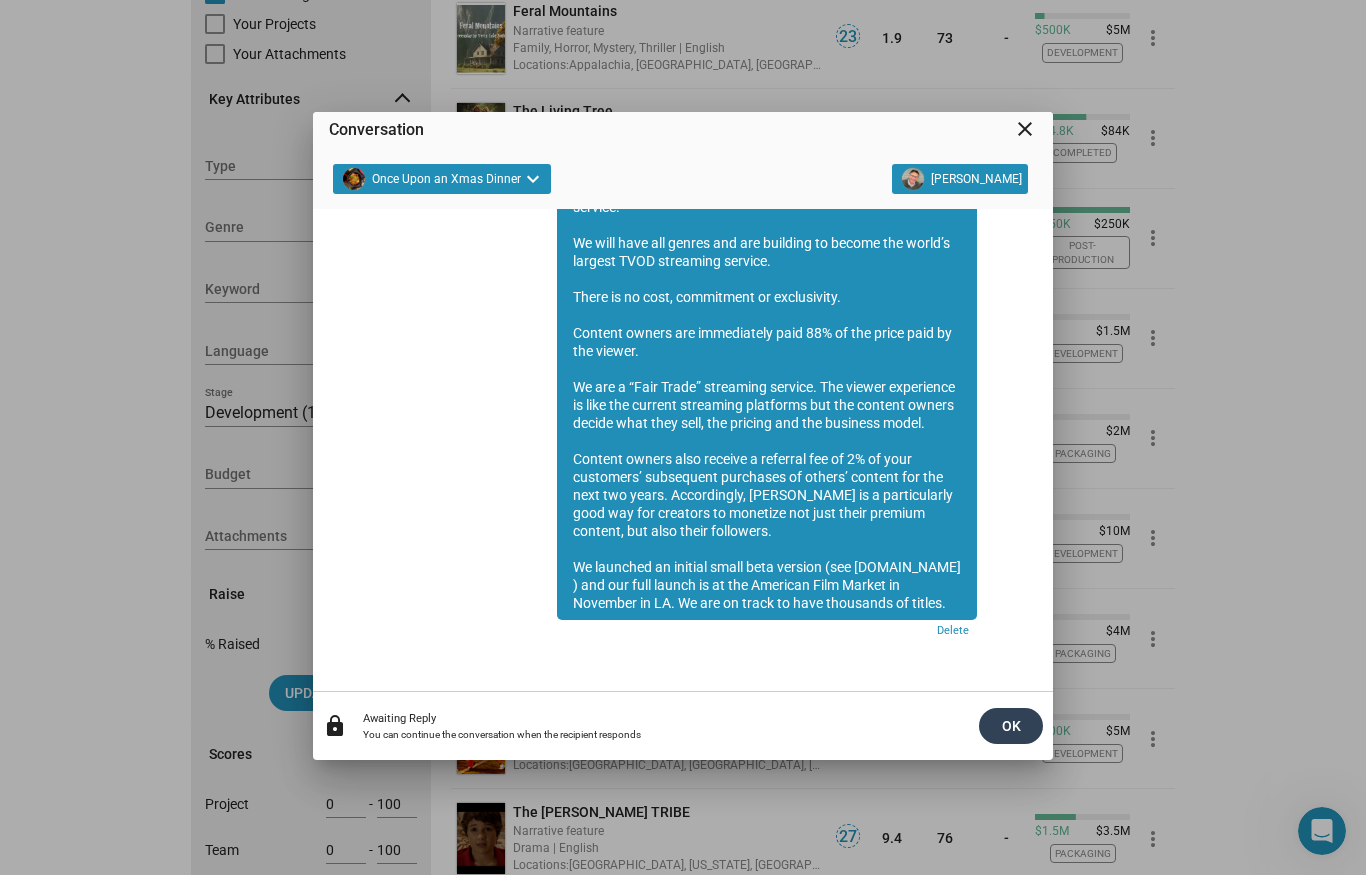 click on "OK" 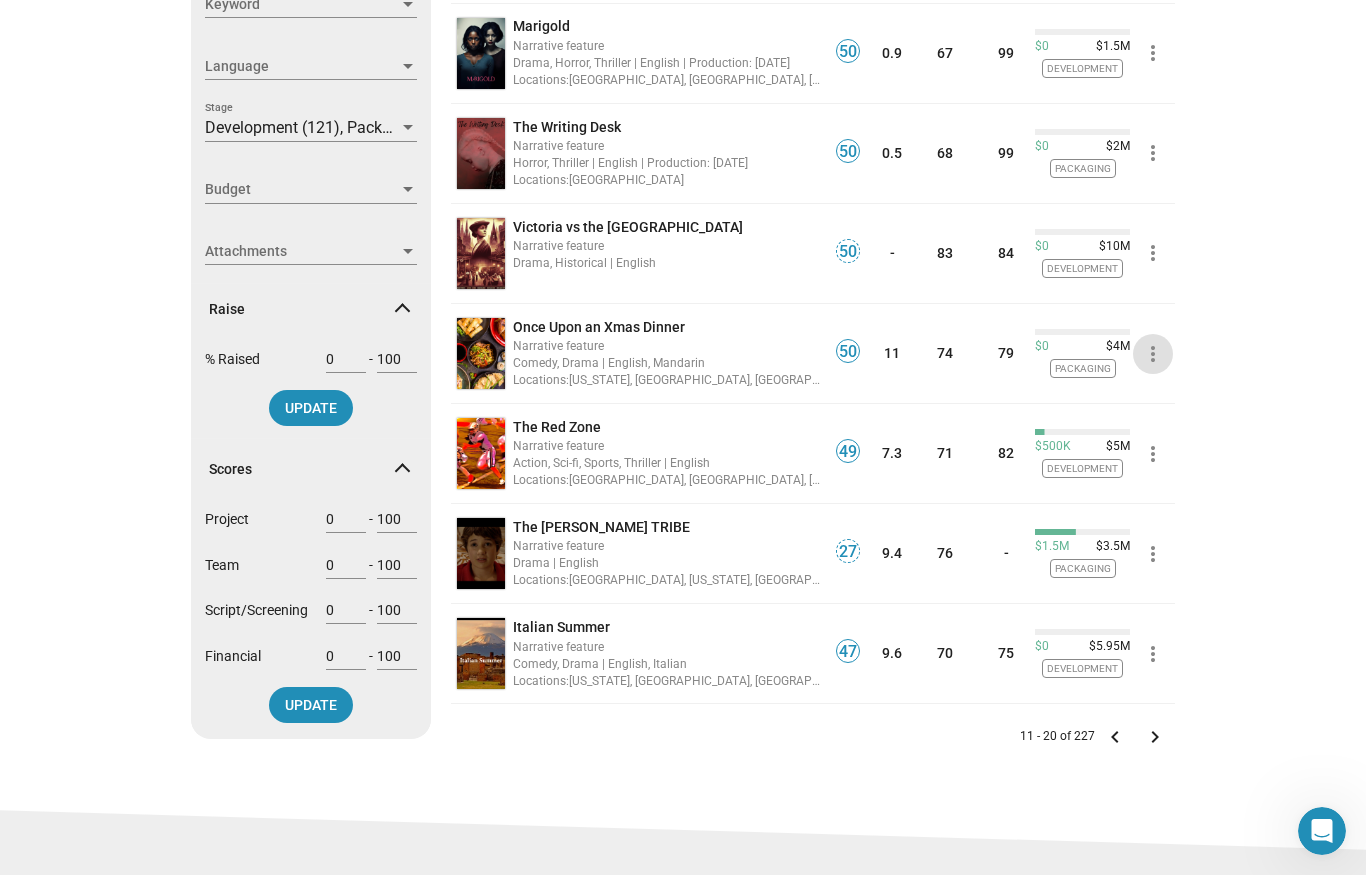 scroll, scrollTop: 588, scrollLeft: 0, axis: vertical 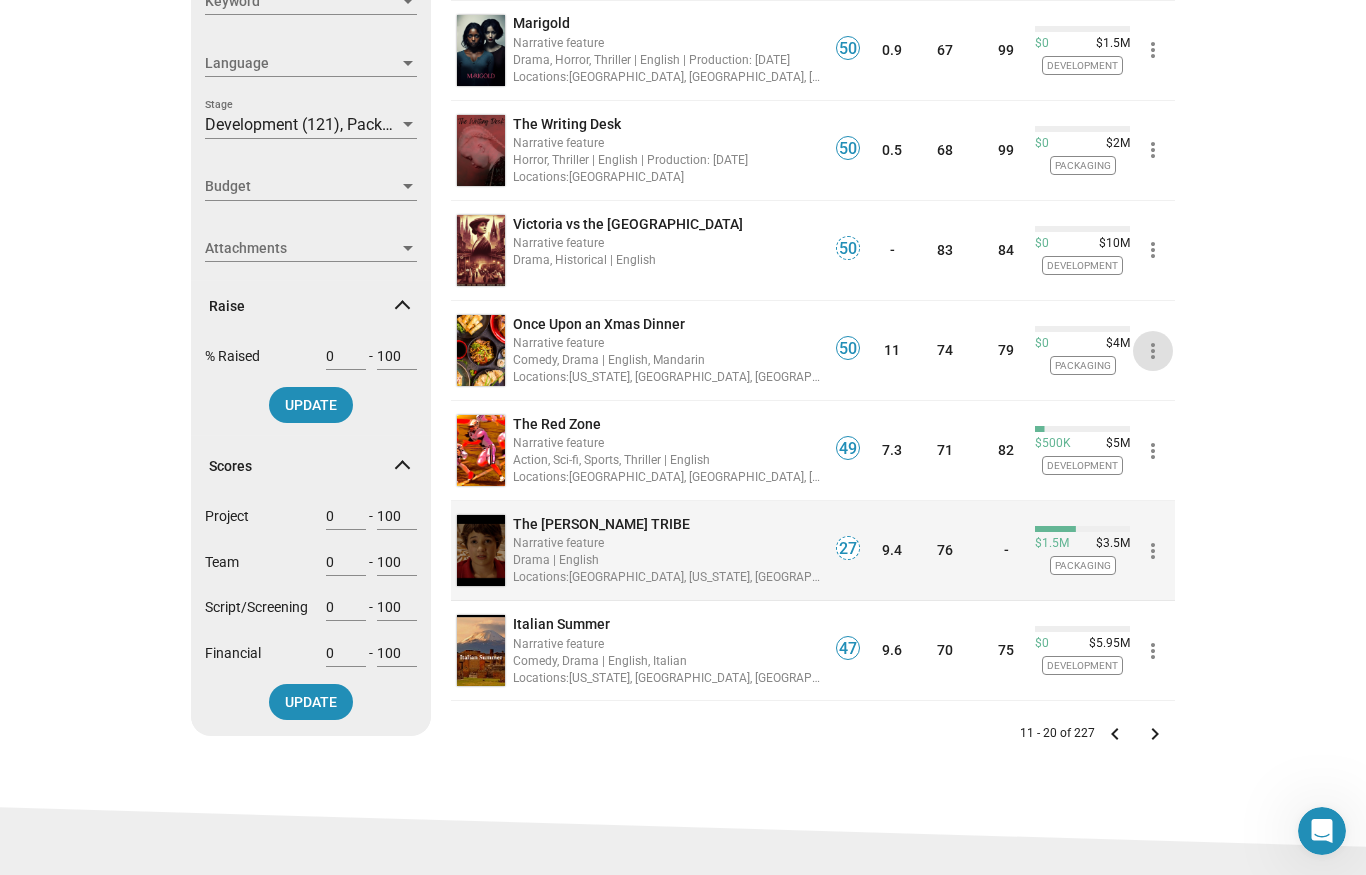 click on "more_vert" 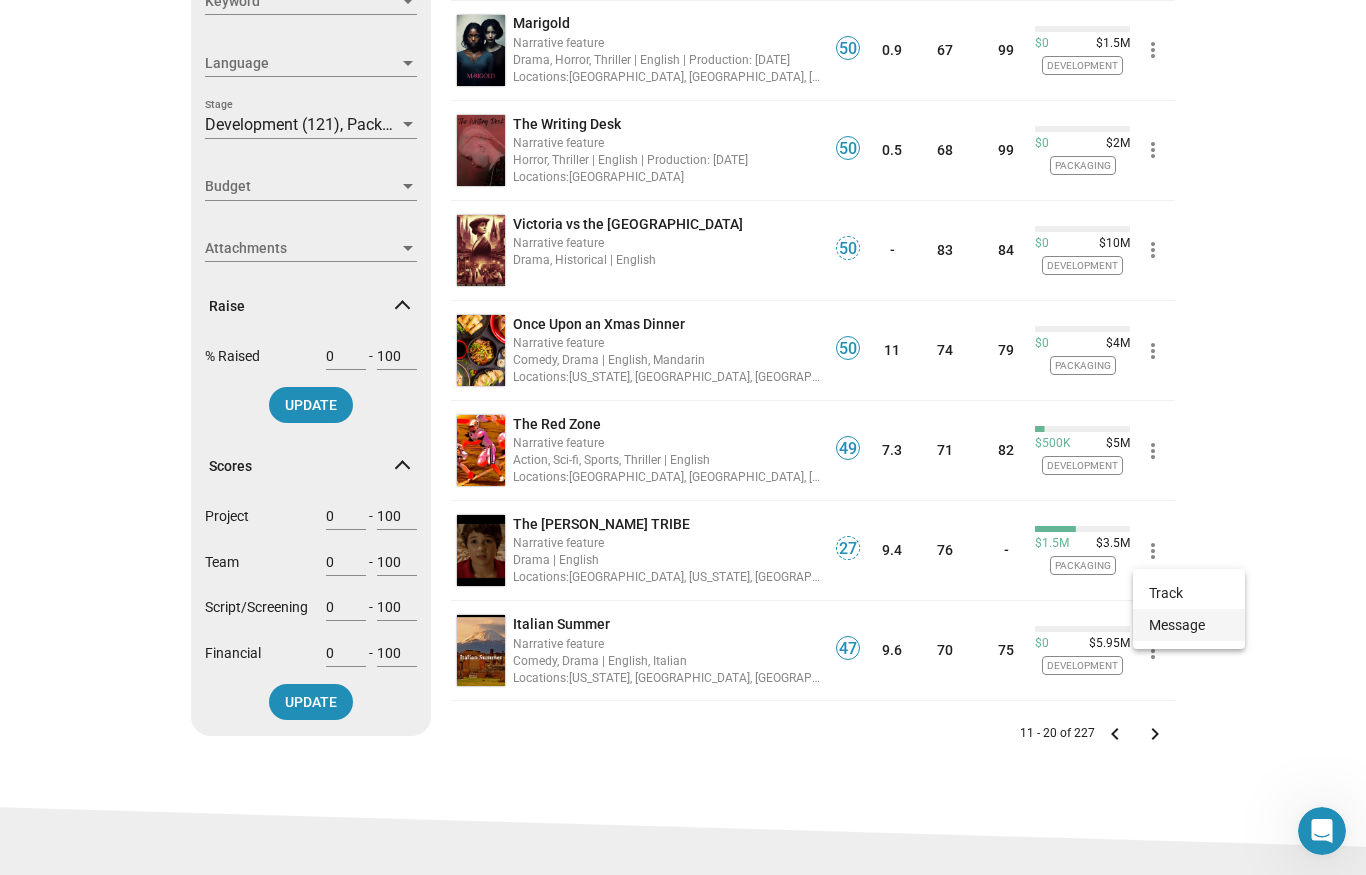click on "Message" 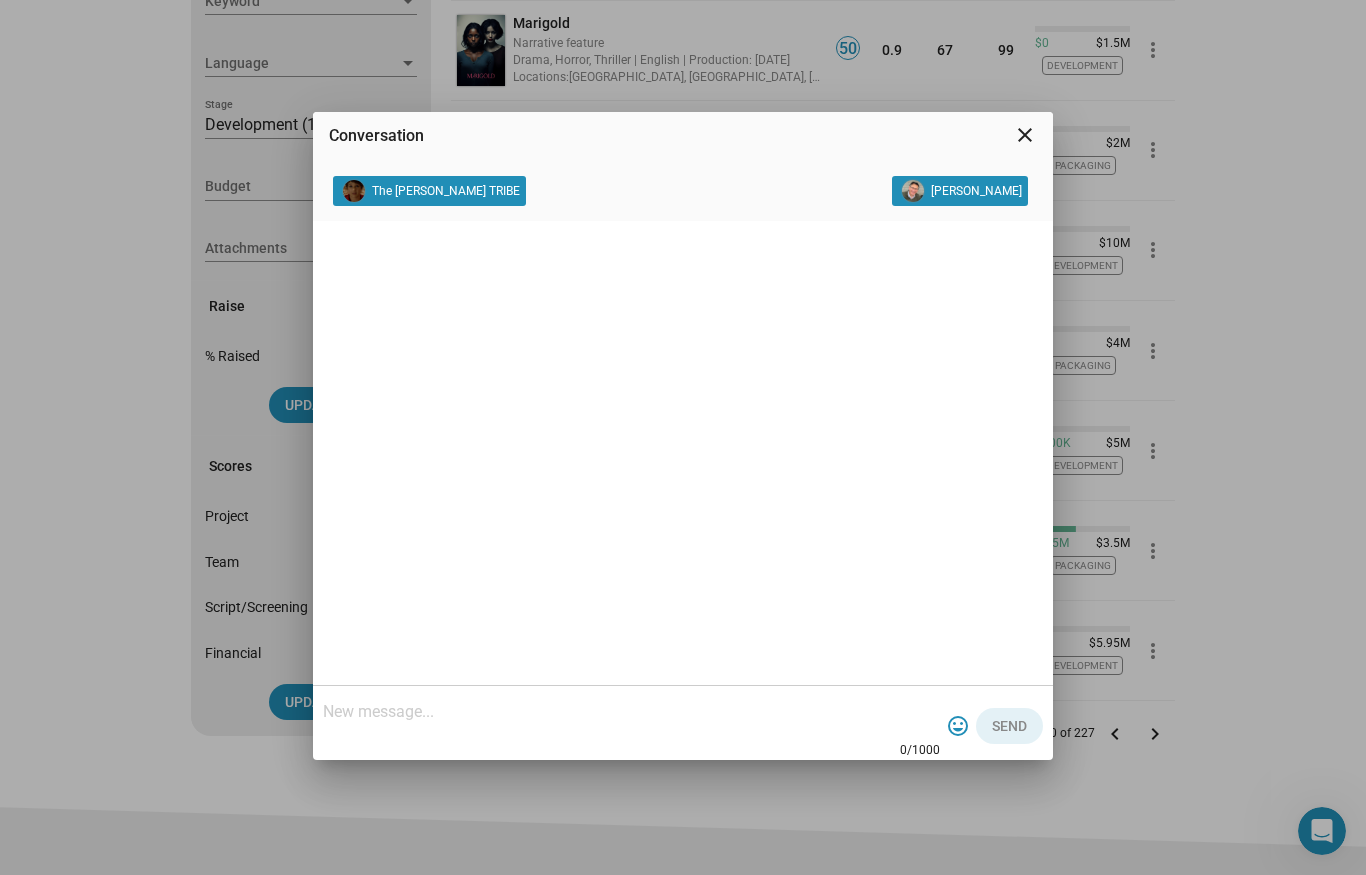click at bounding box center [631, 712] 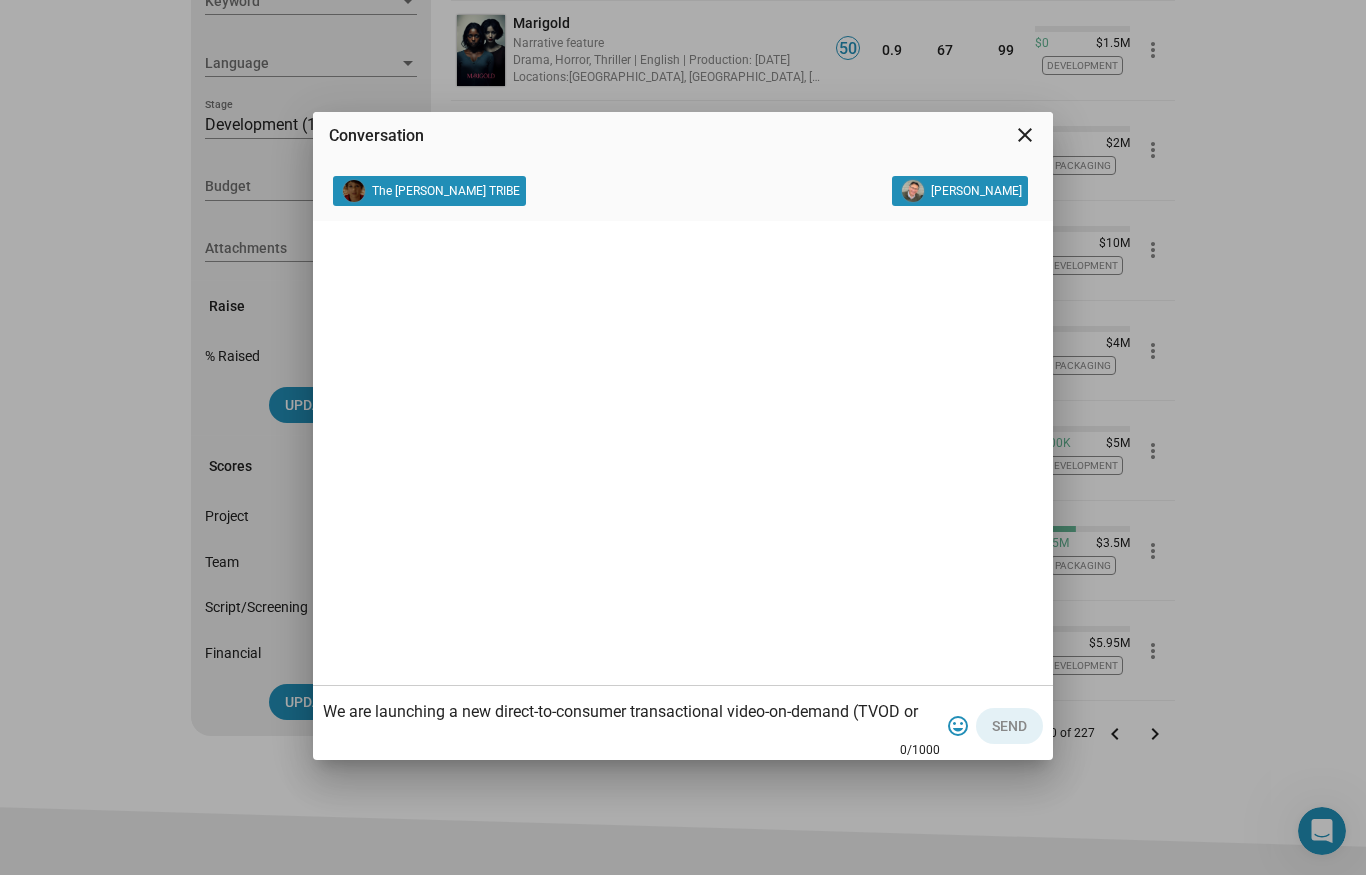 scroll, scrollTop: 300, scrollLeft: 0, axis: vertical 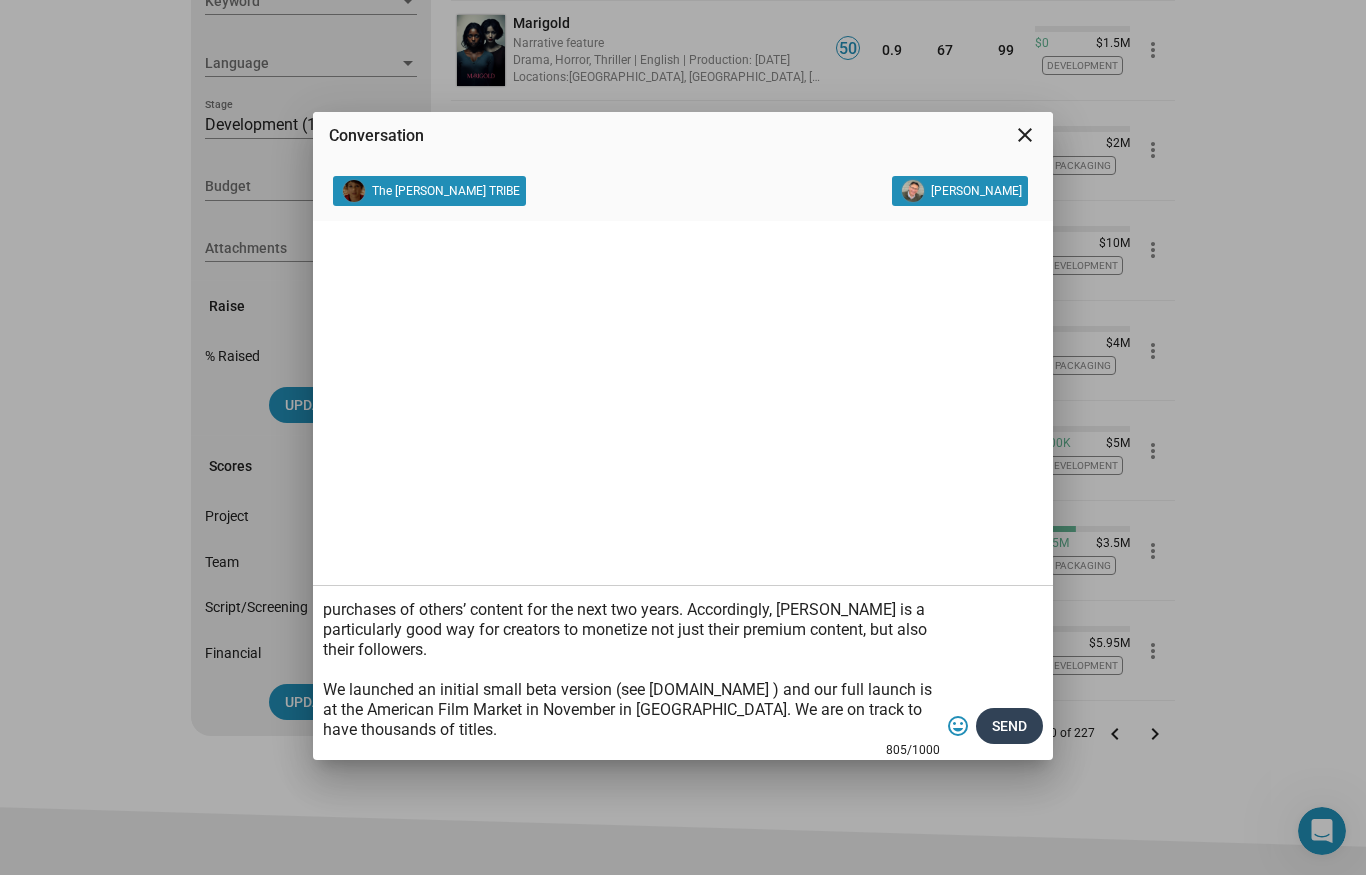 type on "We are launching a new direct-to-consumer transactional video-on-demand (TVOD or “pay-per-view”) global streaming service.
We will have all genres and are building to become the world’s largest TVOD streaming service.
There is no cost, commitment or exclusivity.
Content owners are immediately paid 88% of the price paid by the viewer.
We are a “Fair Trade” streaming service. The viewer experience is like the current streaming platforms but the content owners decide what they sell, the pricing and the business model.
Content owners also receive a referral fee of 2% of your customers’ subsequent purchases of others’ content for the next two years. Accordingly, [PERSON_NAME] is a particularly good way for creators to monetize not just their premium content, but also their followers.
We launched an initial small beta version (see [DOMAIN_NAME] ) and our full launch is at the American Film Market in November in [GEOGRAPHIC_DATA]. We are on track to have thousands of titles." 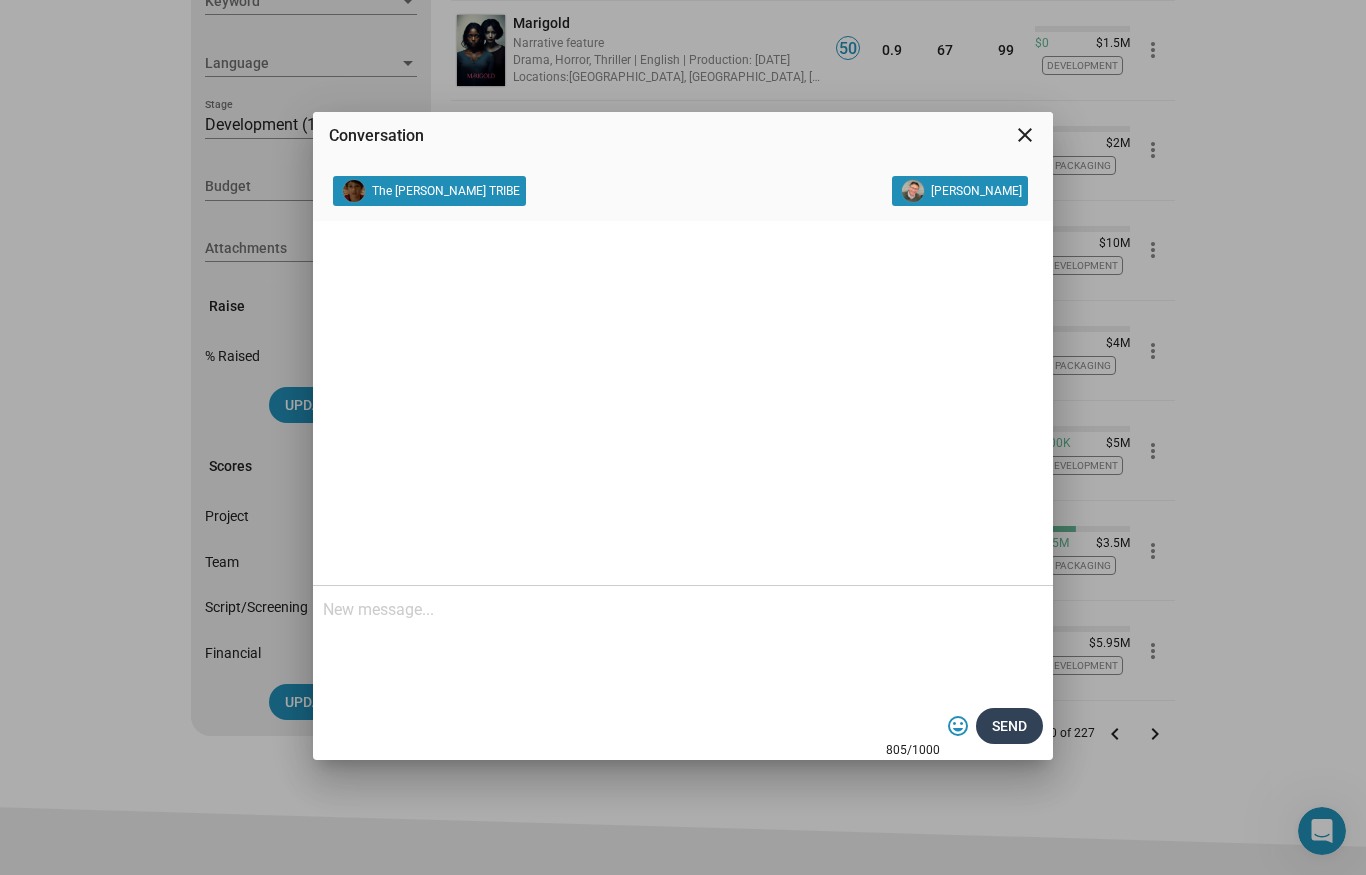 scroll, scrollTop: 0, scrollLeft: 0, axis: both 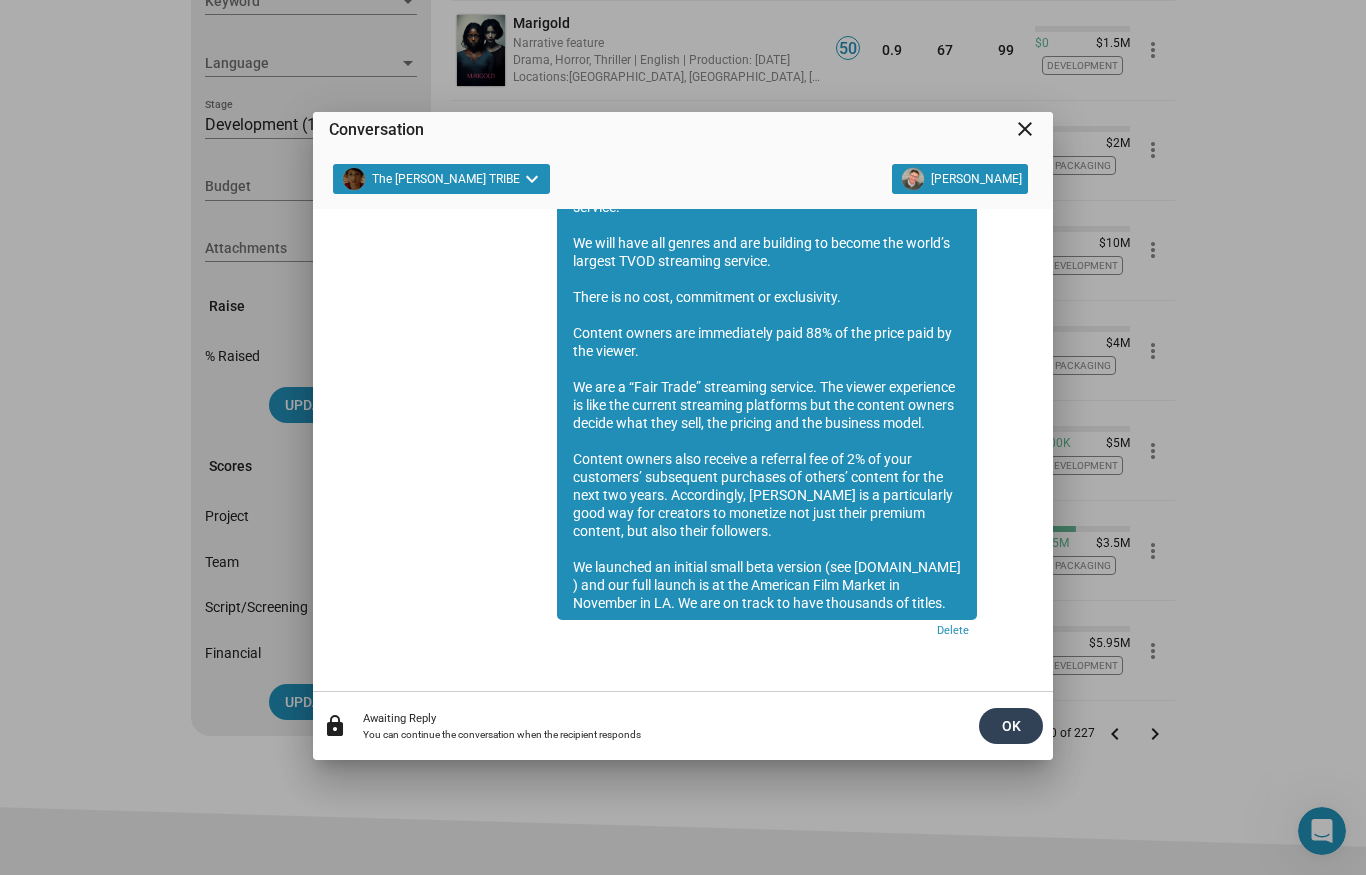 click on "OK" 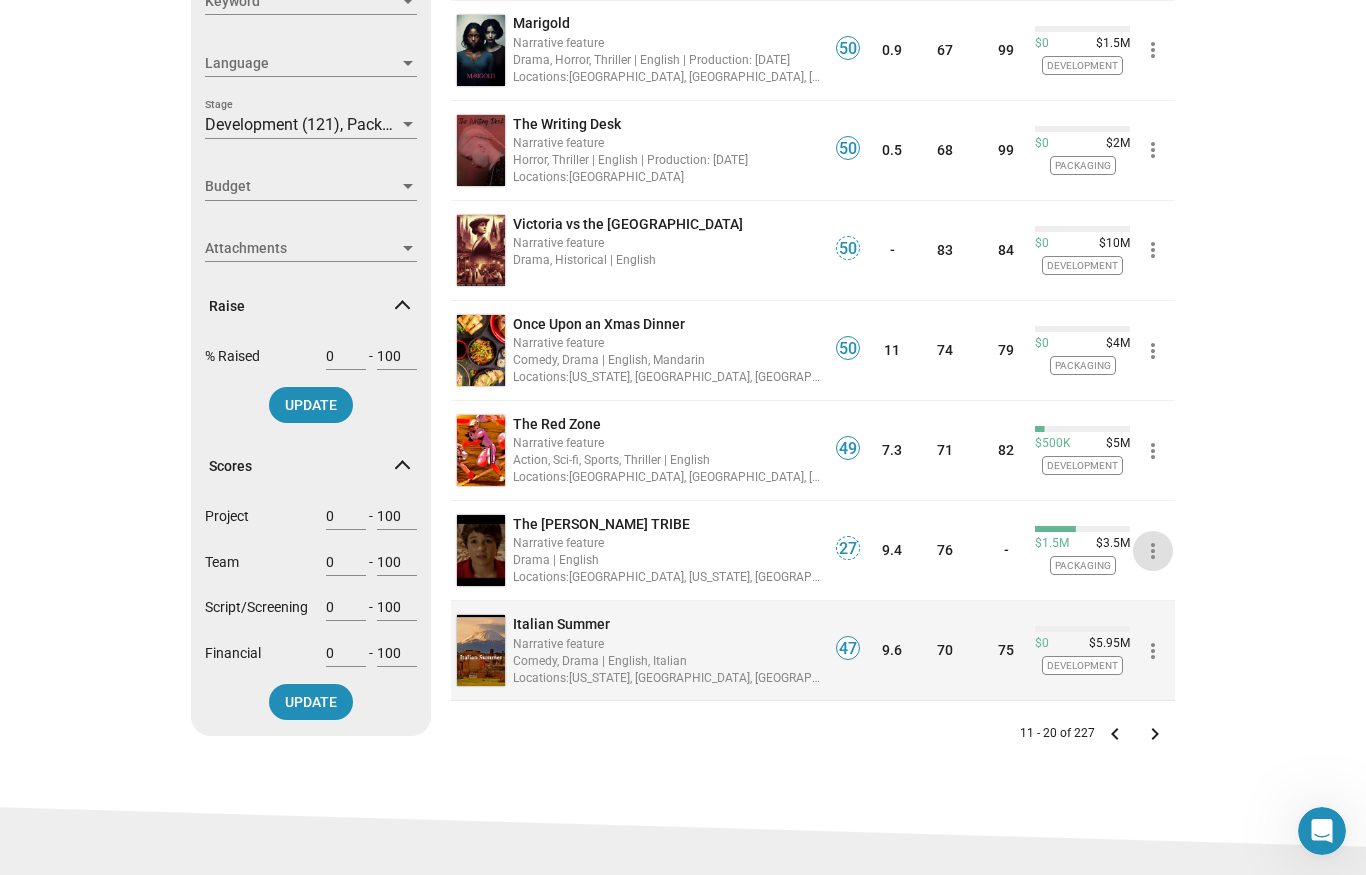click on "more_vert" 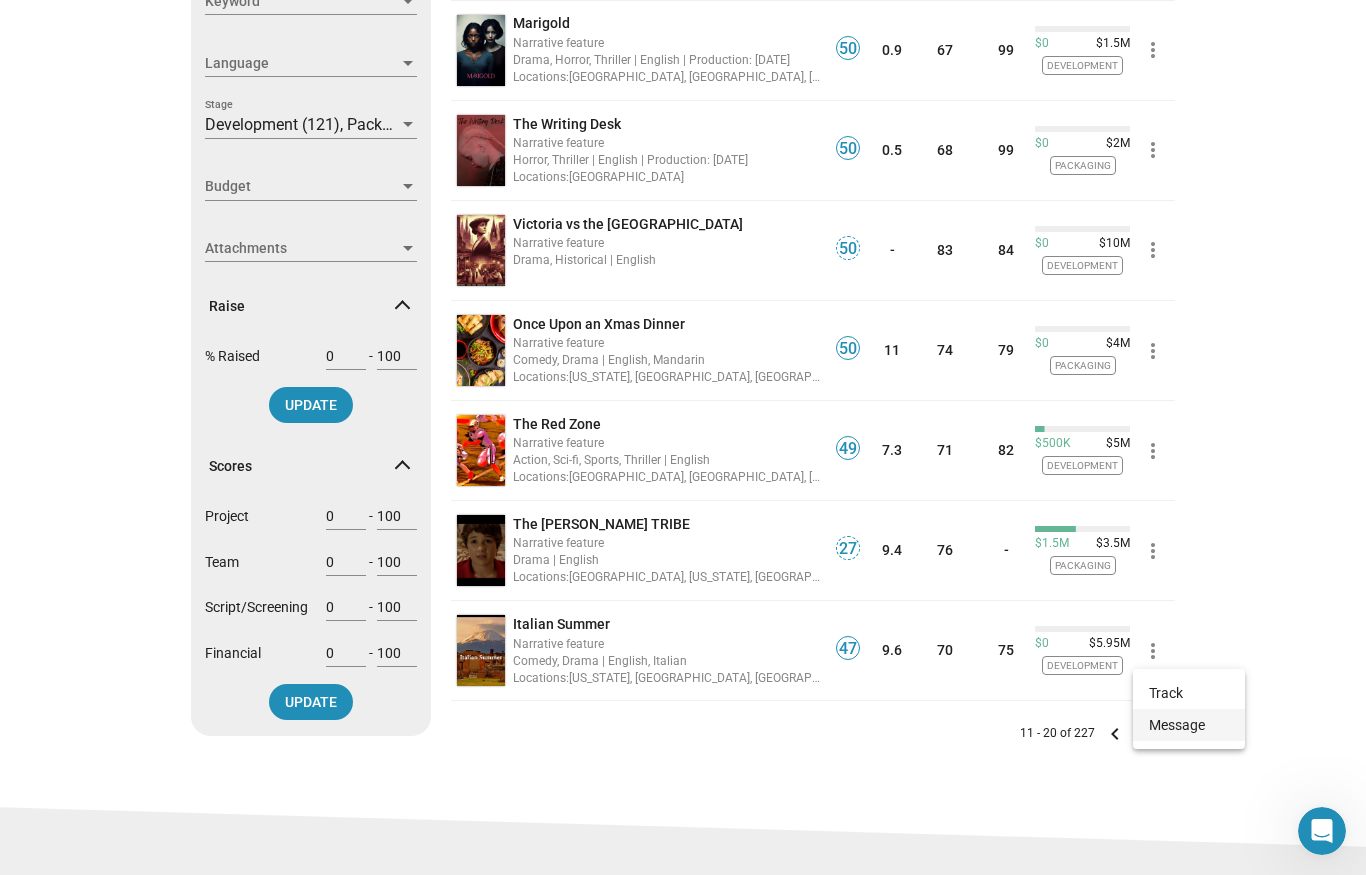click on "Message" 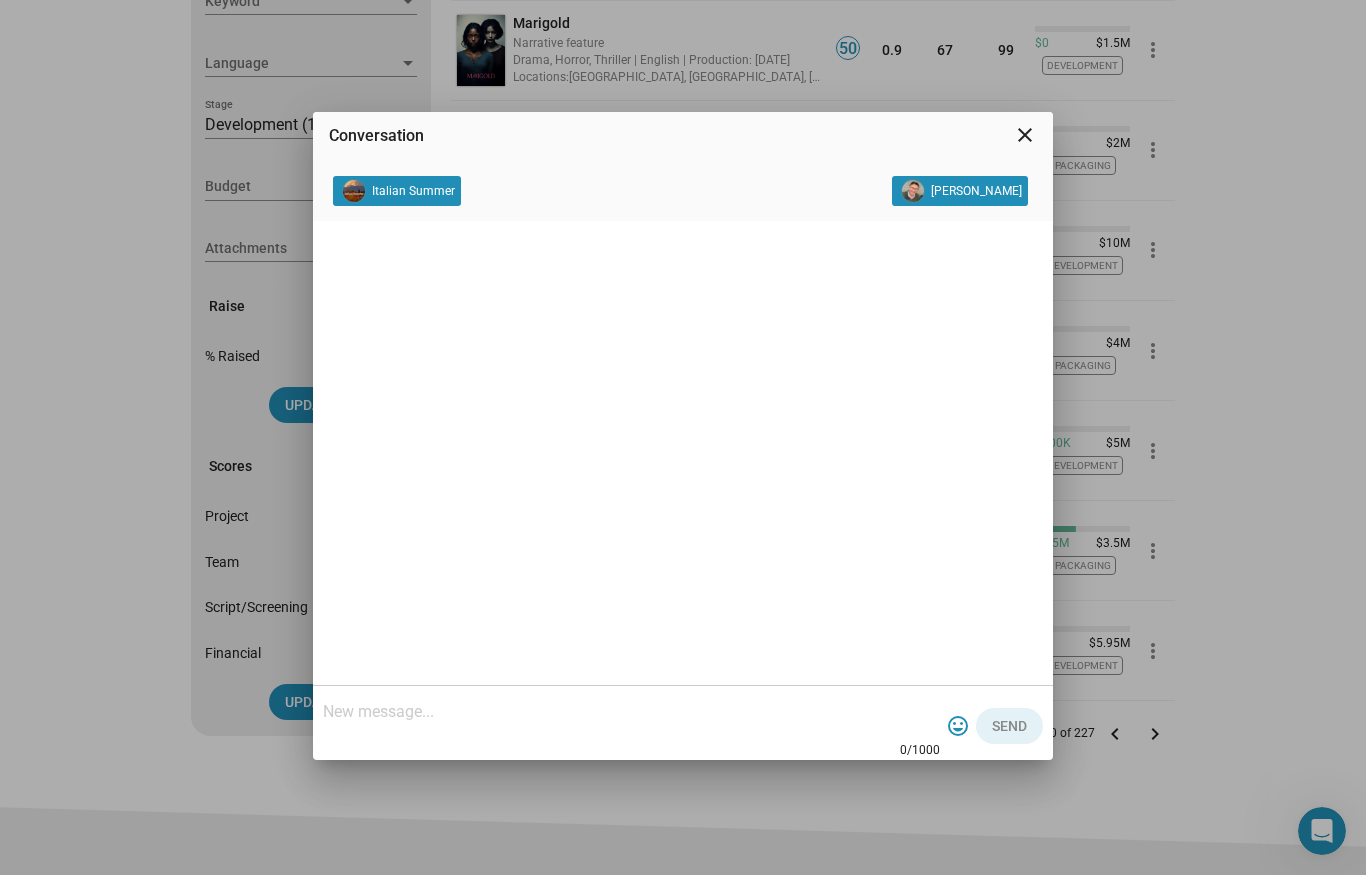 click at bounding box center [631, 712] 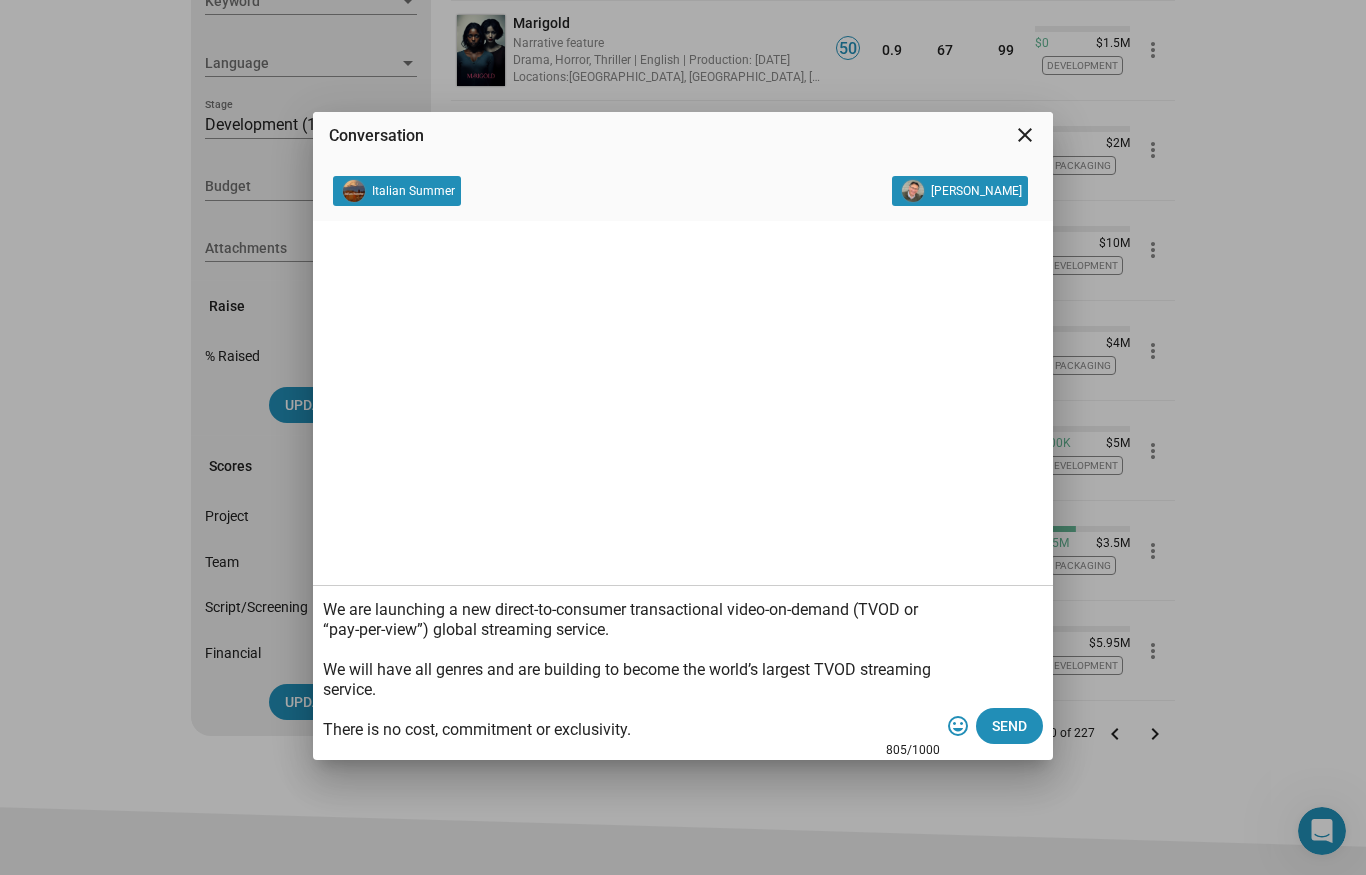 scroll, scrollTop: 300, scrollLeft: 0, axis: vertical 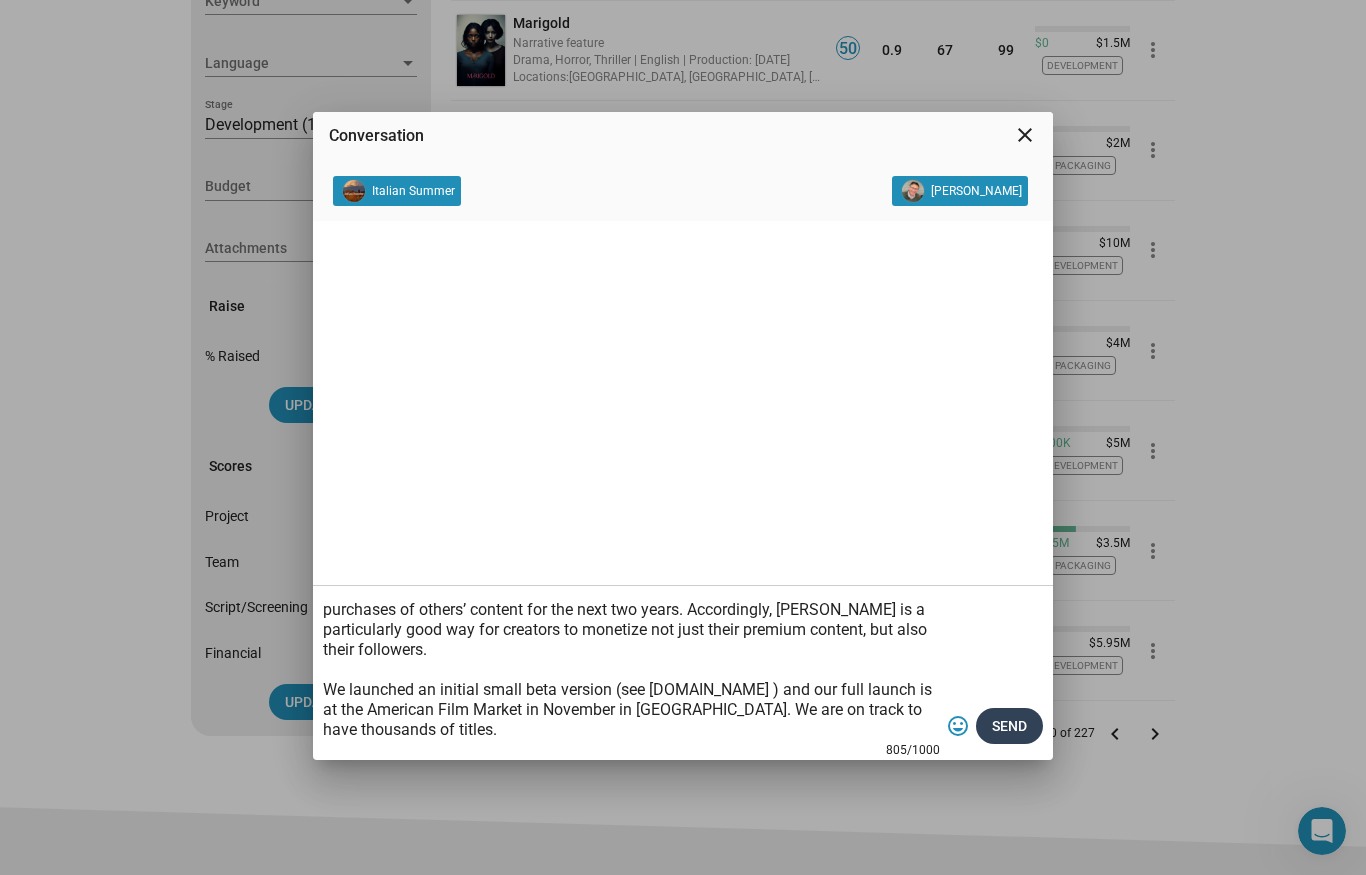 type on "We are launching a new direct-to-consumer transactional video-on-demand (TVOD or “pay-per-view”) global streaming service.
We will have all genres and are building to become the world’s largest TVOD streaming service.
There is no cost, commitment or exclusivity.
Content owners are immediately paid 88% of the price paid by the viewer.
We are a “Fair Trade” streaming service. The viewer experience is like the current streaming platforms but the content owners decide what they sell, the pricing and the business model.
Content owners also receive a referral fee of 2% of your customers’ subsequent purchases of others’ content for the next two years. Accordingly, [PERSON_NAME] is a particularly good way for creators to monetize not just their premium content, but also their followers.
We launched an initial small beta version (see [DOMAIN_NAME] ) and our full launch is at the American Film Market in November in [GEOGRAPHIC_DATA]. We are on track to have thousands of titles." 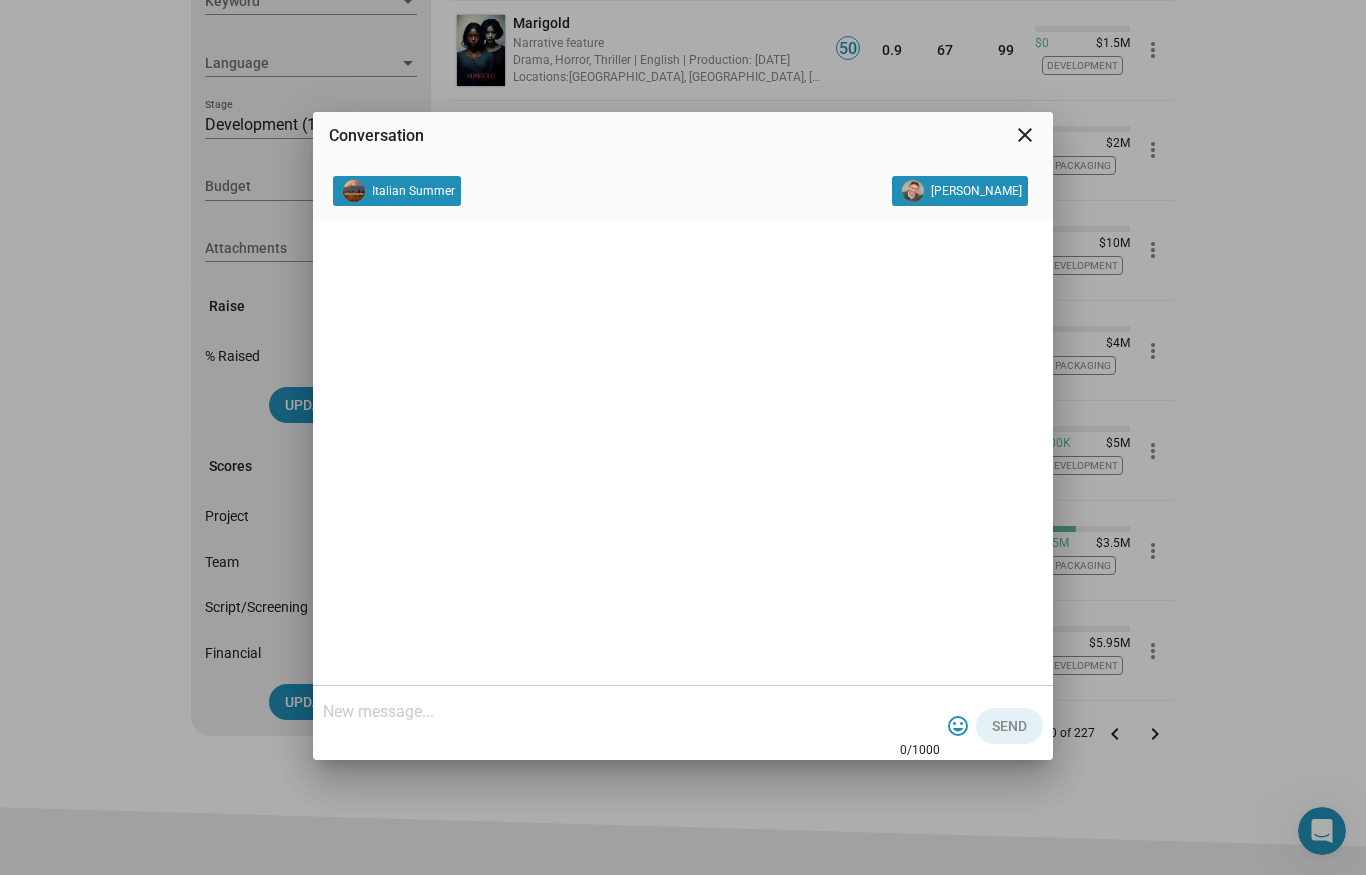 scroll, scrollTop: 0, scrollLeft: 0, axis: both 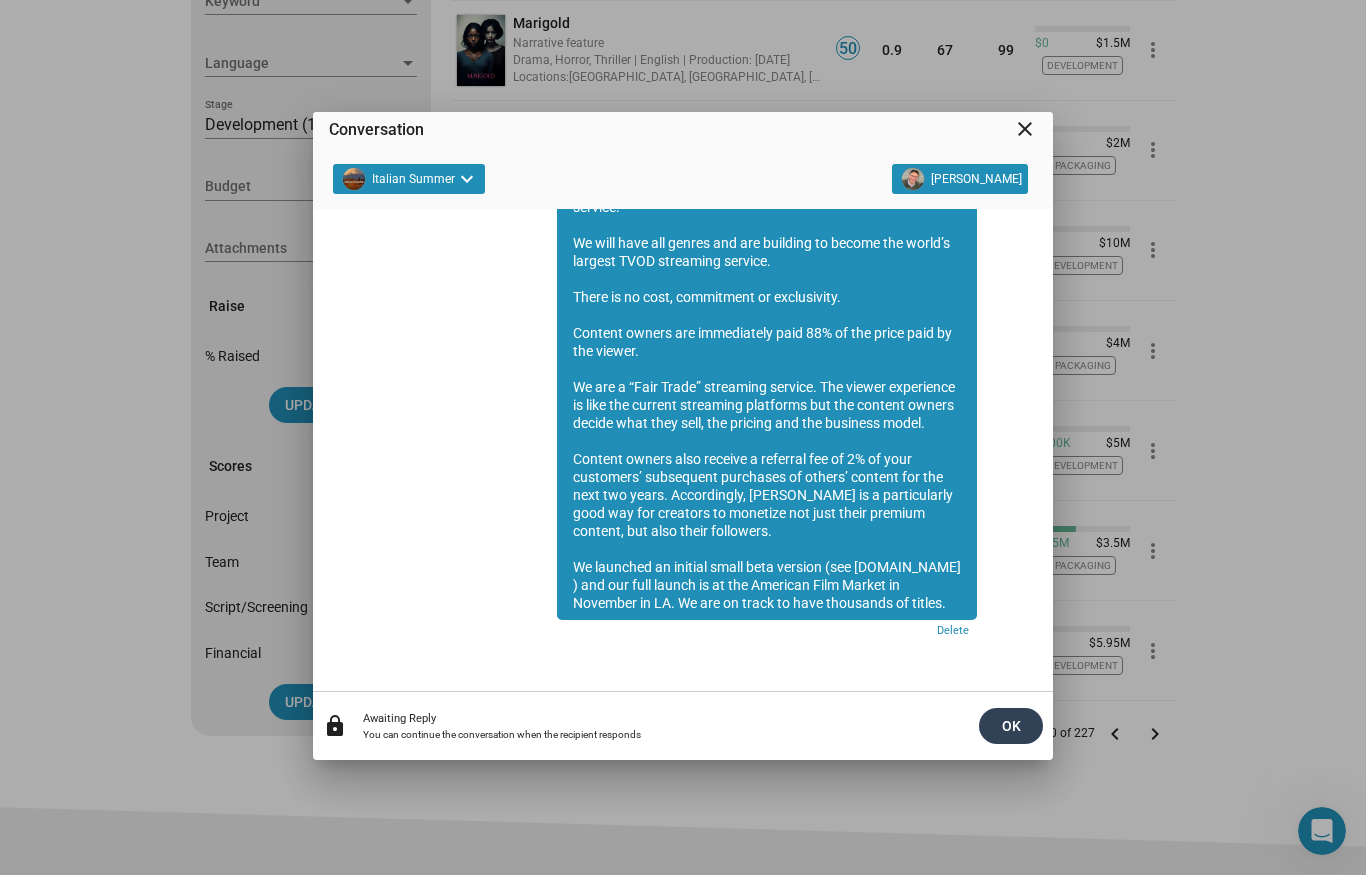click on "OK" 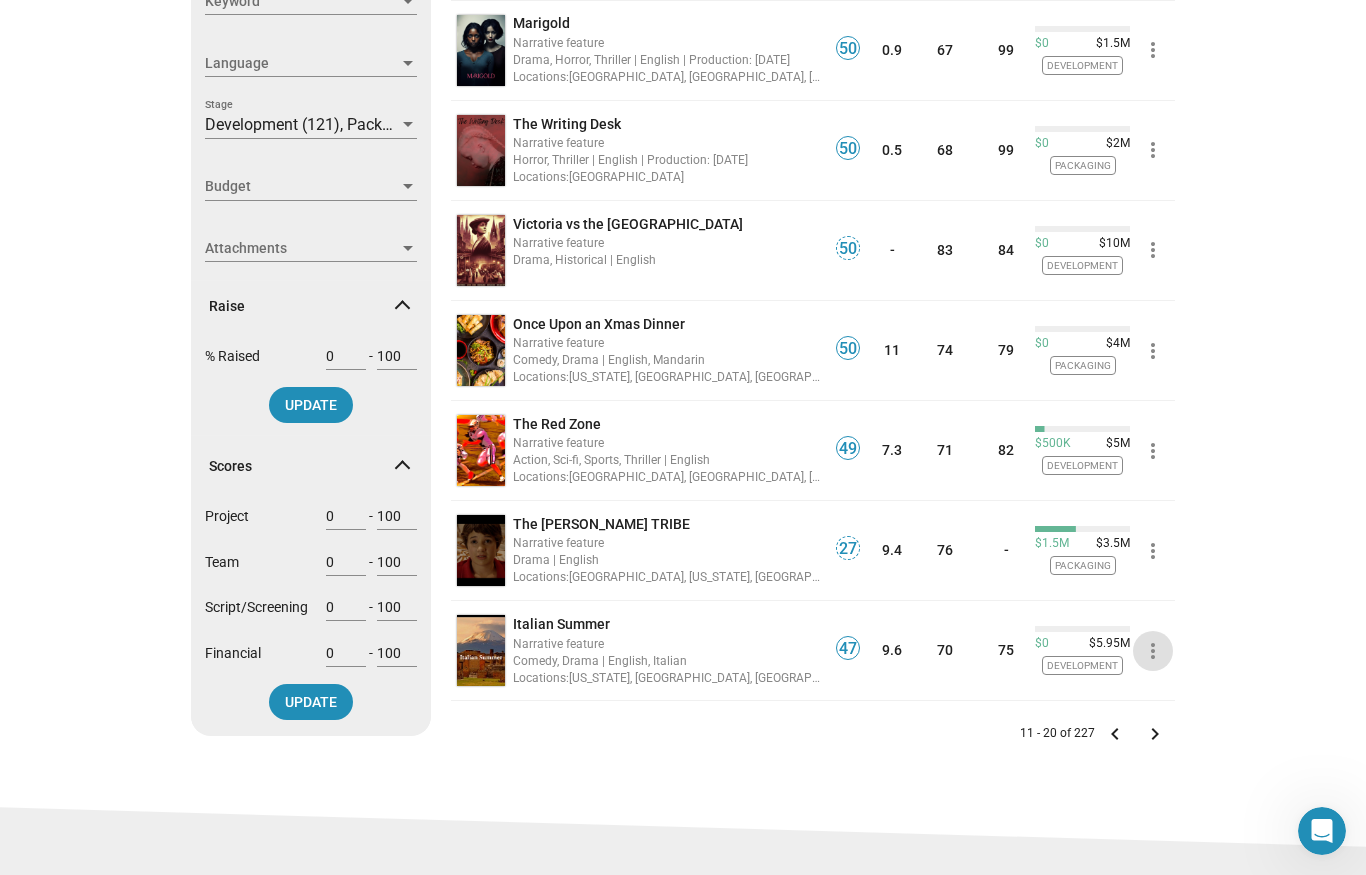 click on "keyboard_arrow_right" 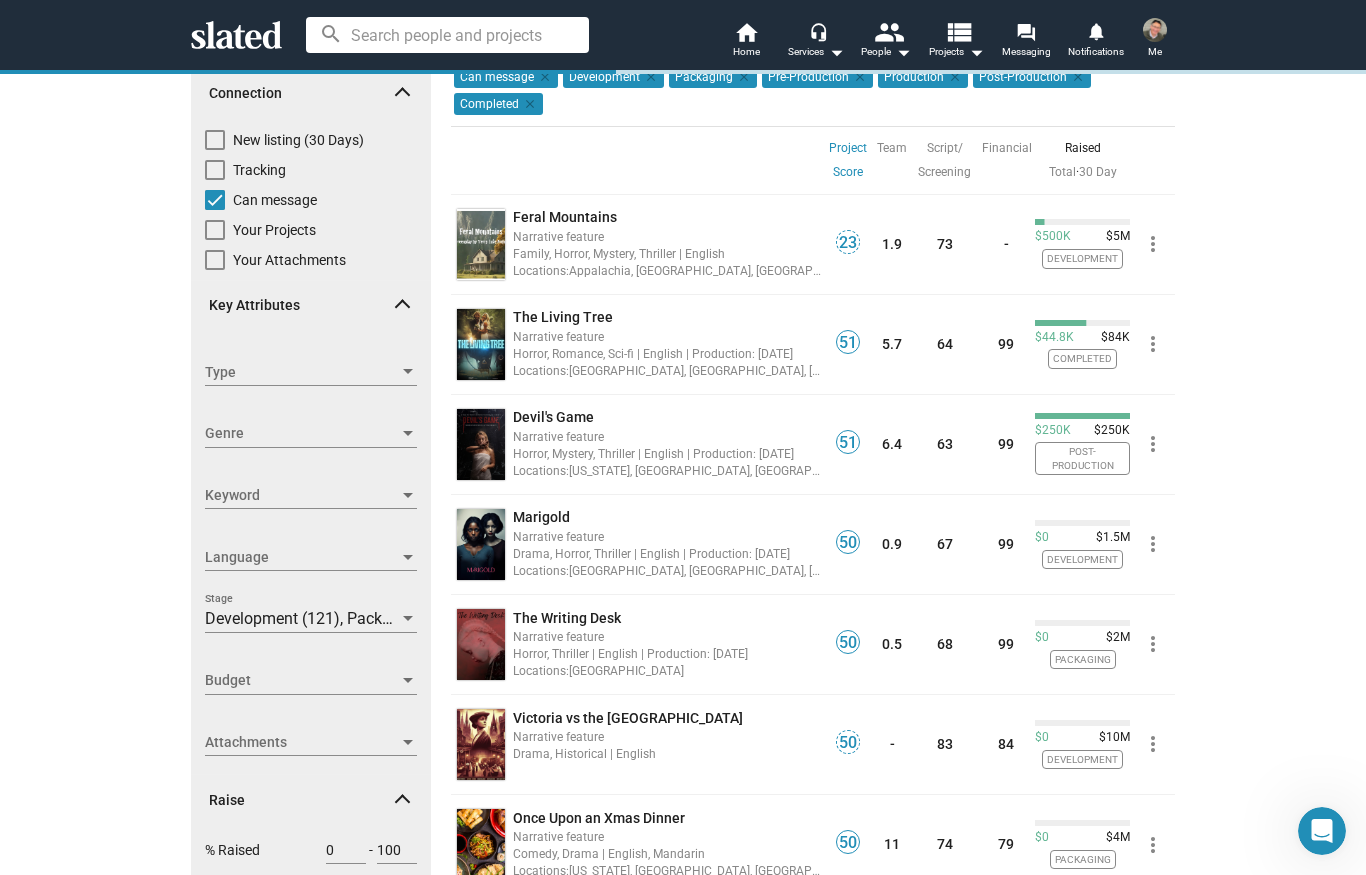 scroll, scrollTop: 0, scrollLeft: 0, axis: both 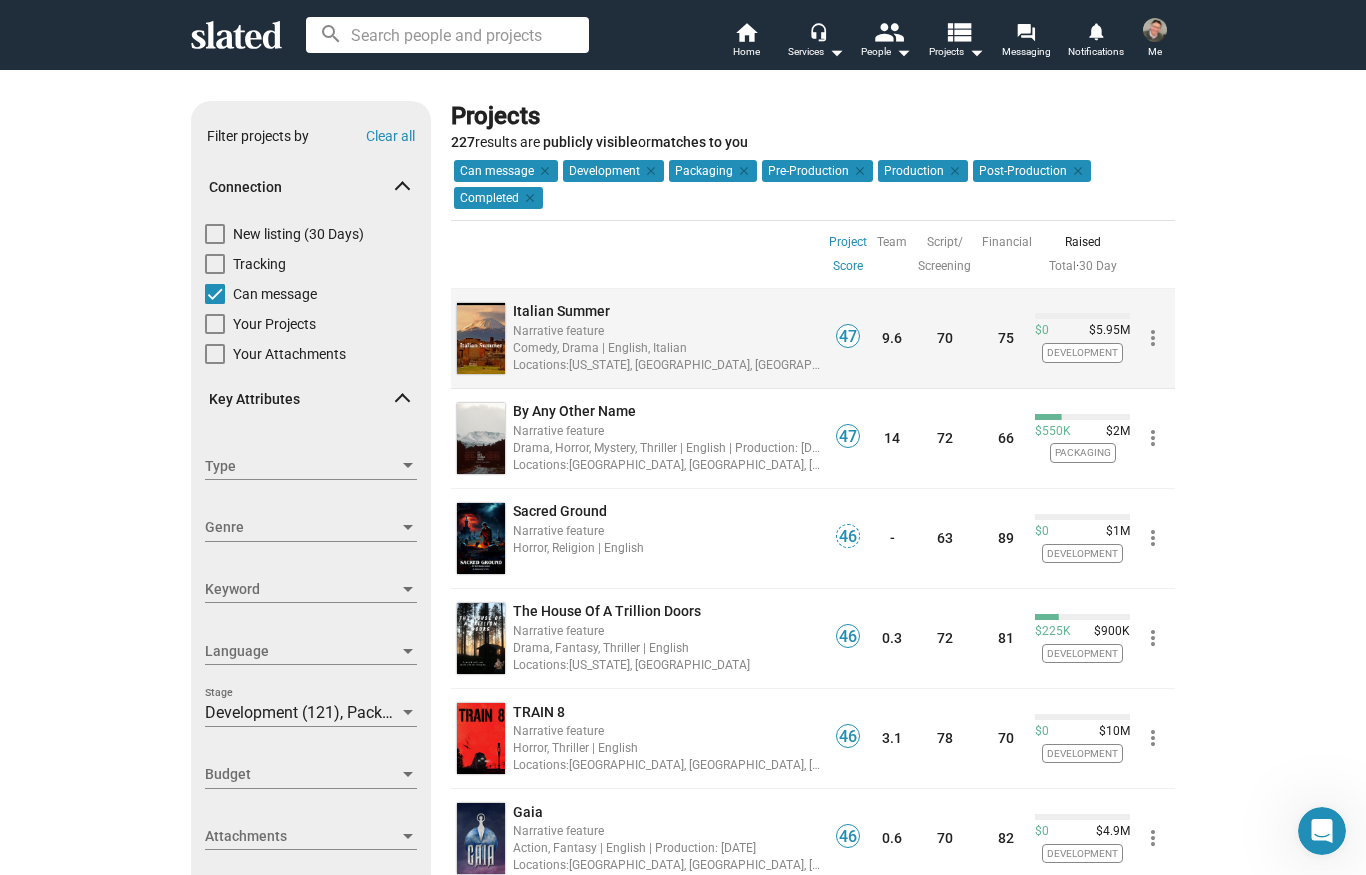 click on "more_vert" 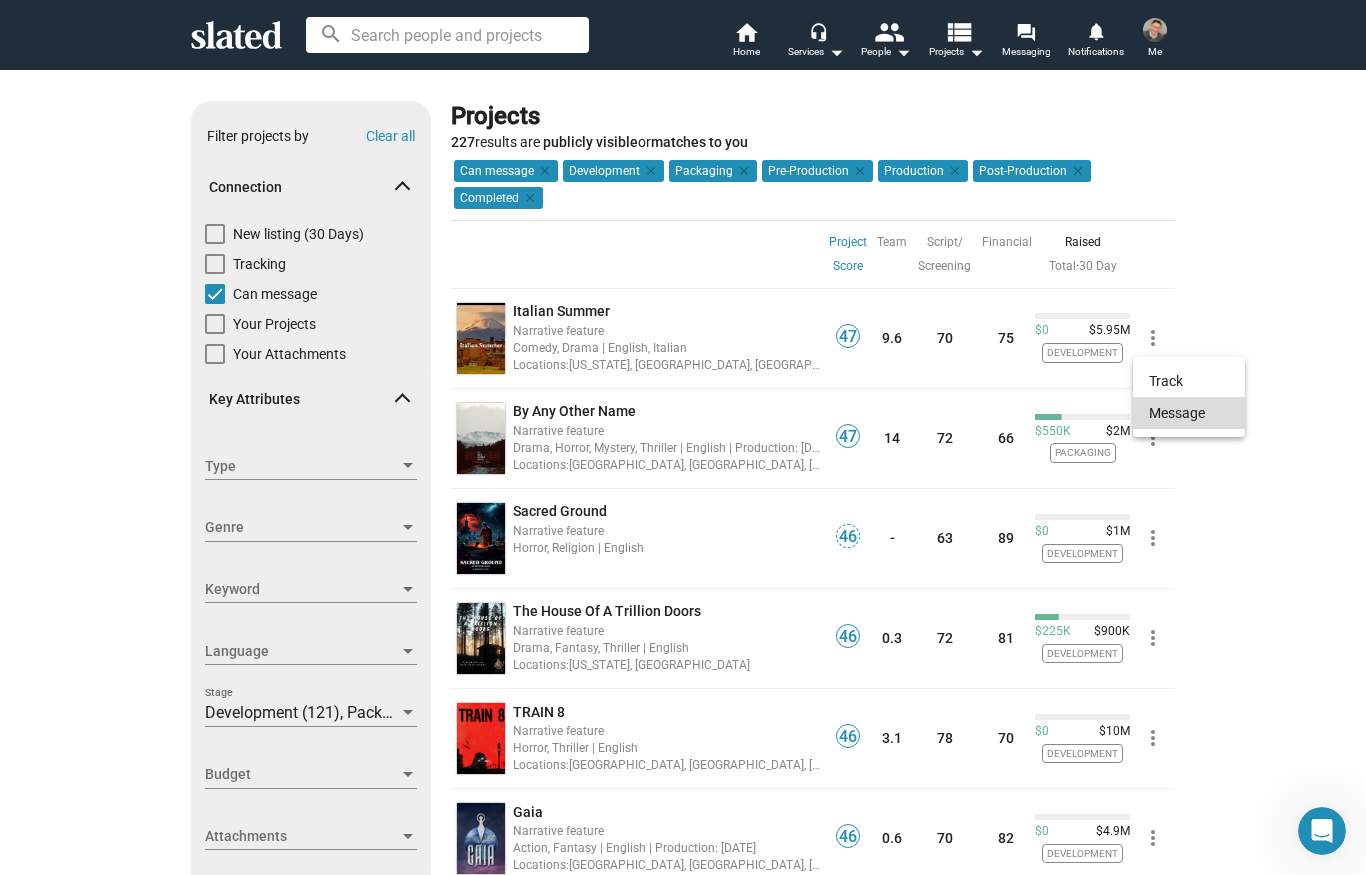 click on "Message" 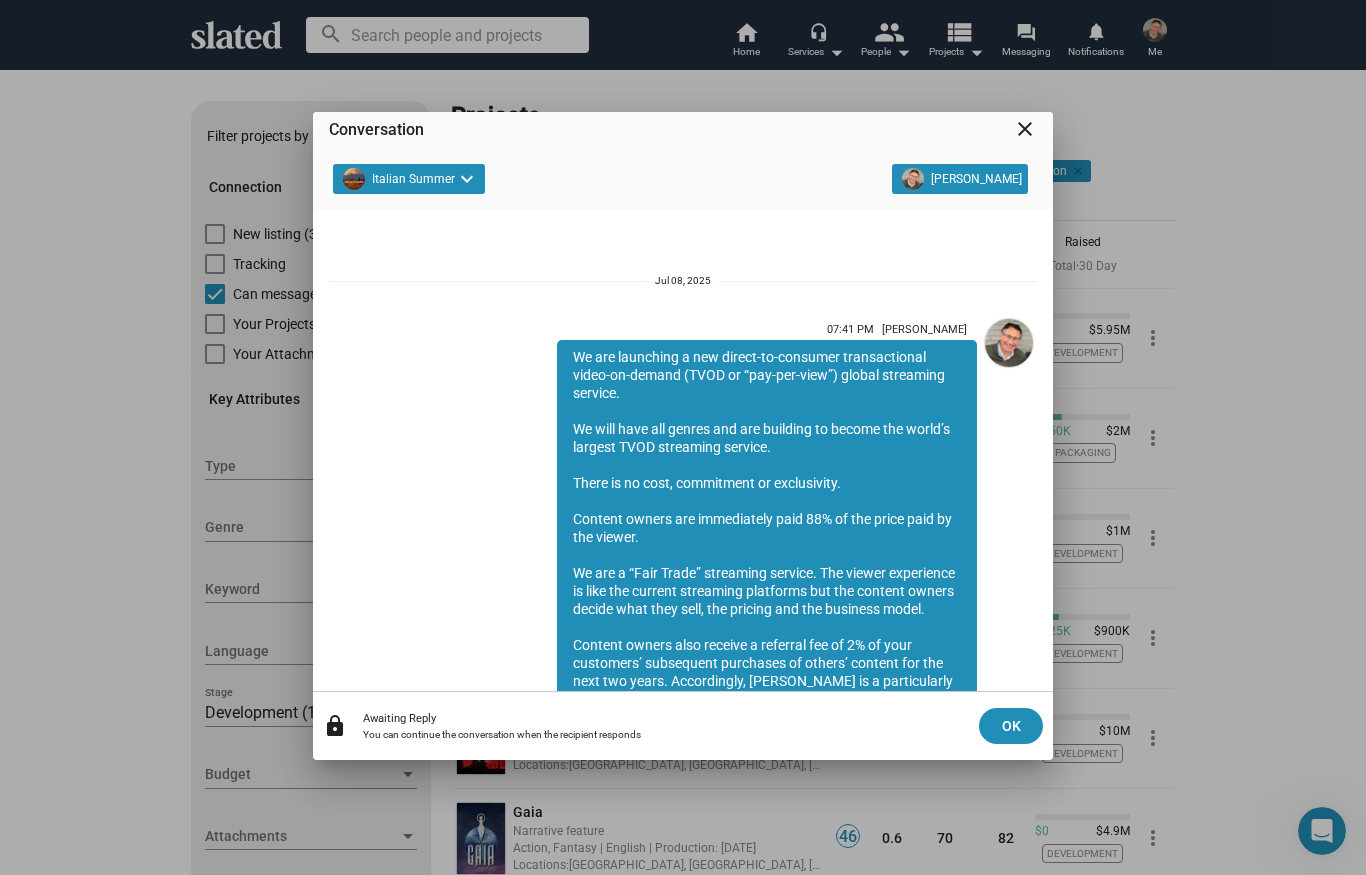 scroll, scrollTop: 206, scrollLeft: 0, axis: vertical 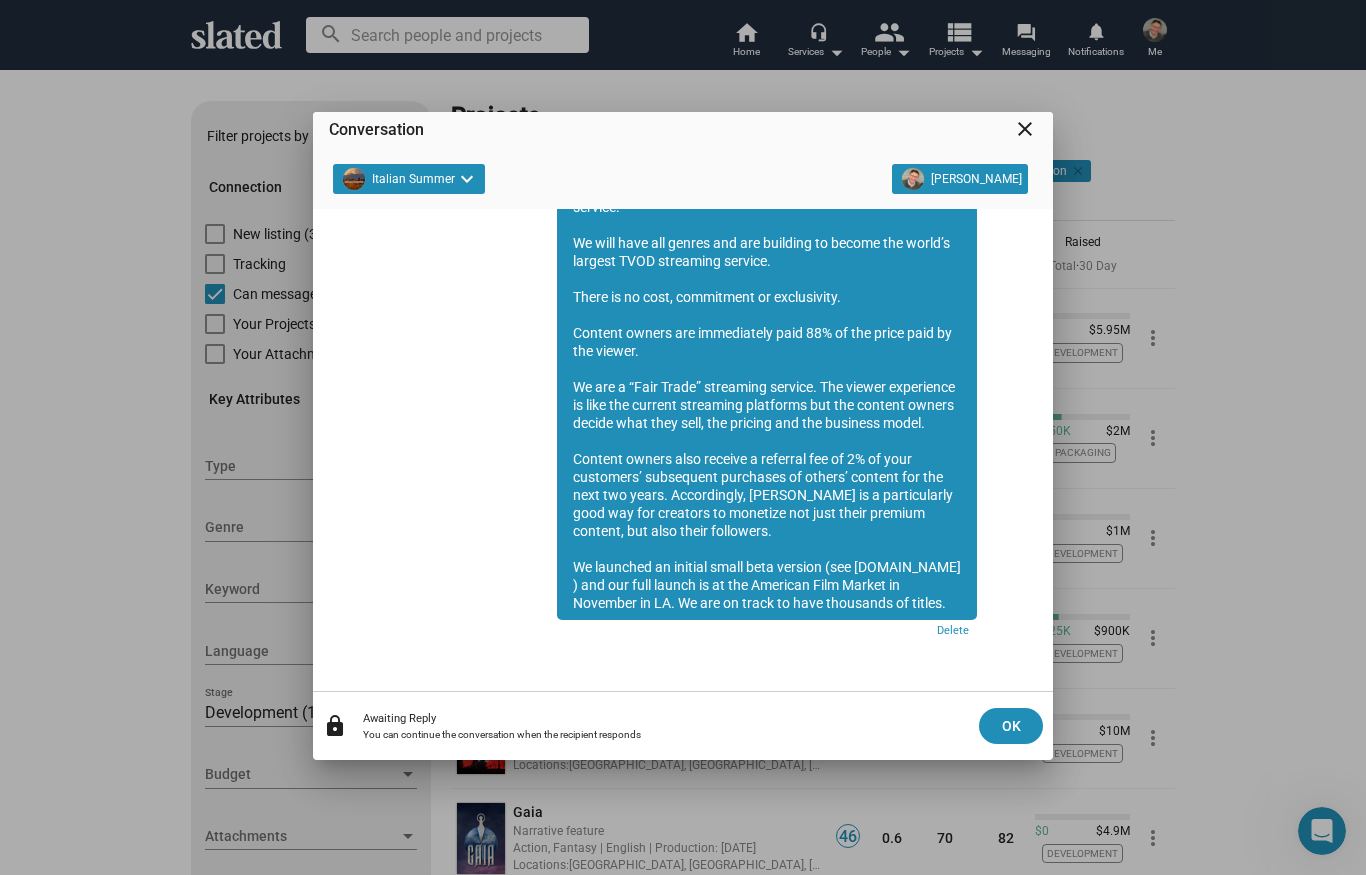 click on "close" at bounding box center [1025, 129] 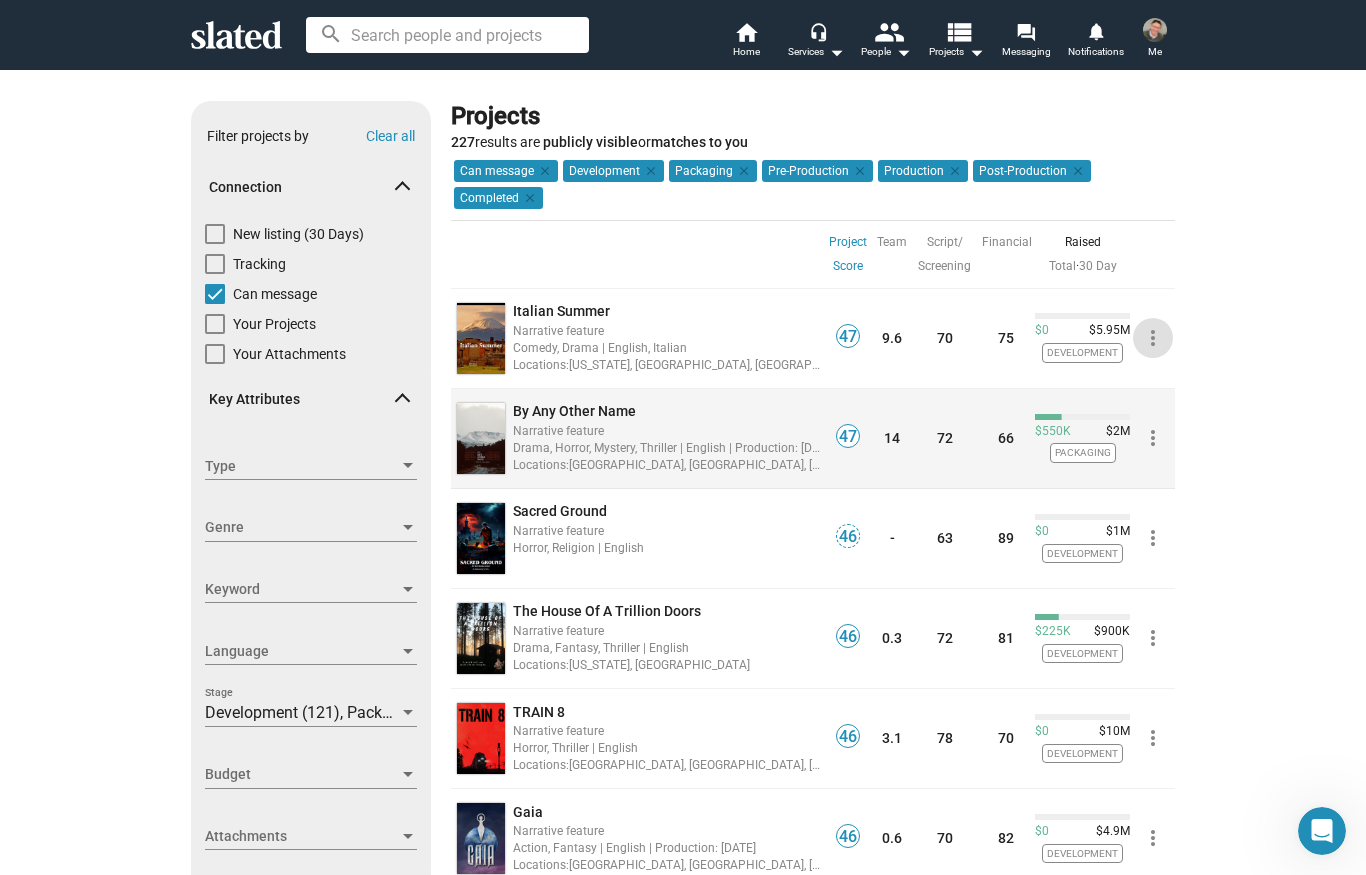 click on "more_vert" 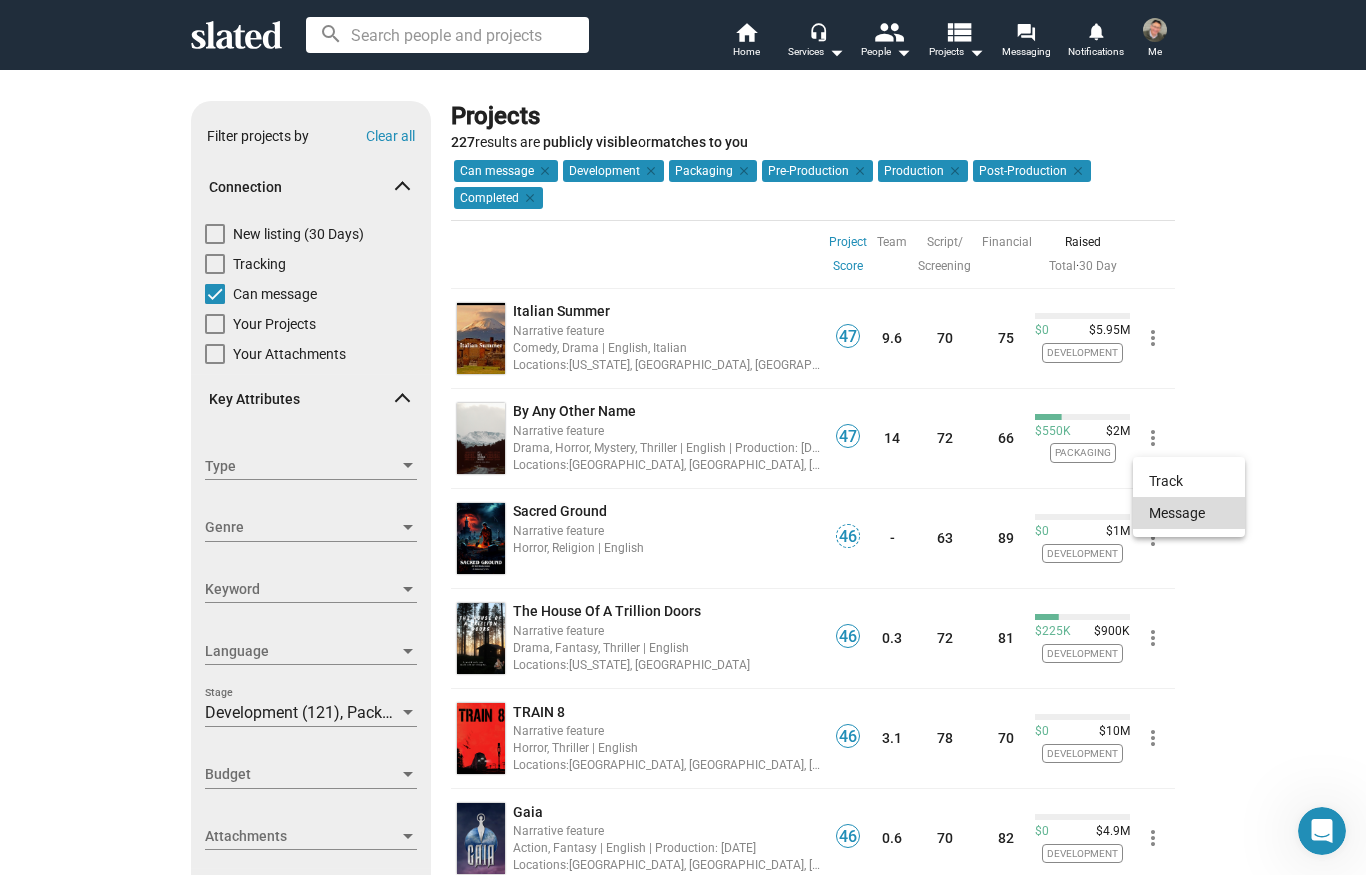 click on "Message" 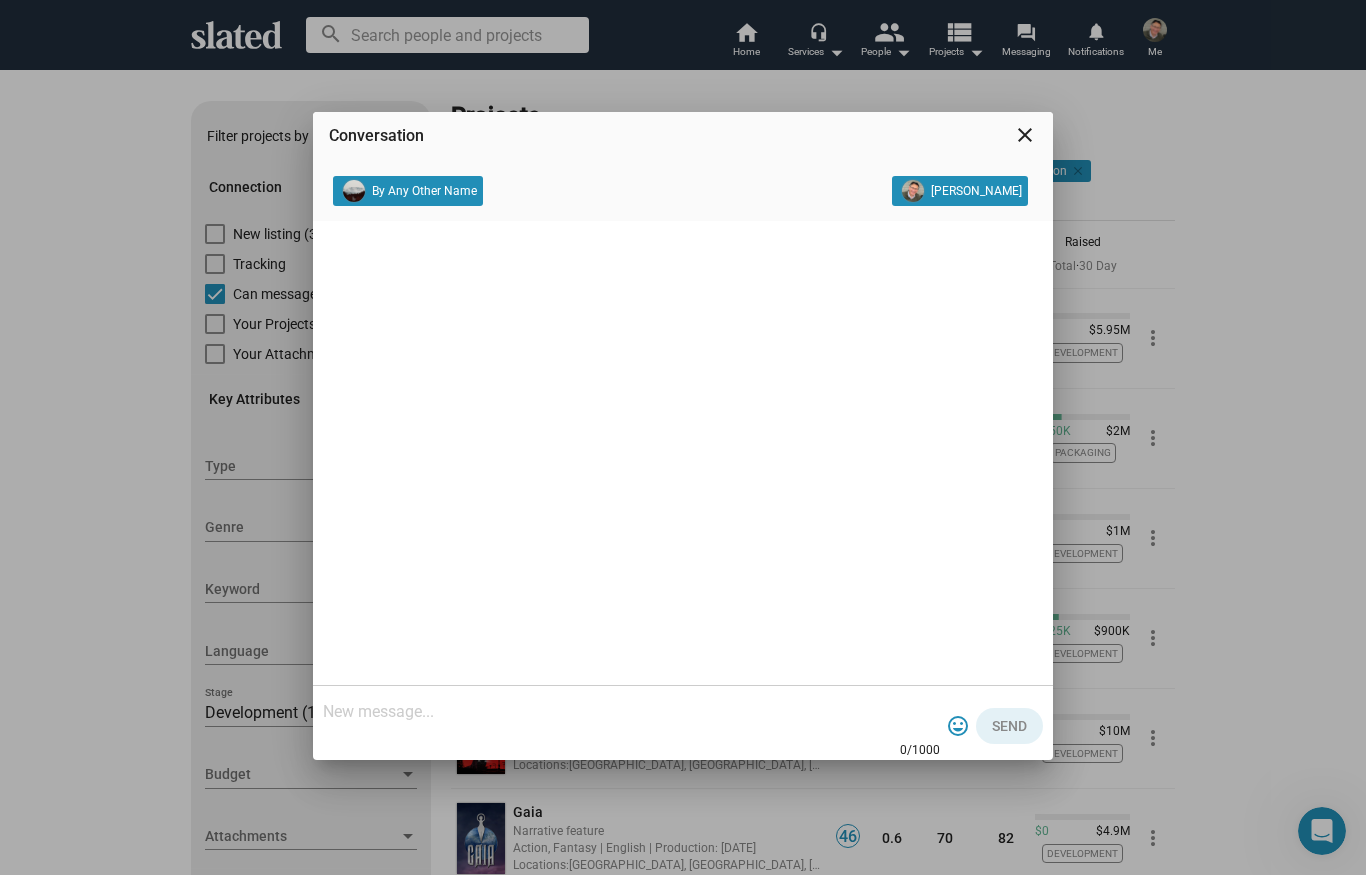 click at bounding box center [631, 712] 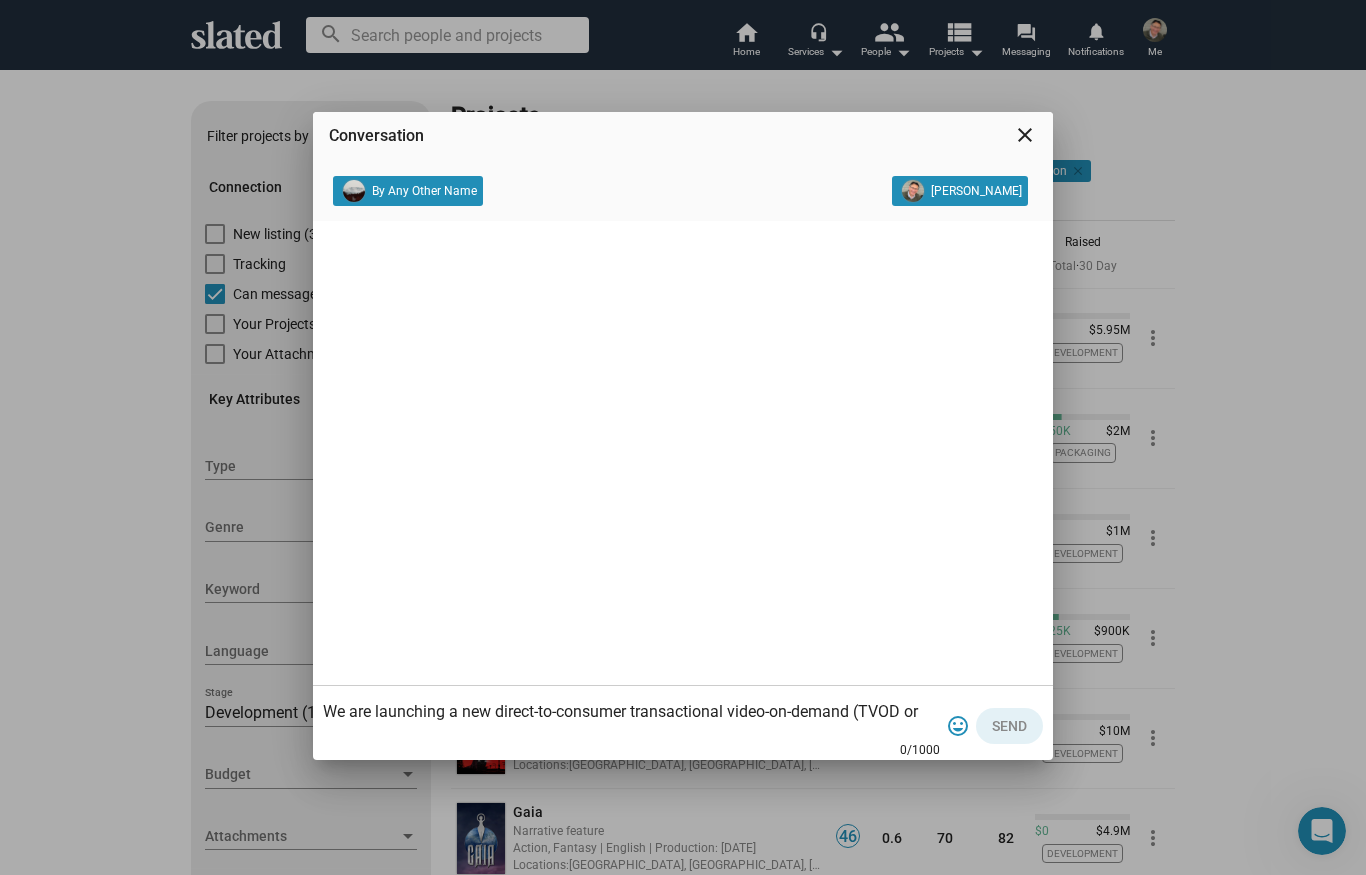 scroll, scrollTop: 300, scrollLeft: 0, axis: vertical 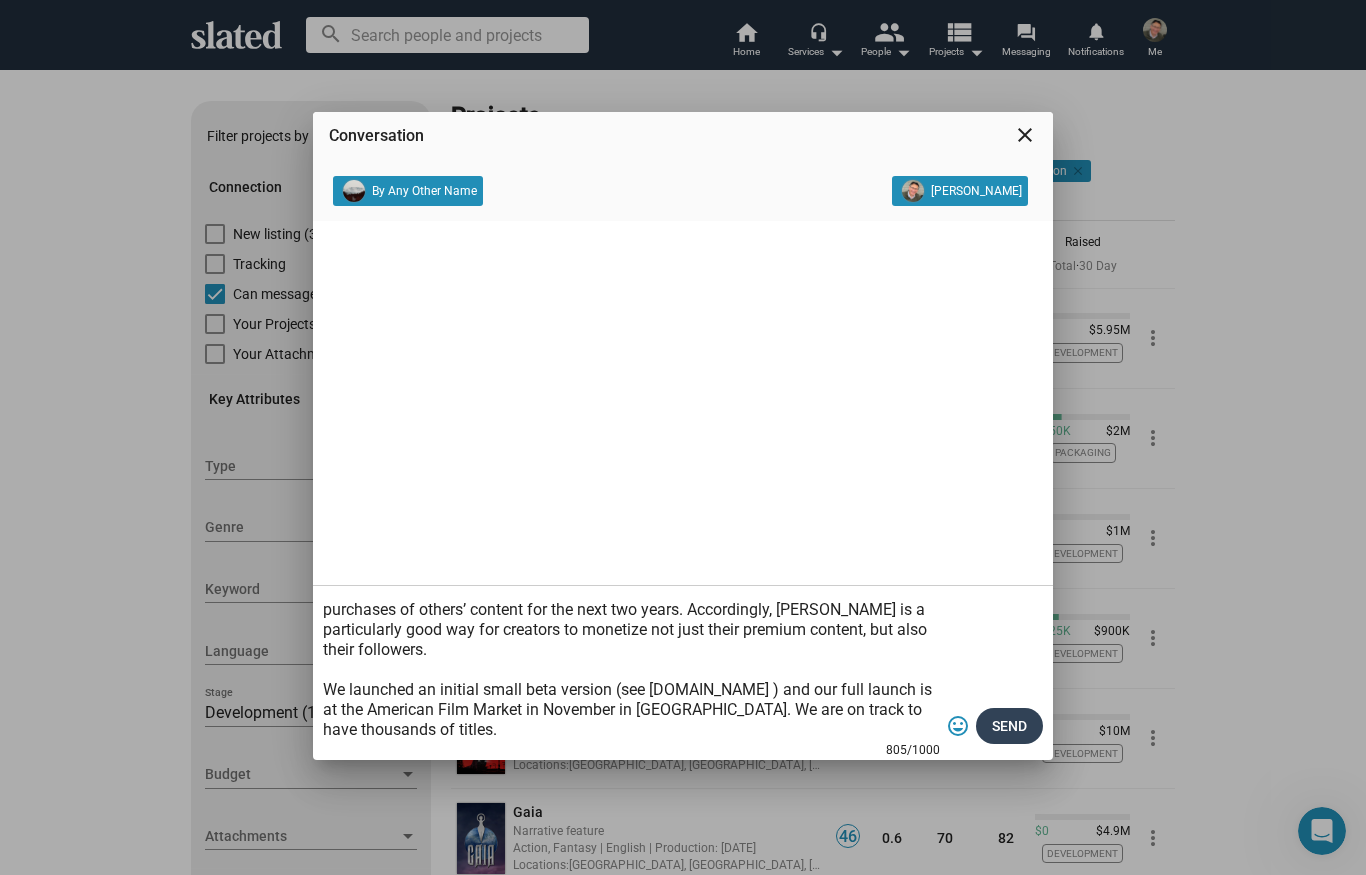 type on "We are launching a new direct-to-consumer transactional video-on-demand (TVOD or “pay-per-view”) global streaming service.
We will have all genres and are building to become the world’s largest TVOD streaming service.
There is no cost, commitment or exclusivity.
Content owners are immediately paid 88% of the price paid by the viewer.
We are a “Fair Trade” streaming service. The viewer experience is like the current streaming platforms but the content owners decide what they sell, the pricing and the business model.
Content owners also receive a referral fee of 2% of your customers’ subsequent purchases of others’ content for the next two years. Accordingly, [PERSON_NAME] is a particularly good way for creators to monetize not just their premium content, but also their followers.
We launched an initial small beta version (see [DOMAIN_NAME] ) and our full launch is at the American Film Market in November in [GEOGRAPHIC_DATA]. We are on track to have thousands of titles." 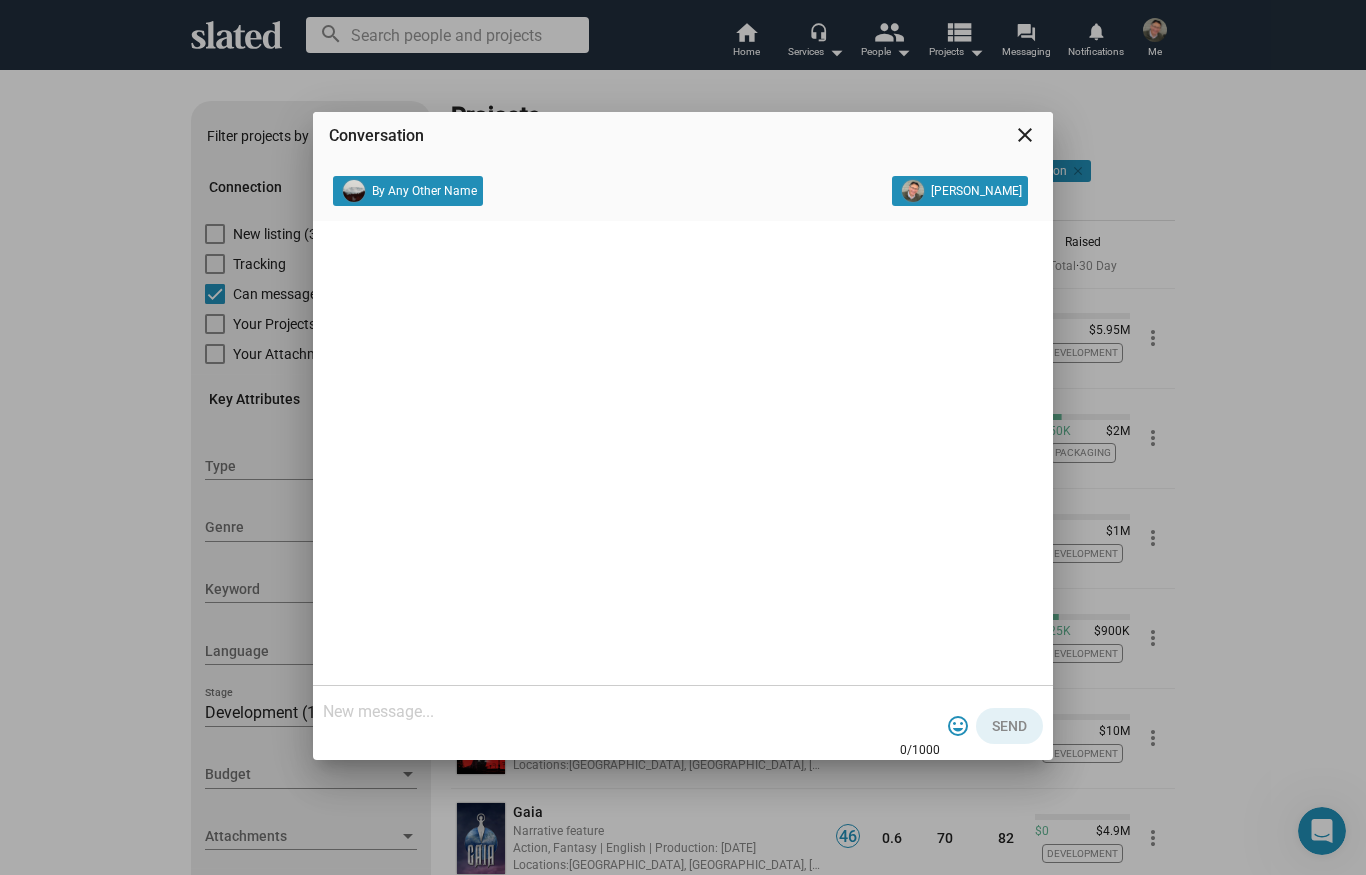scroll, scrollTop: 0, scrollLeft: 0, axis: both 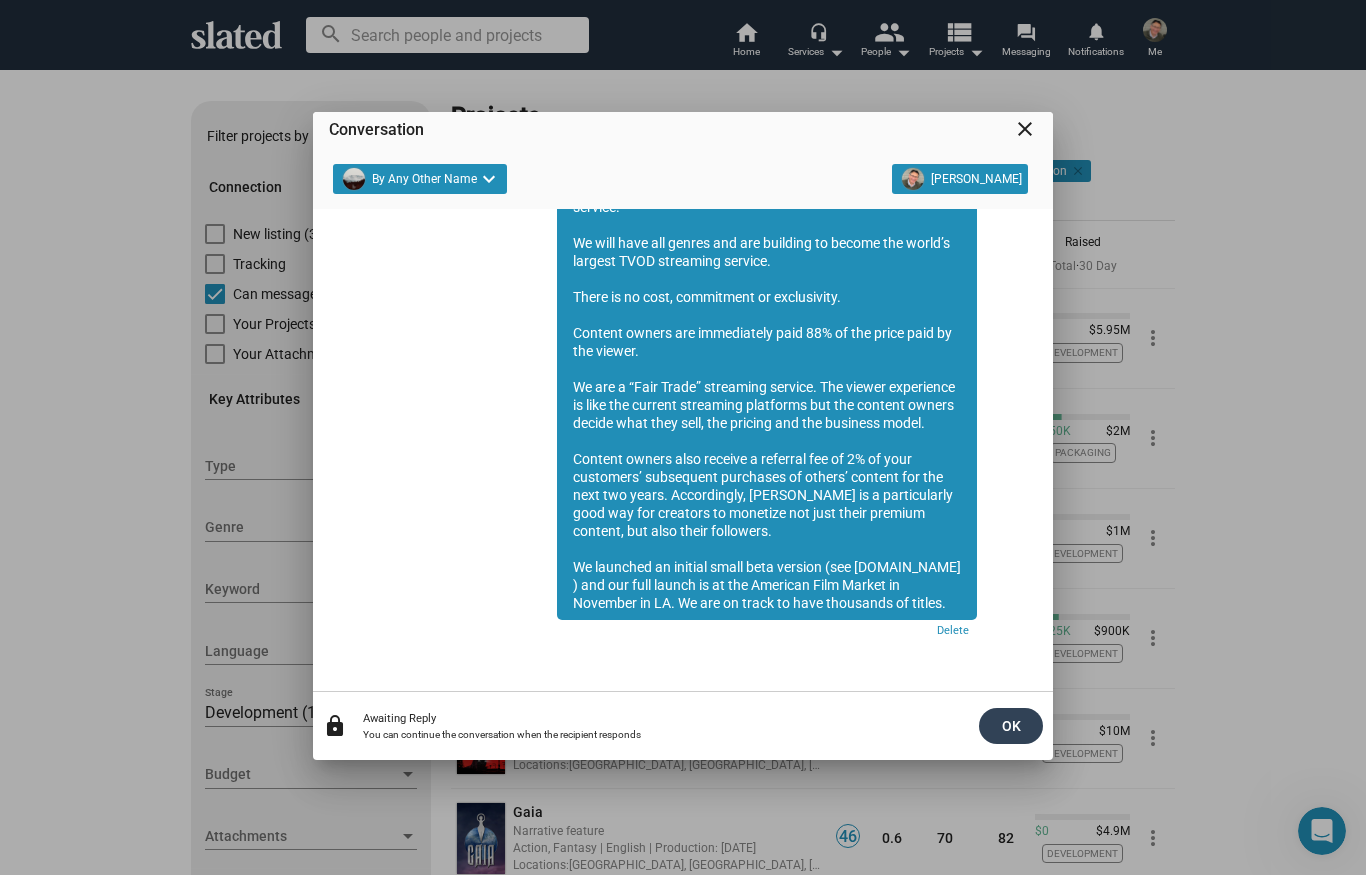 click on "OK" 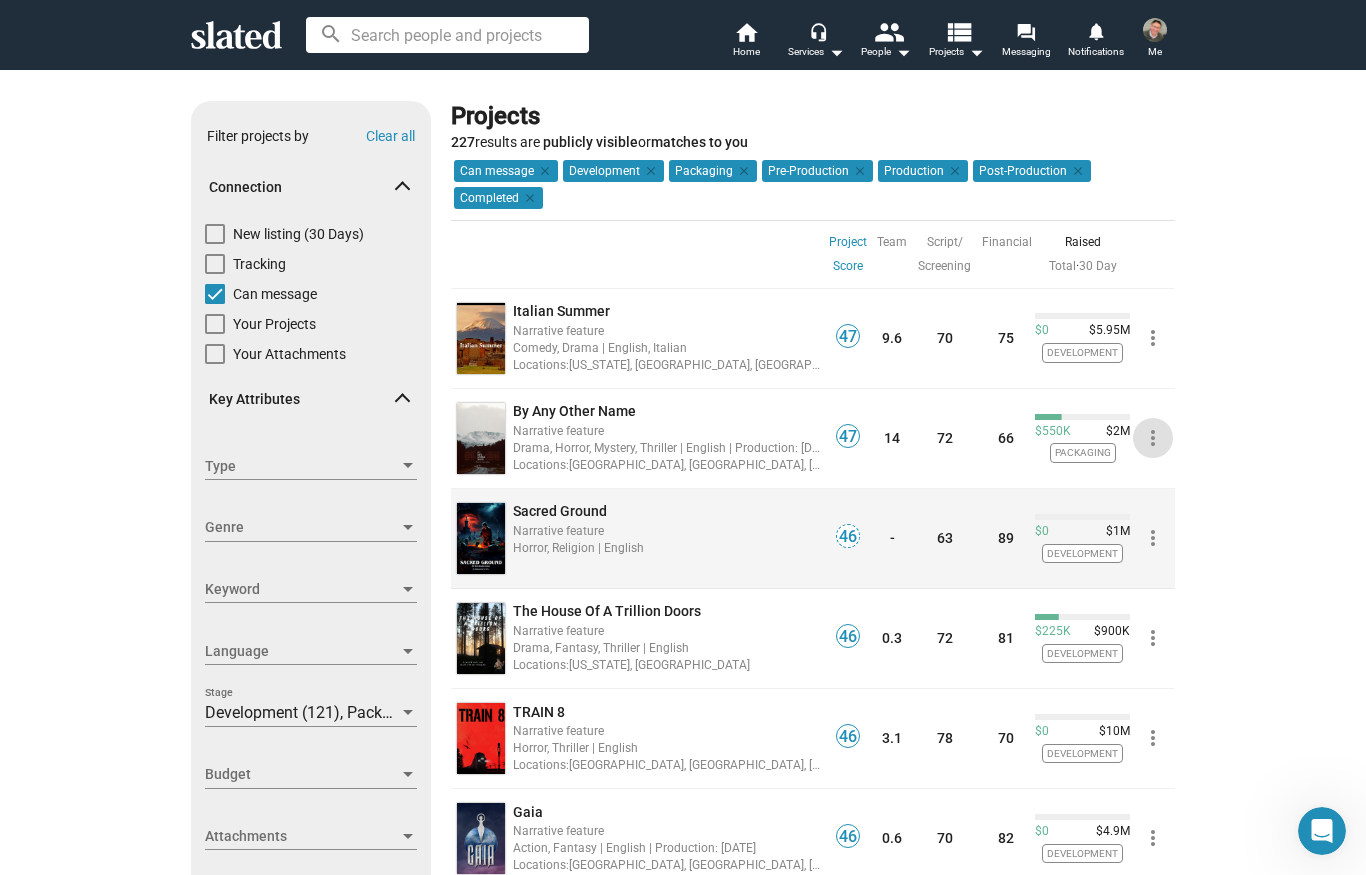 click on "more_vert" 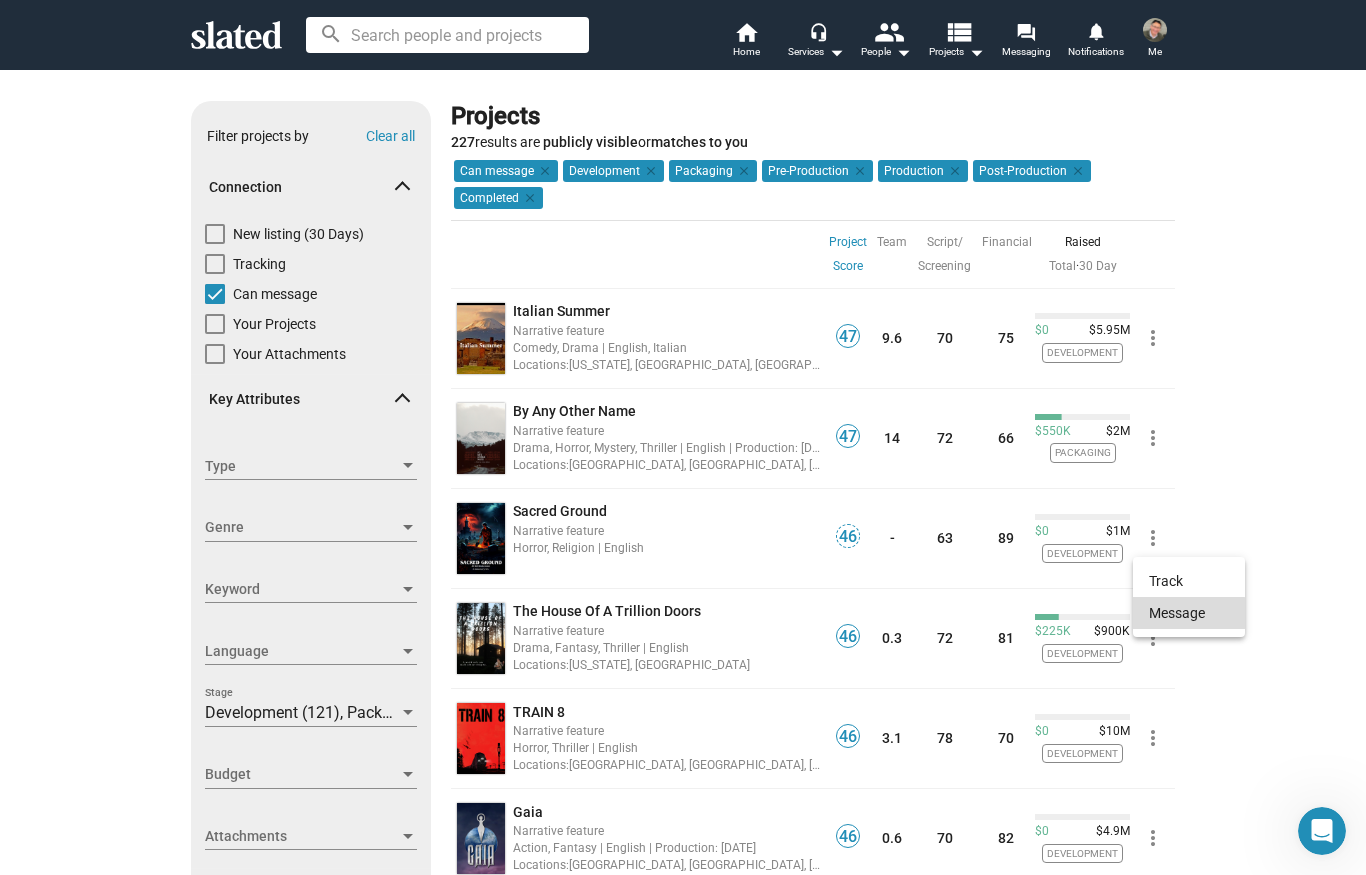 click on "Message" 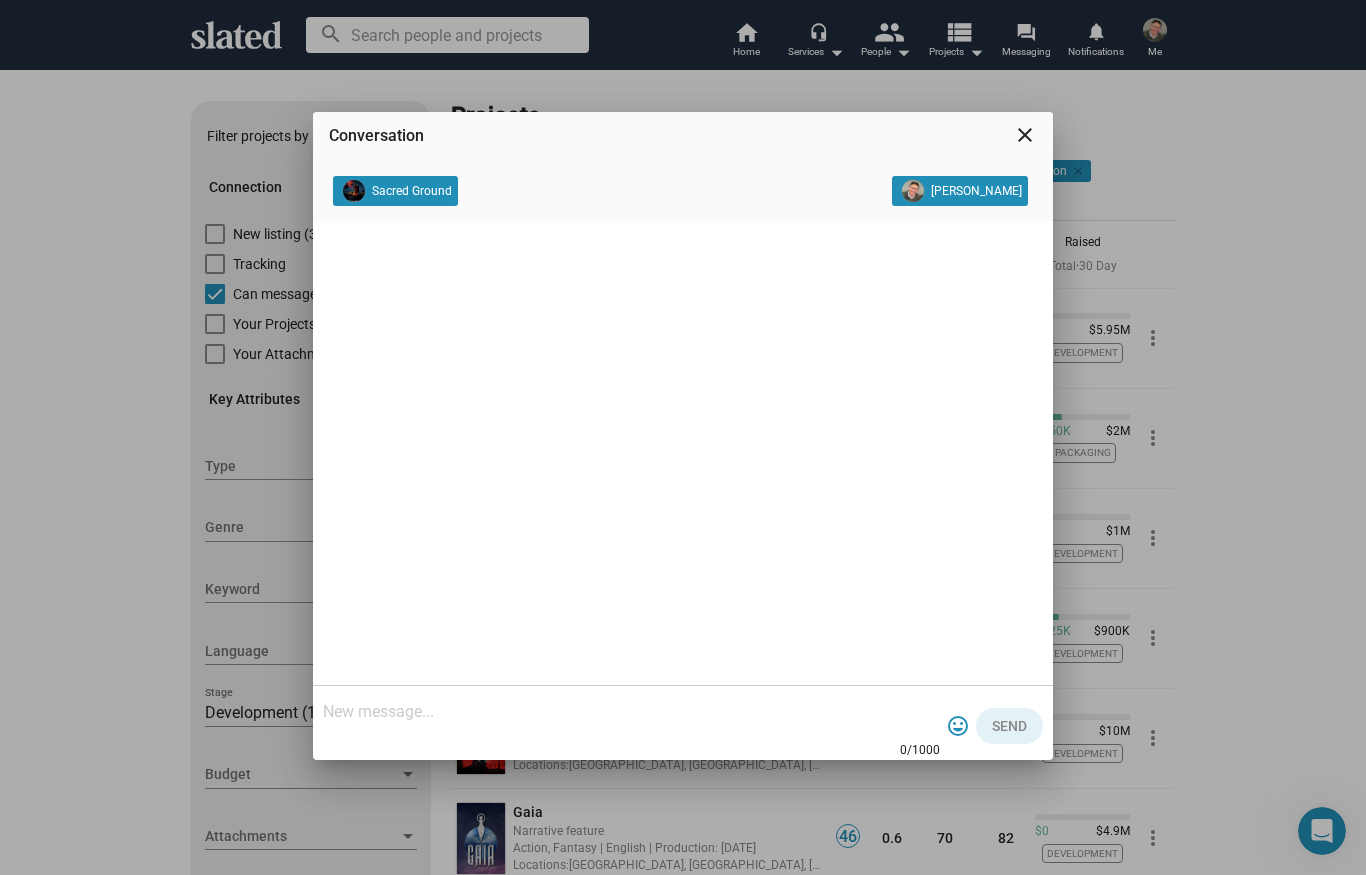 click at bounding box center [631, 712] 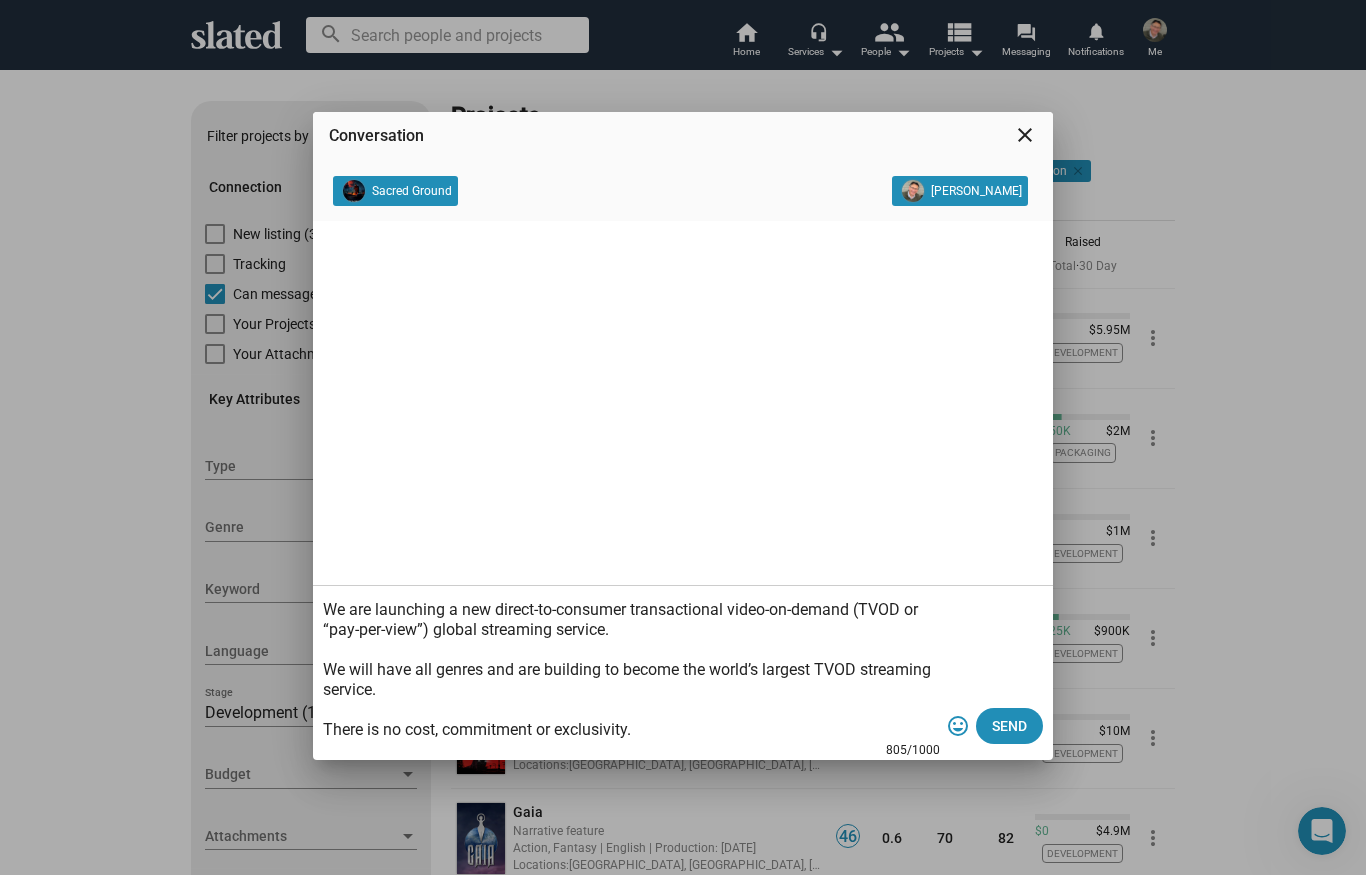 scroll, scrollTop: 300, scrollLeft: 0, axis: vertical 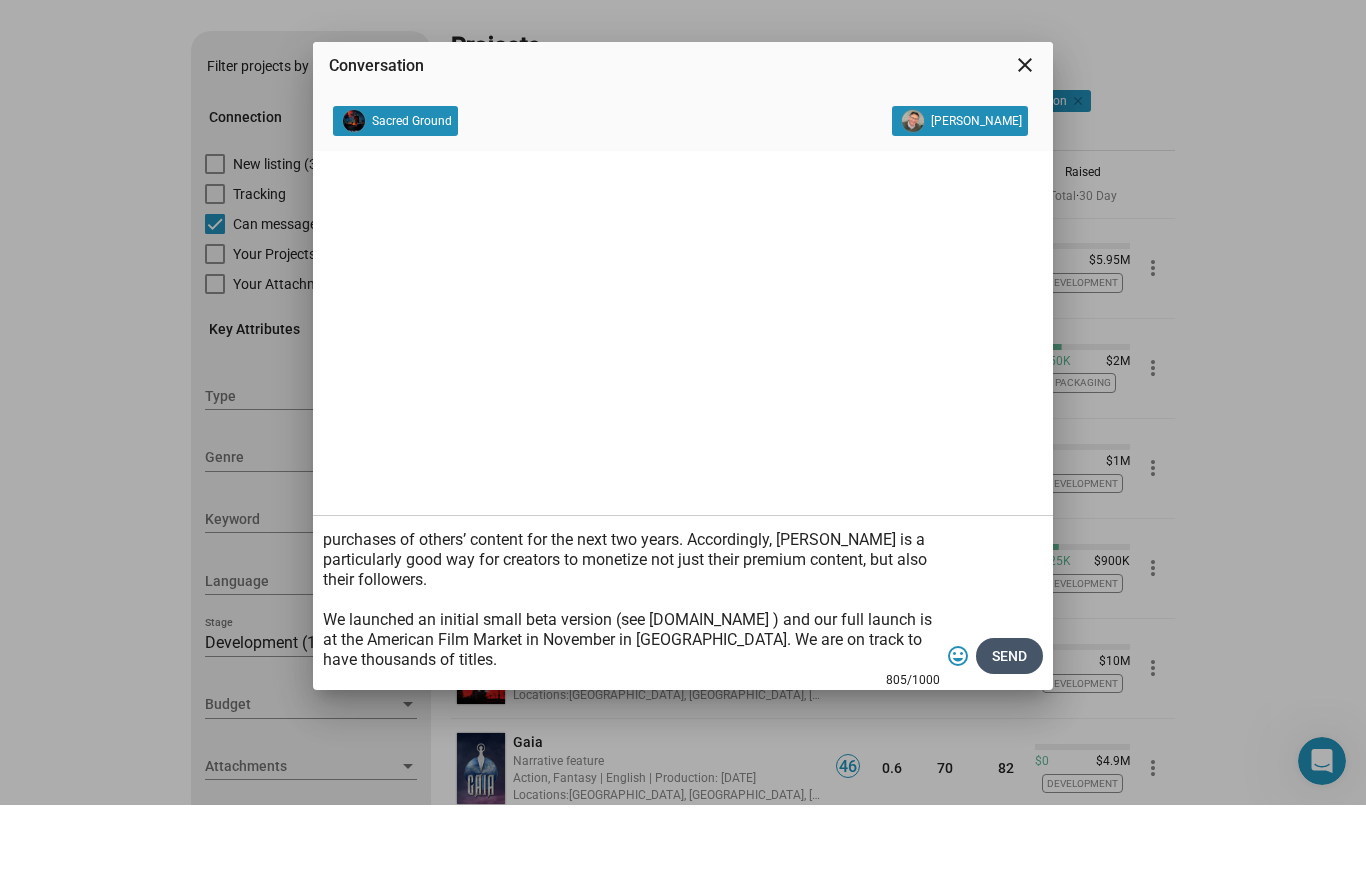 type on "We are launching a new direct-to-consumer transactional video-on-demand (TVOD or “pay-per-view”) global streaming service.
We will have all genres and are building to become the world’s largest TVOD streaming service.
There is no cost, commitment or exclusivity.
Content owners are immediately paid 88% of the price paid by the viewer.
We are a “Fair Trade” streaming service. The viewer experience is like the current streaming platforms but the content owners decide what they sell, the pricing and the business model.
Content owners also receive a referral fee of 2% of your customers’ subsequent purchases of others’ content for the next two years. Accordingly, [PERSON_NAME] is a particularly good way for creators to monetize not just their premium content, but also their followers.
We launched an initial small beta version (see [DOMAIN_NAME] ) and our full launch is at the American Film Market in November in [GEOGRAPHIC_DATA]. We are on track to have thousands of titles." 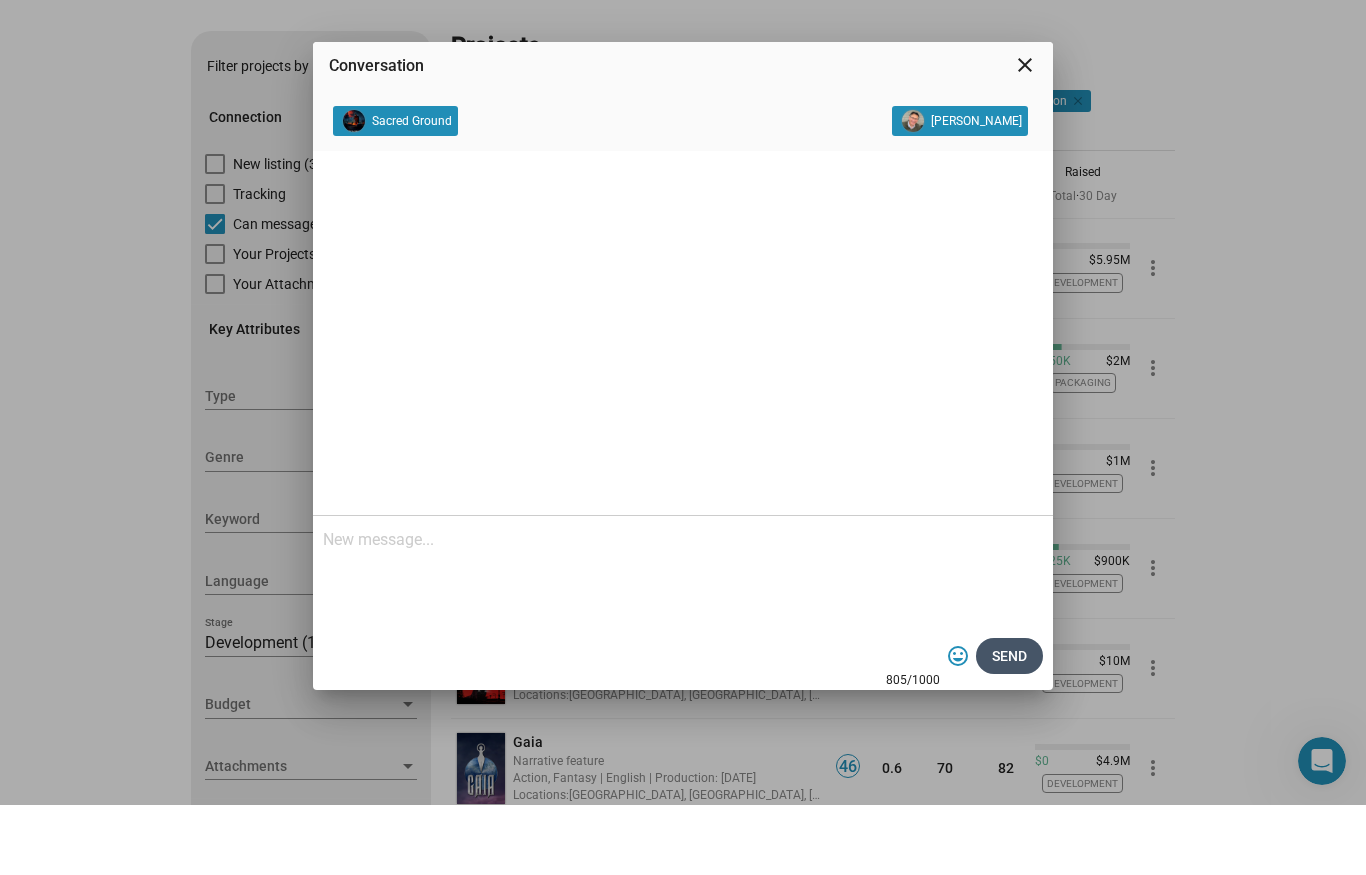 scroll, scrollTop: 1, scrollLeft: 0, axis: vertical 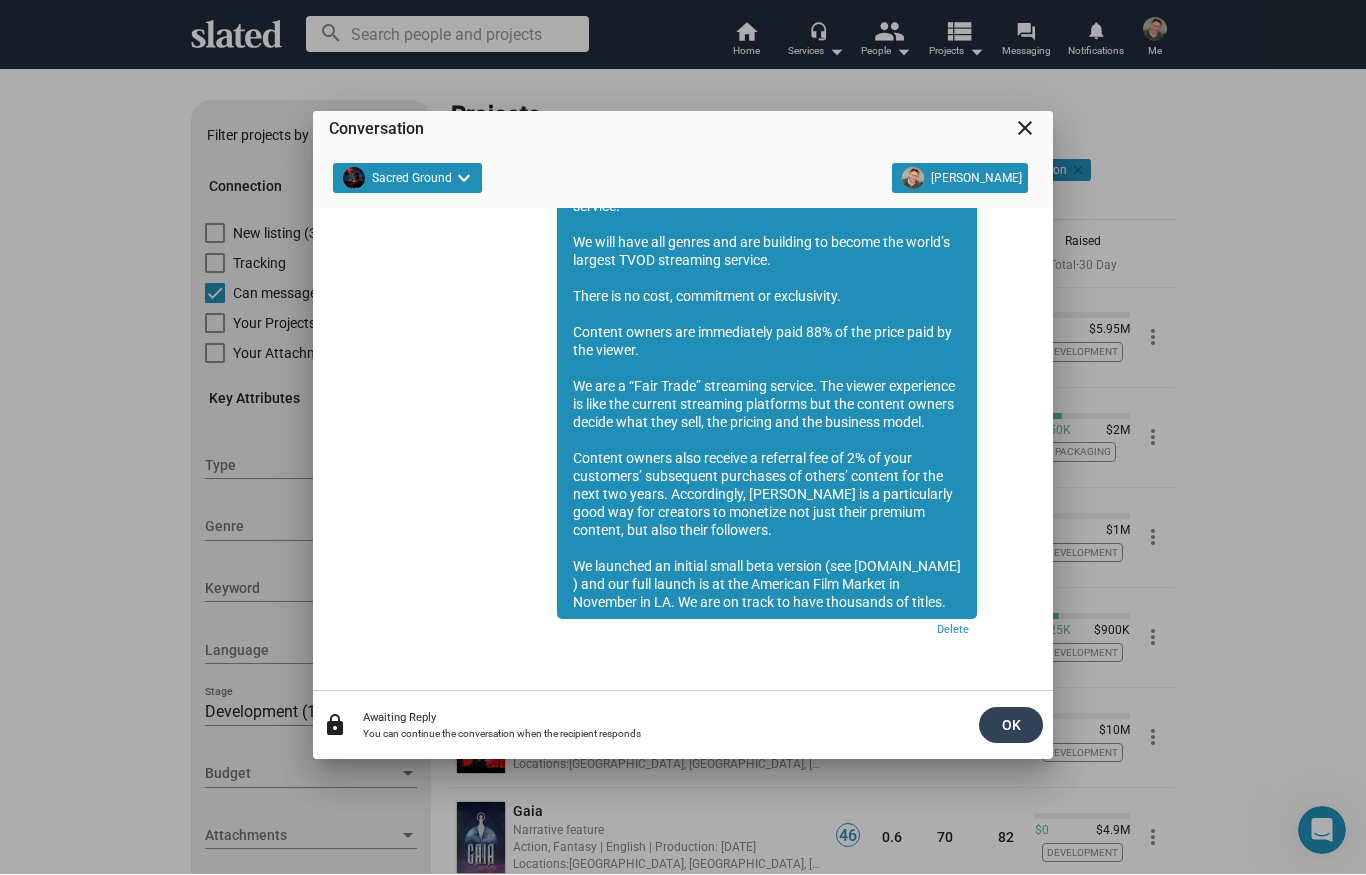 click on "OK" 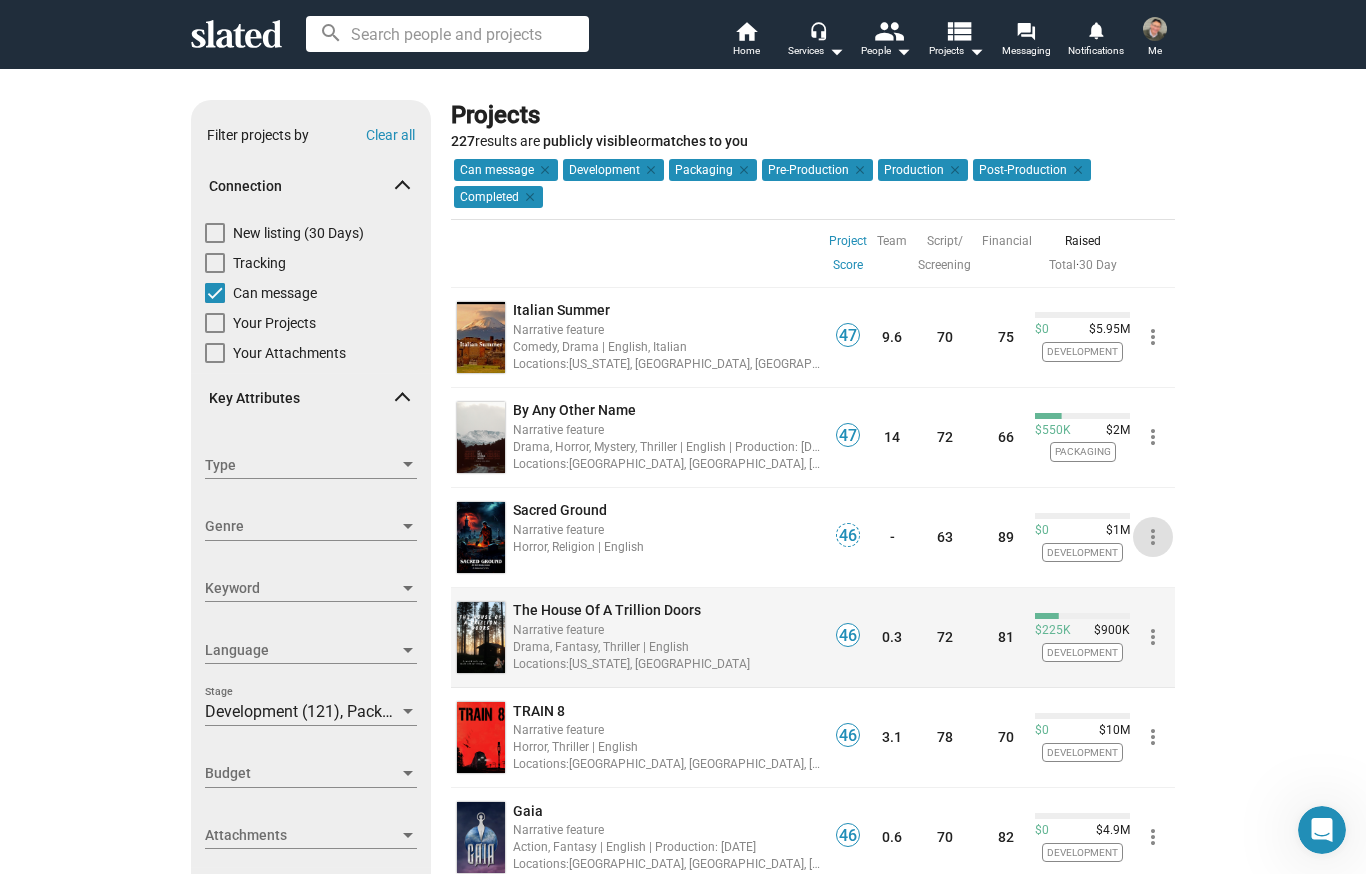 click on "more_vert" 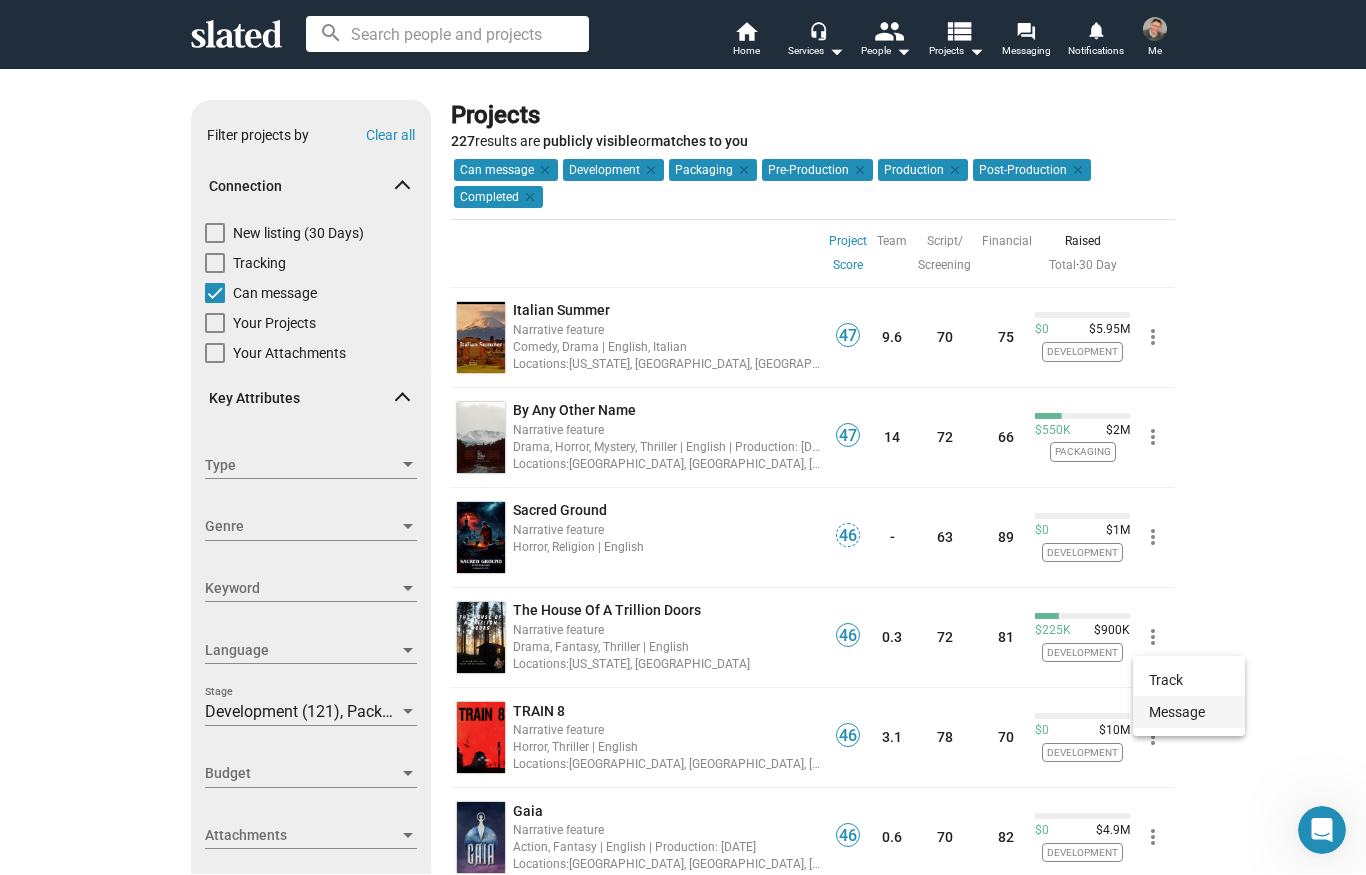 click on "Message" 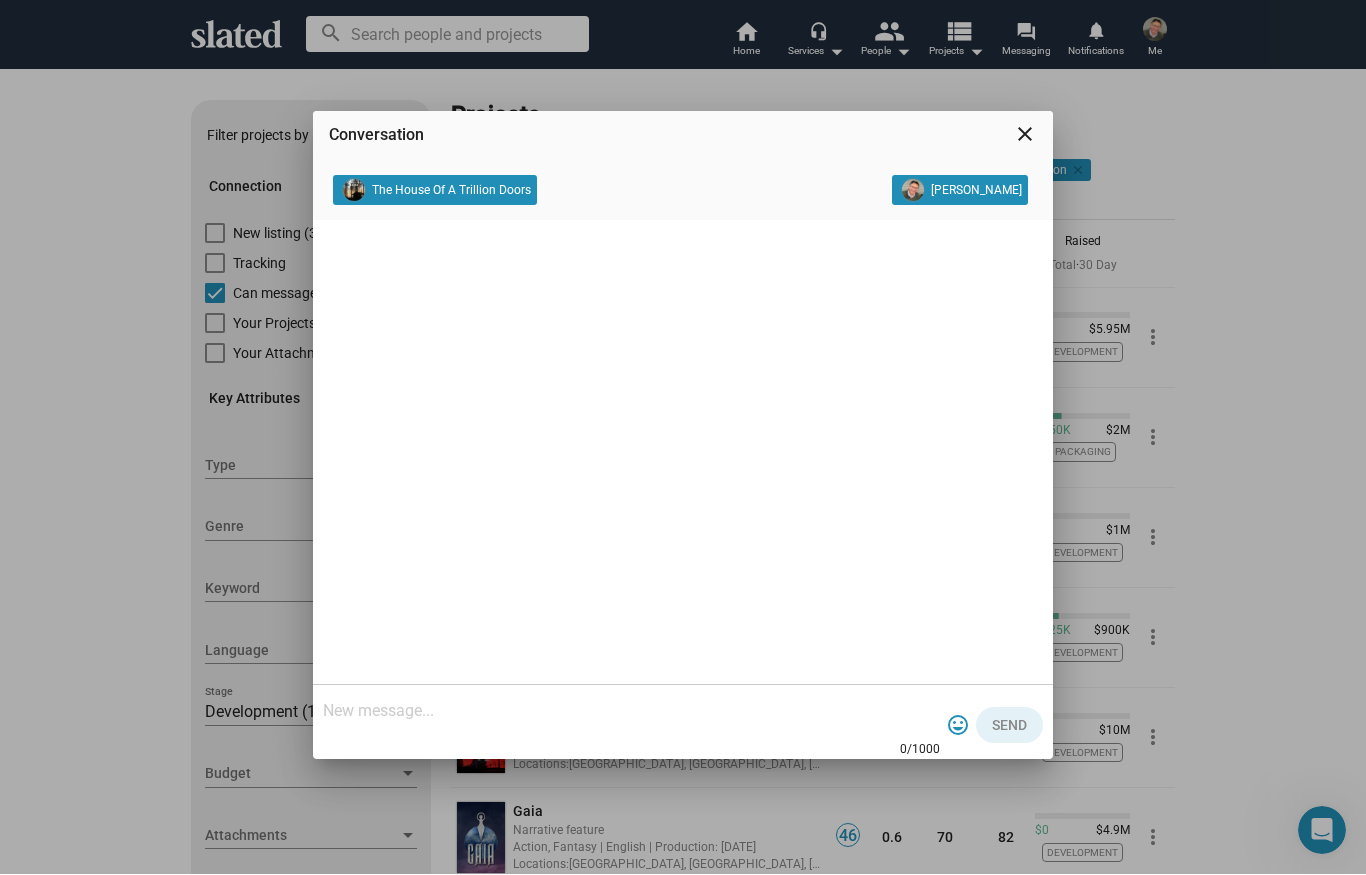 click at bounding box center [631, 712] 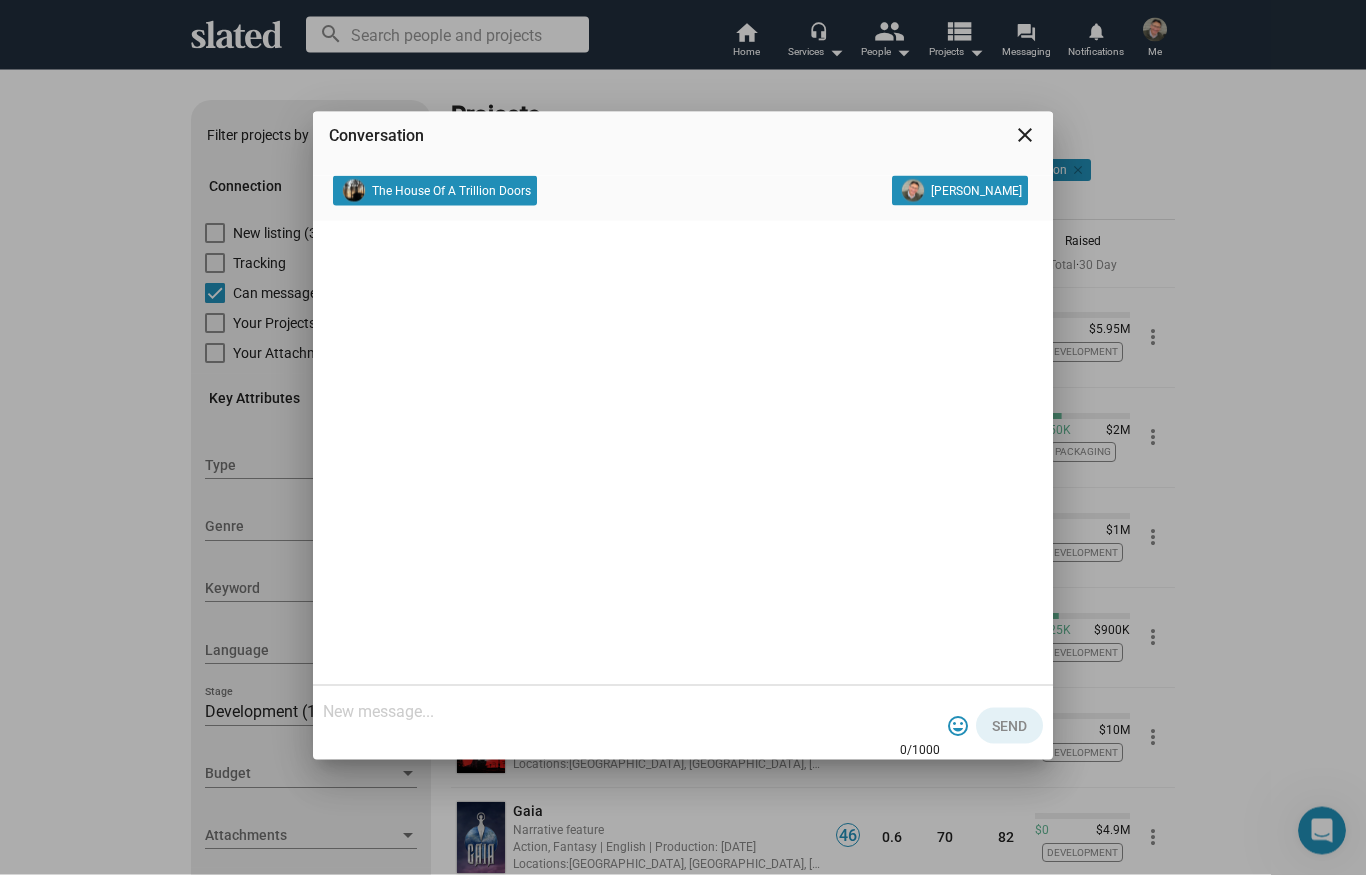 click at bounding box center (631, 712) 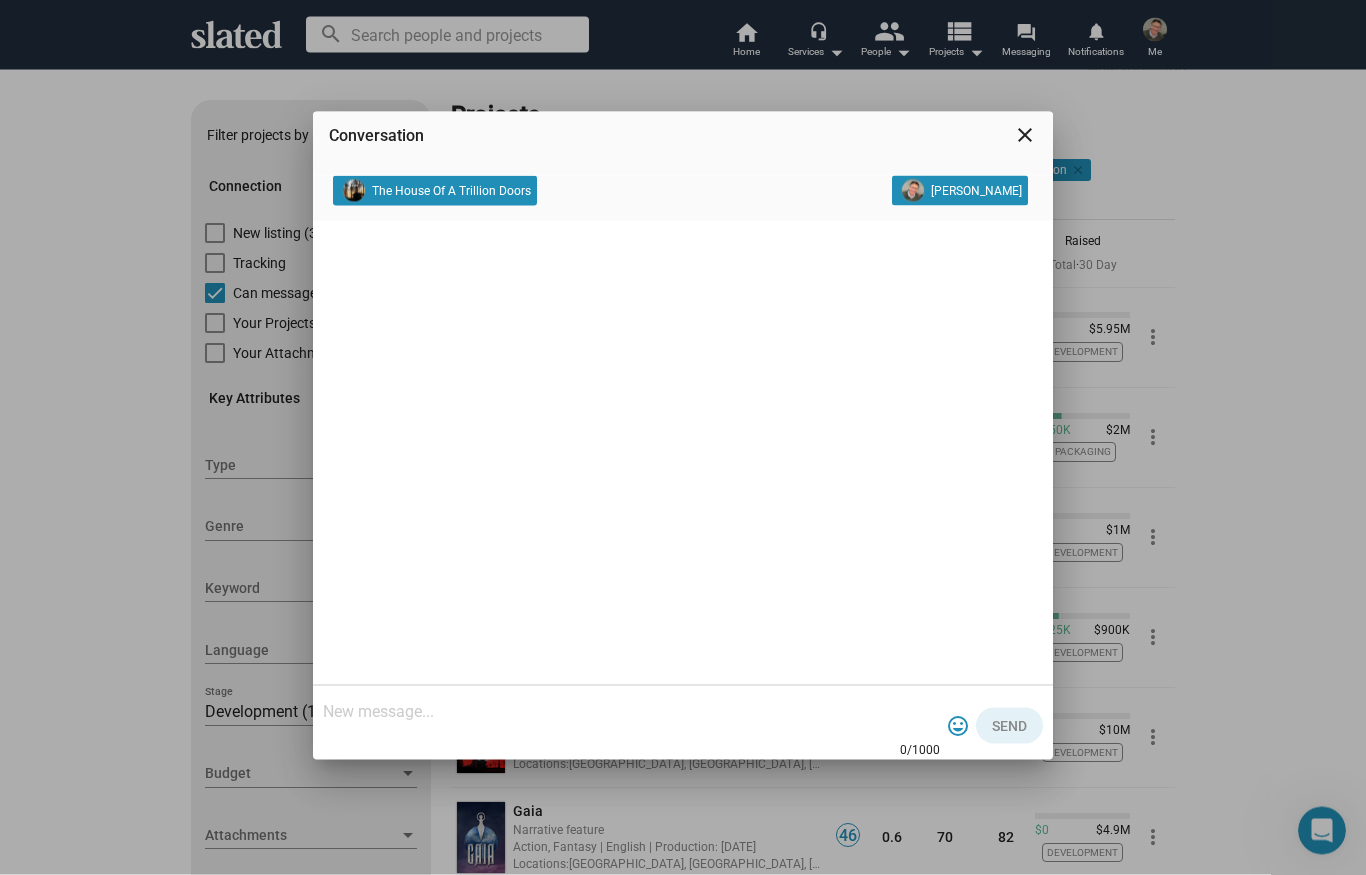 paste on "We are launching a new direct-to-consumer transactional video-on-demand (TVOD or “pay-per-view”) global streaming service.
We will have all genres and are building to become the world’s largest TVOD streaming service.
There is no cost, commitment or exclusivity.
Content owners are immediately paid 88% of the price paid by the viewer.
We are a “Fair Trade” streaming service. The viewer experience is like the current streaming platforms but the content owners decide what they sell, the pricing and the business model.
Content owners also receive a referral fee of 2% of your customers’ subsequent purchases of others’ content for the next two years. Accordingly, [PERSON_NAME] is a particularly good way for creators to monetize not just their premium content, but also their followers.
We launched an initial small beta version (see [DOMAIN_NAME] ) and our full launch is at the American Film Market in November in [GEOGRAPHIC_DATA]. We are on track to have thousands of titles." 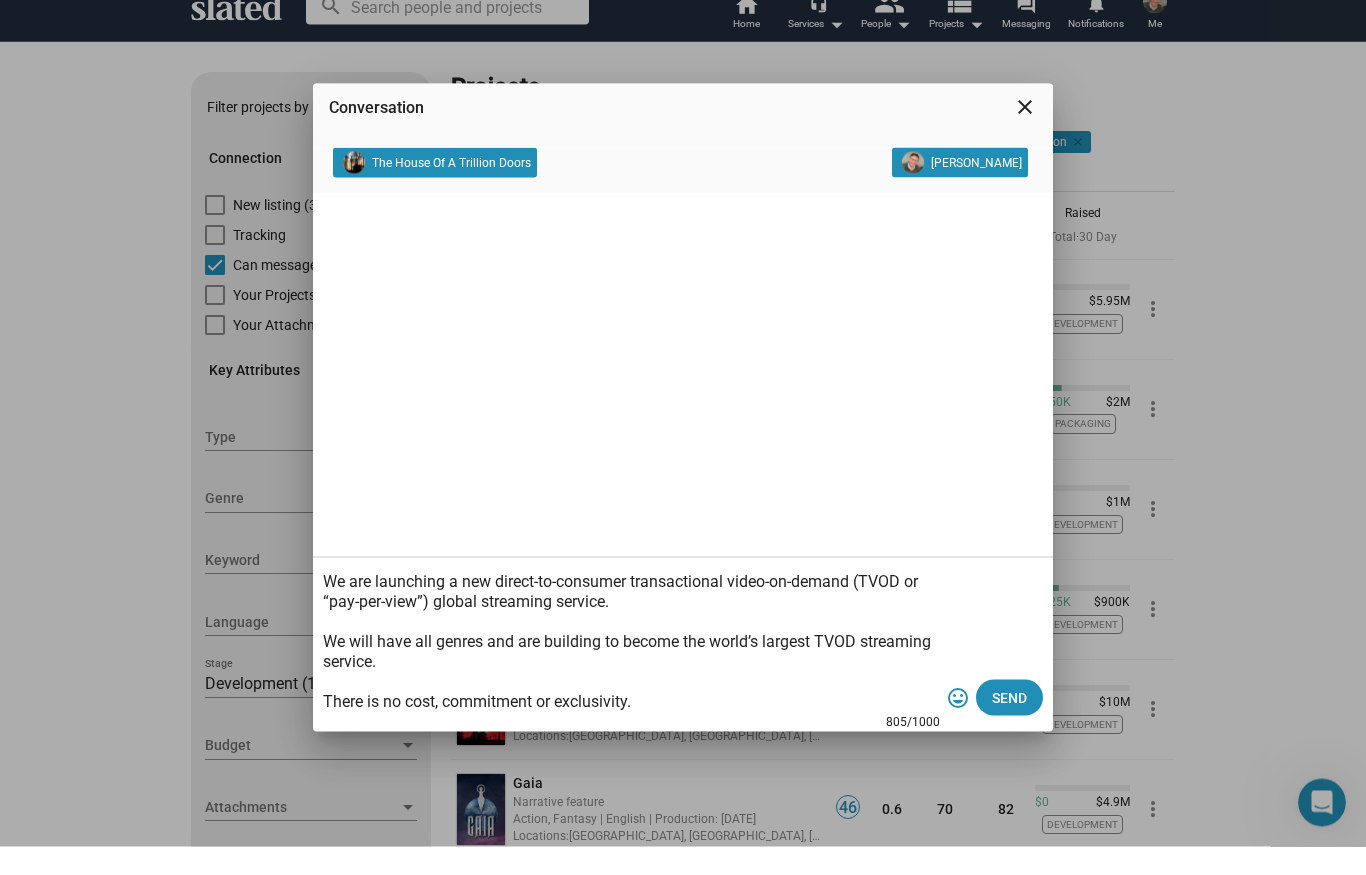 scroll, scrollTop: -1, scrollLeft: 0, axis: vertical 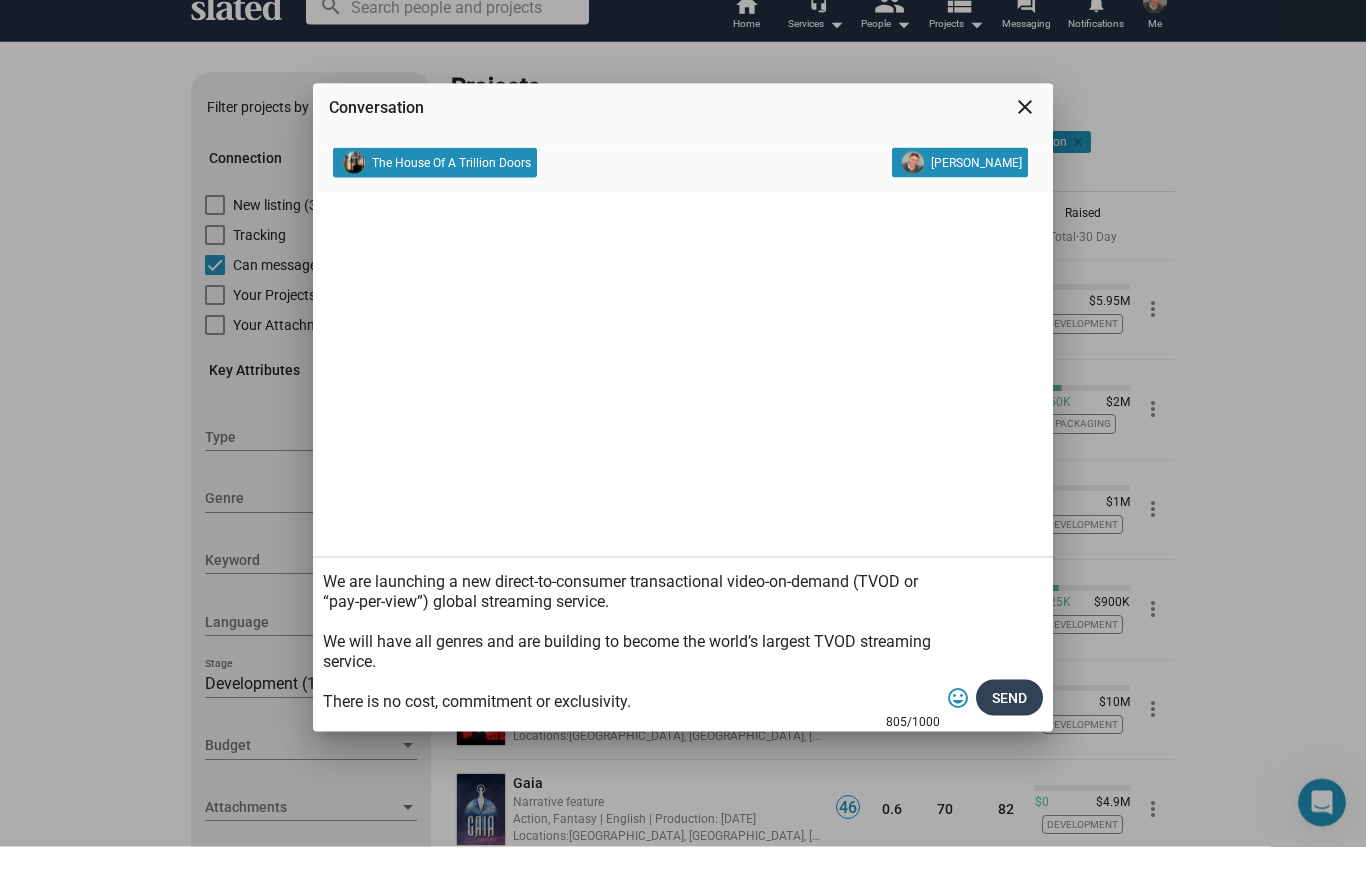 type on "We are launching a new direct-to-consumer transactional video-on-demand (TVOD or “pay-per-view”) global streaming service.
We will have all genres and are building to become the world’s largest TVOD streaming service.
There is no cost, commitment or exclusivity.
Content owners are immediately paid 88% of the price paid by the viewer.
We are a “Fair Trade” streaming service. The viewer experience is like the current streaming platforms but the content owners decide what they sell, the pricing and the business model.
Content owners also receive a referral fee of 2% of your customers’ subsequent purchases of others’ content for the next two years. Accordingly, [PERSON_NAME] is a particularly good way for creators to monetize not just their premium content, but also their followers.
We launched an initial small beta version (see [DOMAIN_NAME] ) and our full launch is at the American Film Market in November in [GEOGRAPHIC_DATA]. We are on track to have thousands of titles." 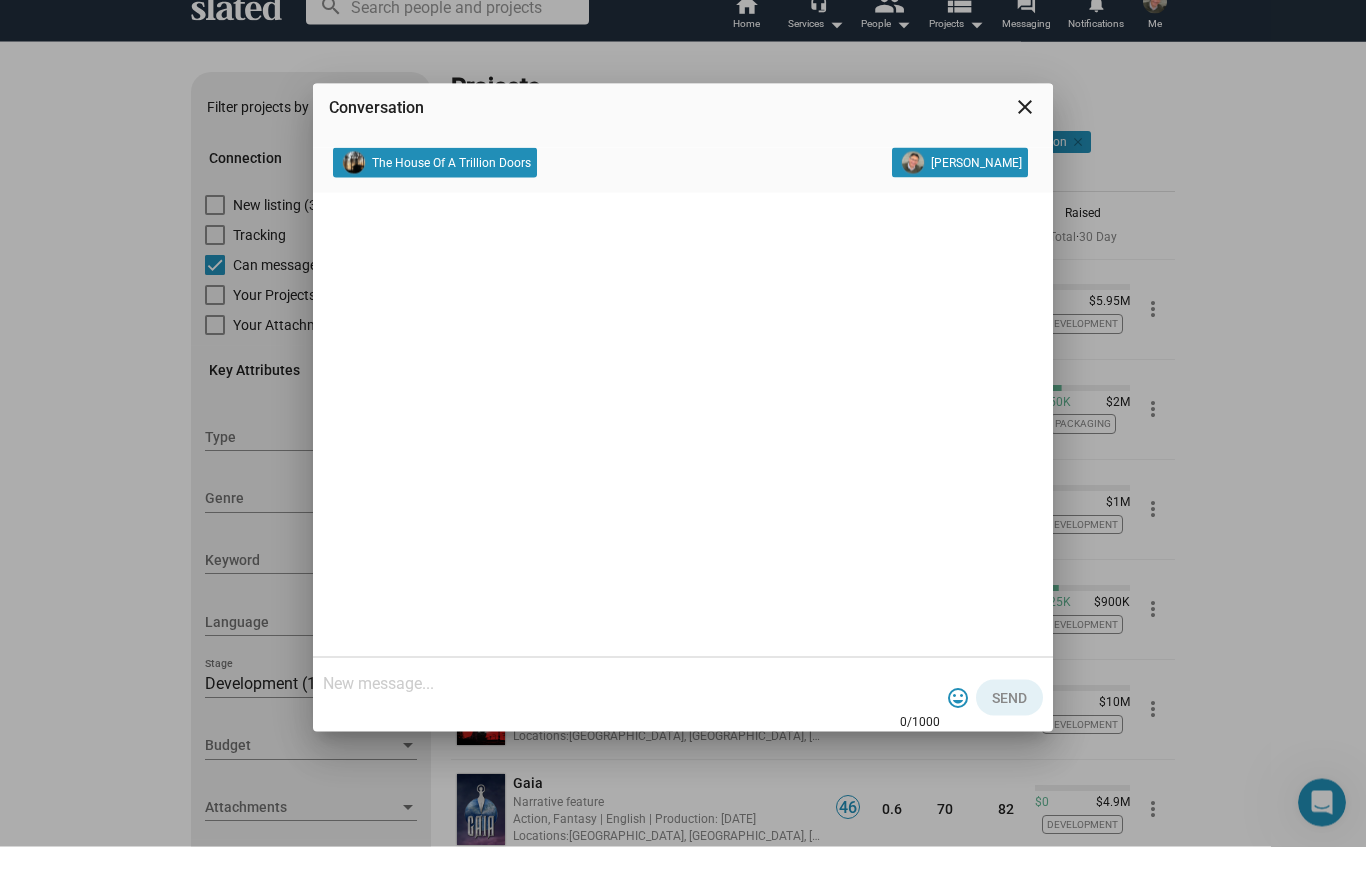 scroll, scrollTop: 0, scrollLeft: 0, axis: both 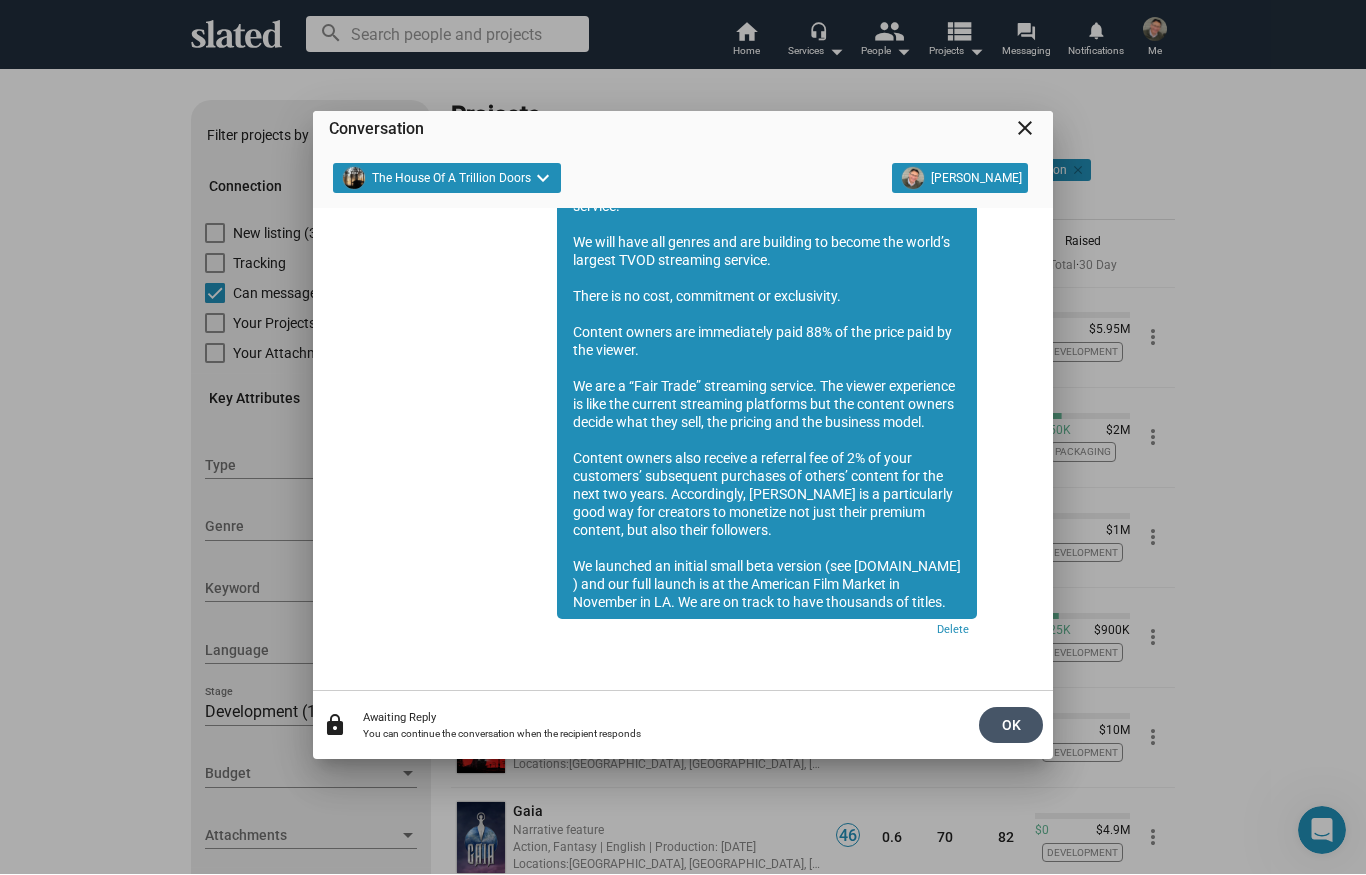 click on "OK" 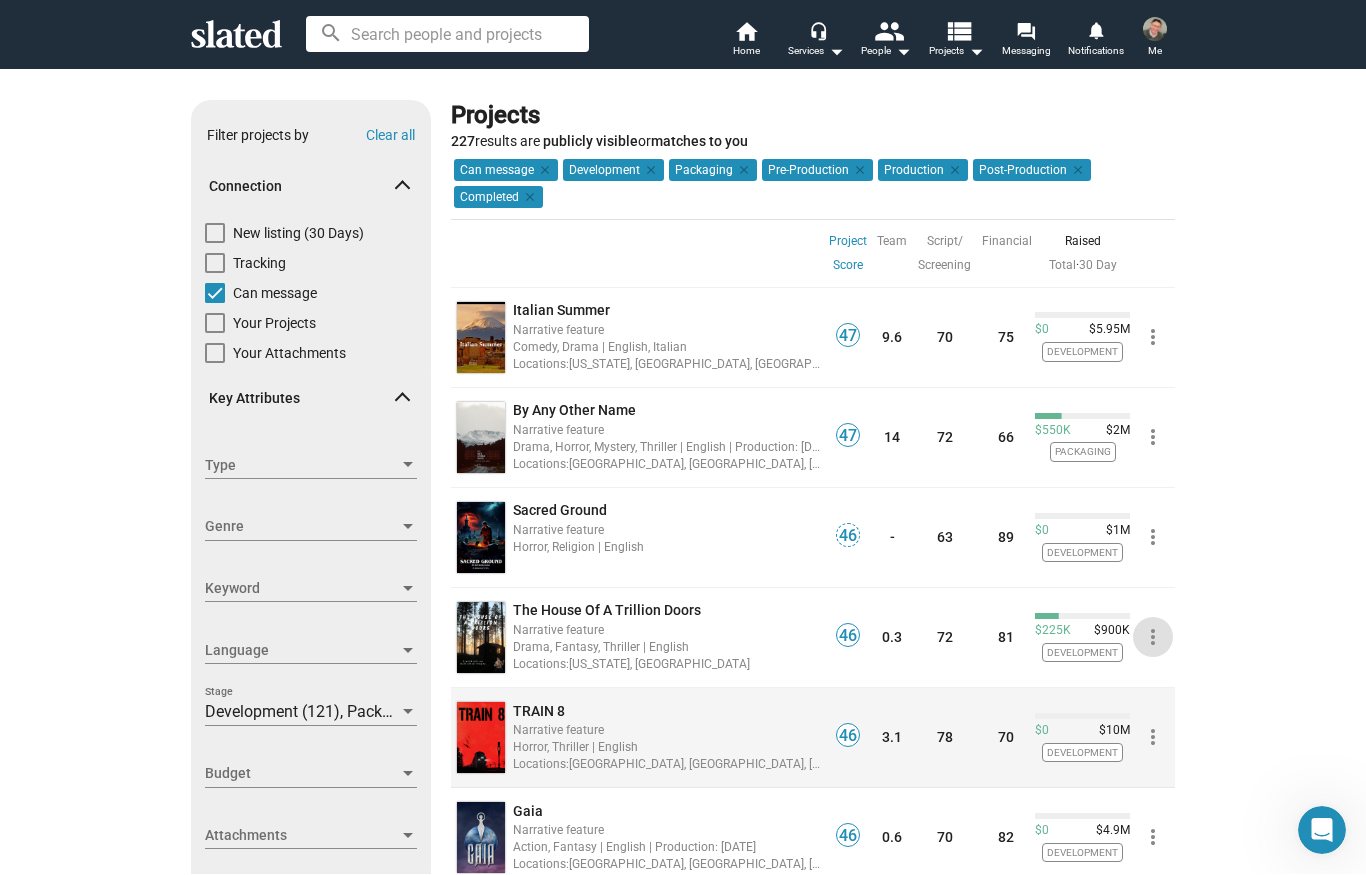 click on "more_vert" 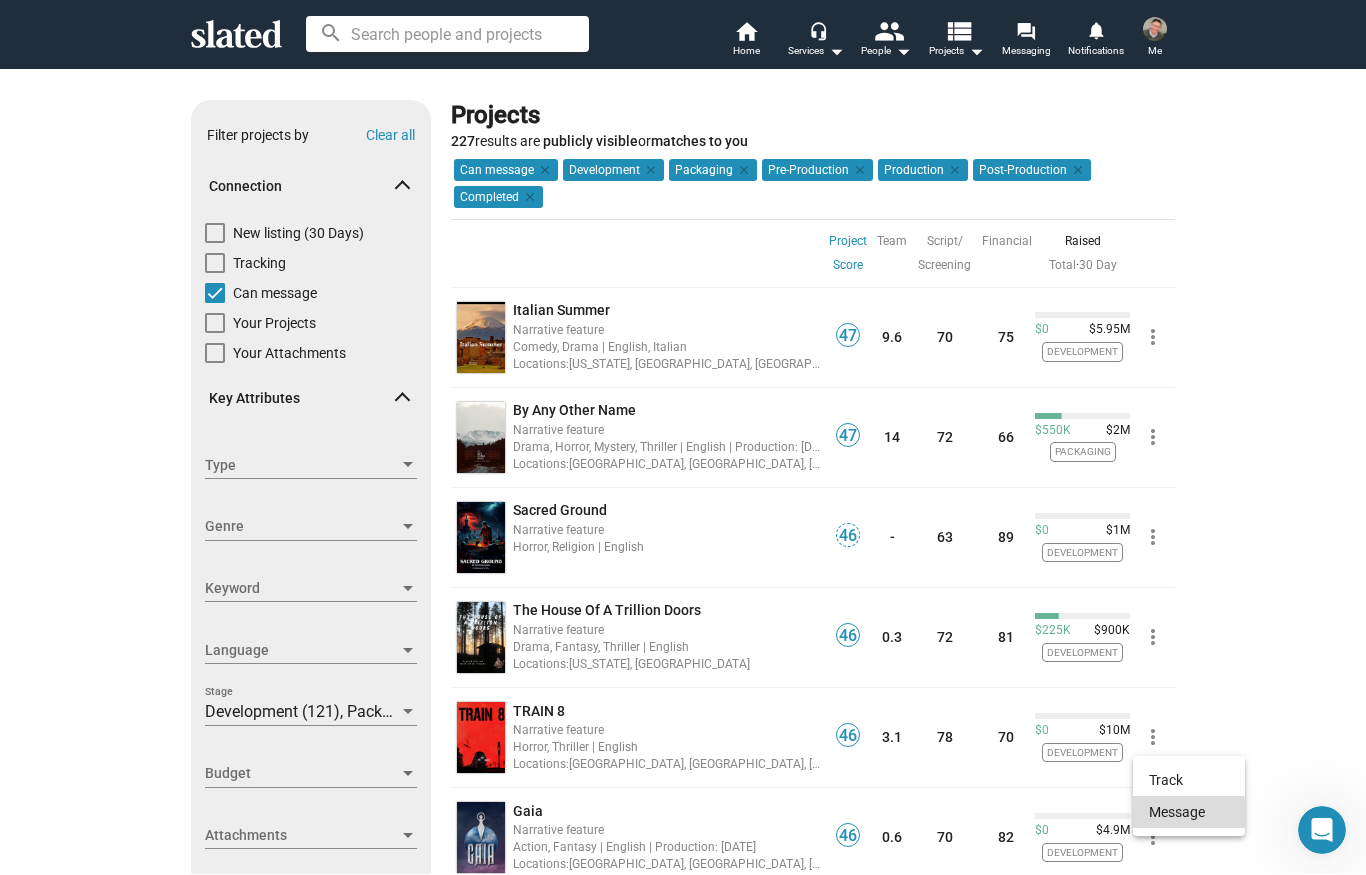 click on "Message" 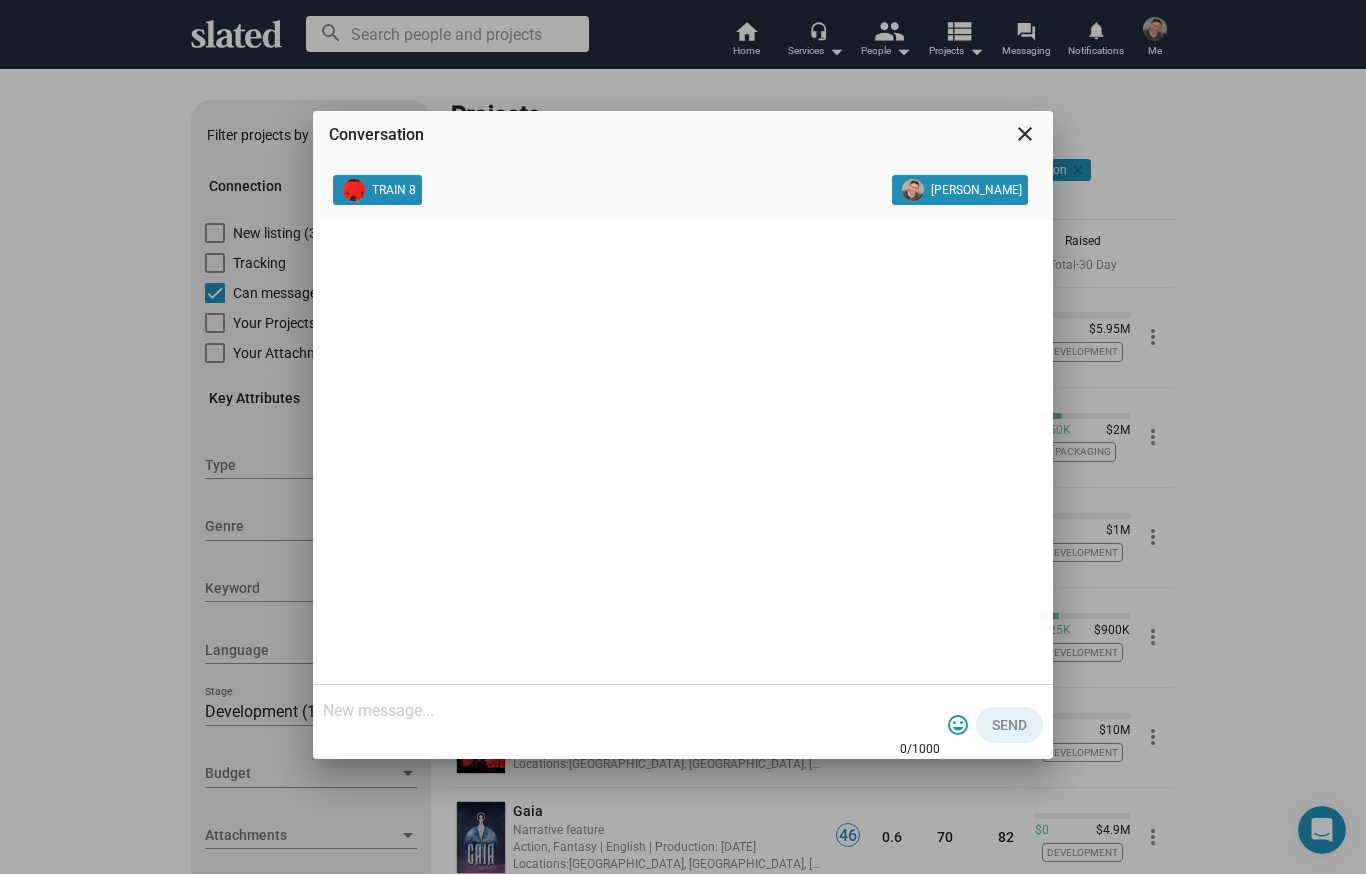 click at bounding box center [631, 712] 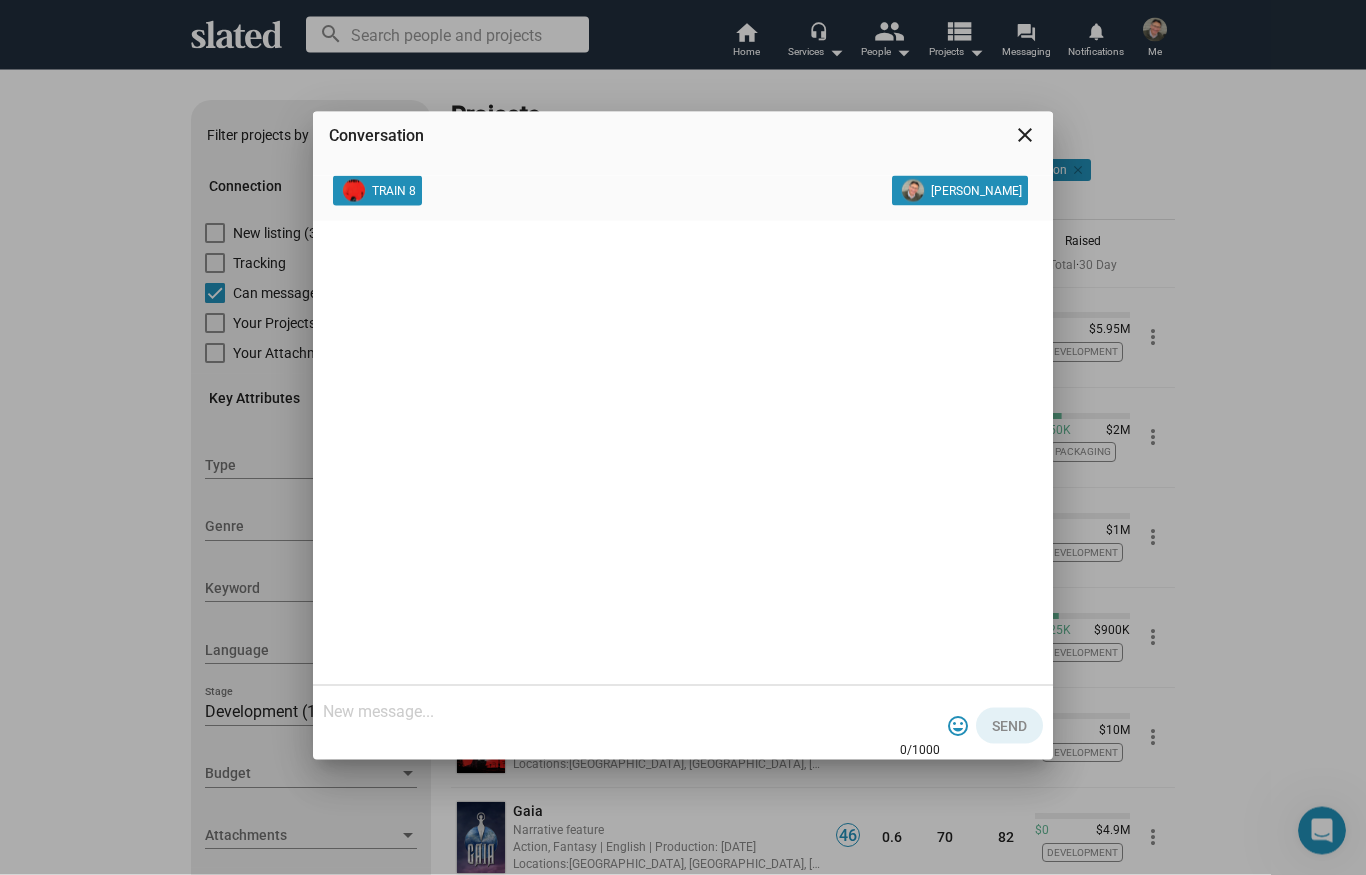 click at bounding box center (631, 712) 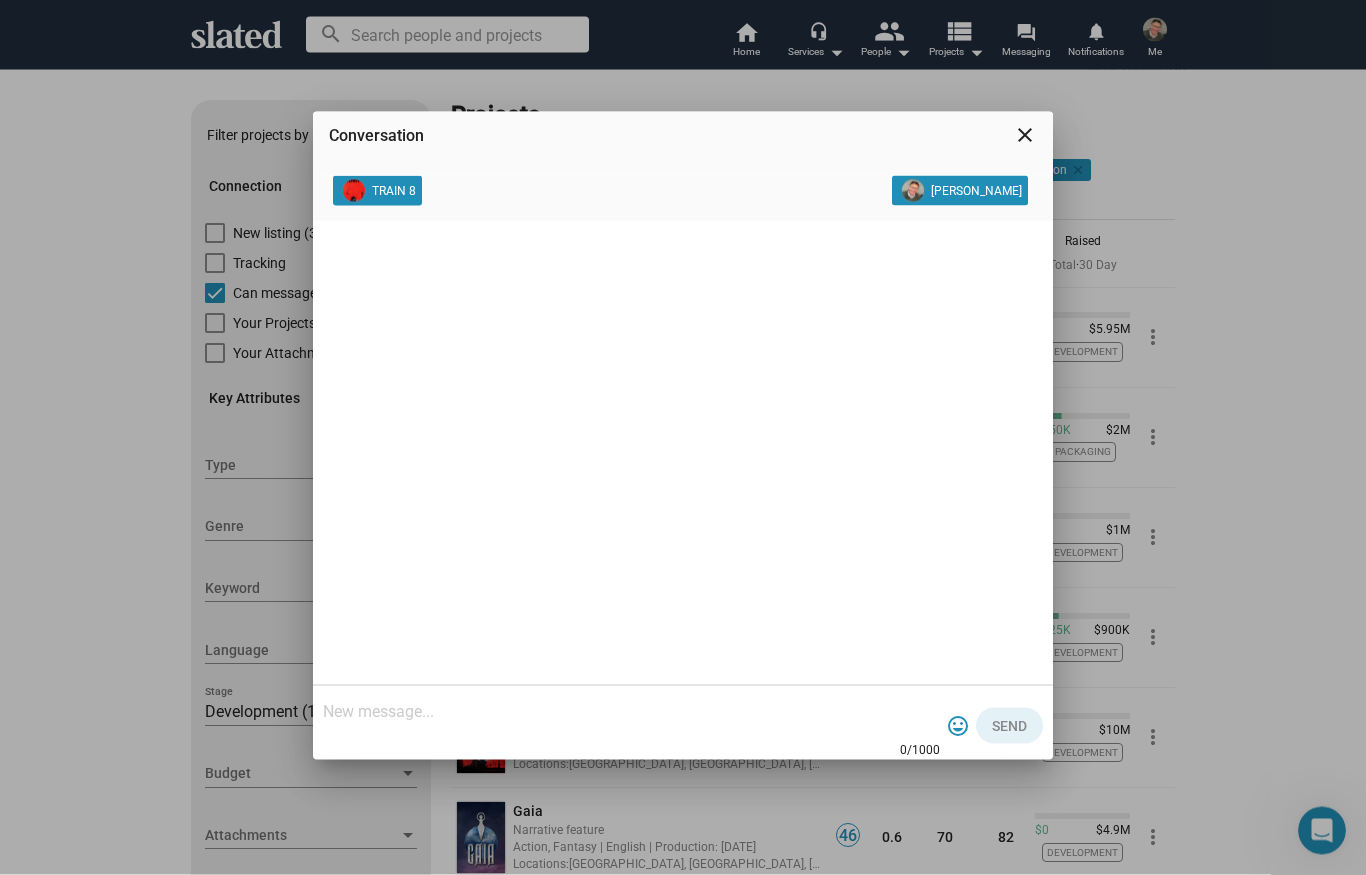 paste on "We are launching a new direct-to-consumer transactional video-on-demand (TVOD or “pay-per-view”) global streaming service.
We will have all genres and are building to become the world’s largest TVOD streaming service.
There is no cost, commitment or exclusivity.
Content owners are immediately paid 88% of the price paid by the viewer.
We are a “Fair Trade” streaming service. The viewer experience is like the current streaming platforms but the content owners decide what they sell, the pricing and the business model.
Content owners also receive a referral fee of 2% of your customers’ subsequent purchases of others’ content for the next two years. Accordingly, [PERSON_NAME] is a particularly good way for creators to monetize not just their premium content, but also their followers.
We launched an initial small beta version (see [DOMAIN_NAME] ) and our full launch is at the American Film Market in November in [GEOGRAPHIC_DATA]. We are on track to have thousands of titles." 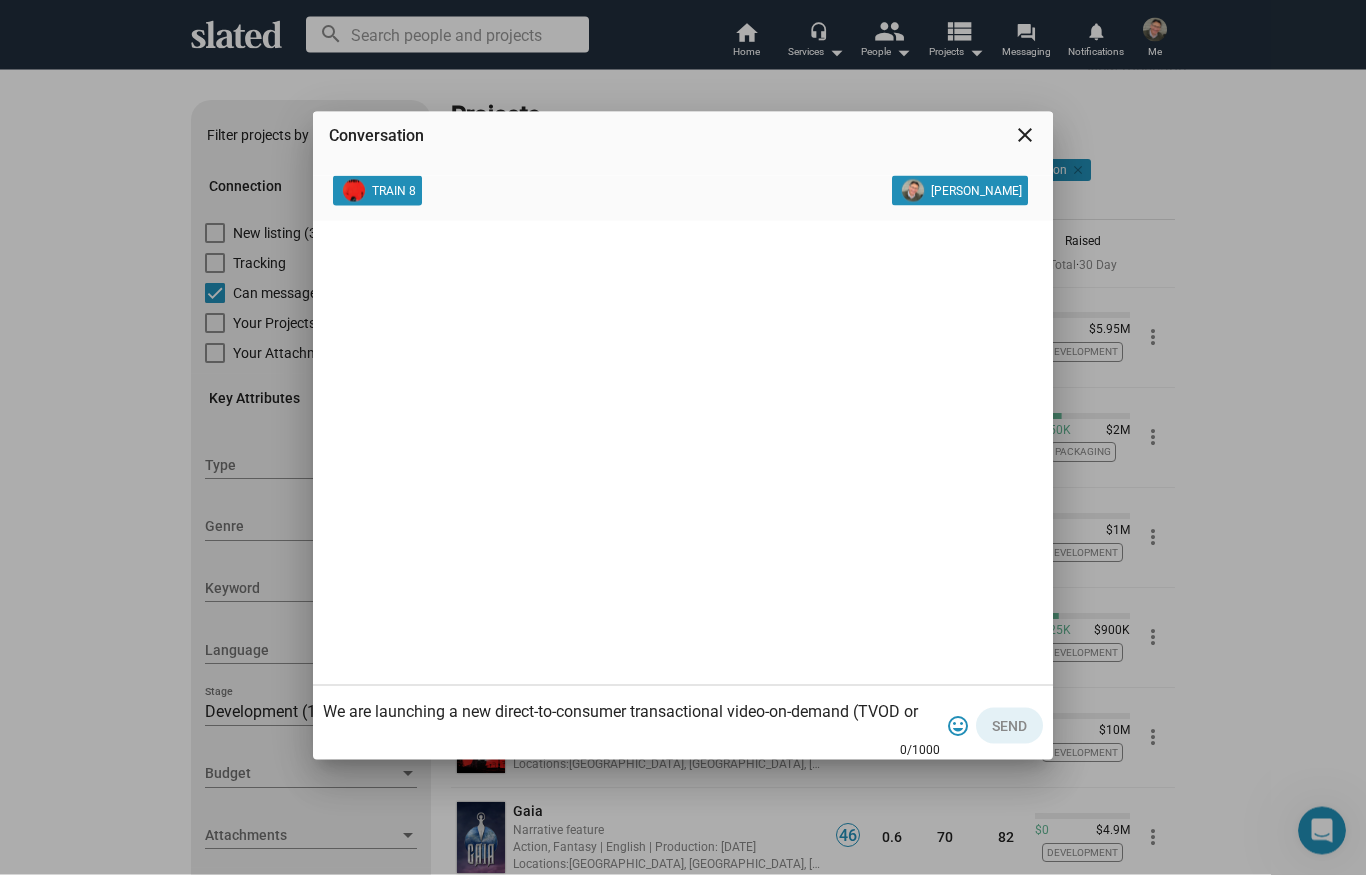 scroll, scrollTop: 300, scrollLeft: 0, axis: vertical 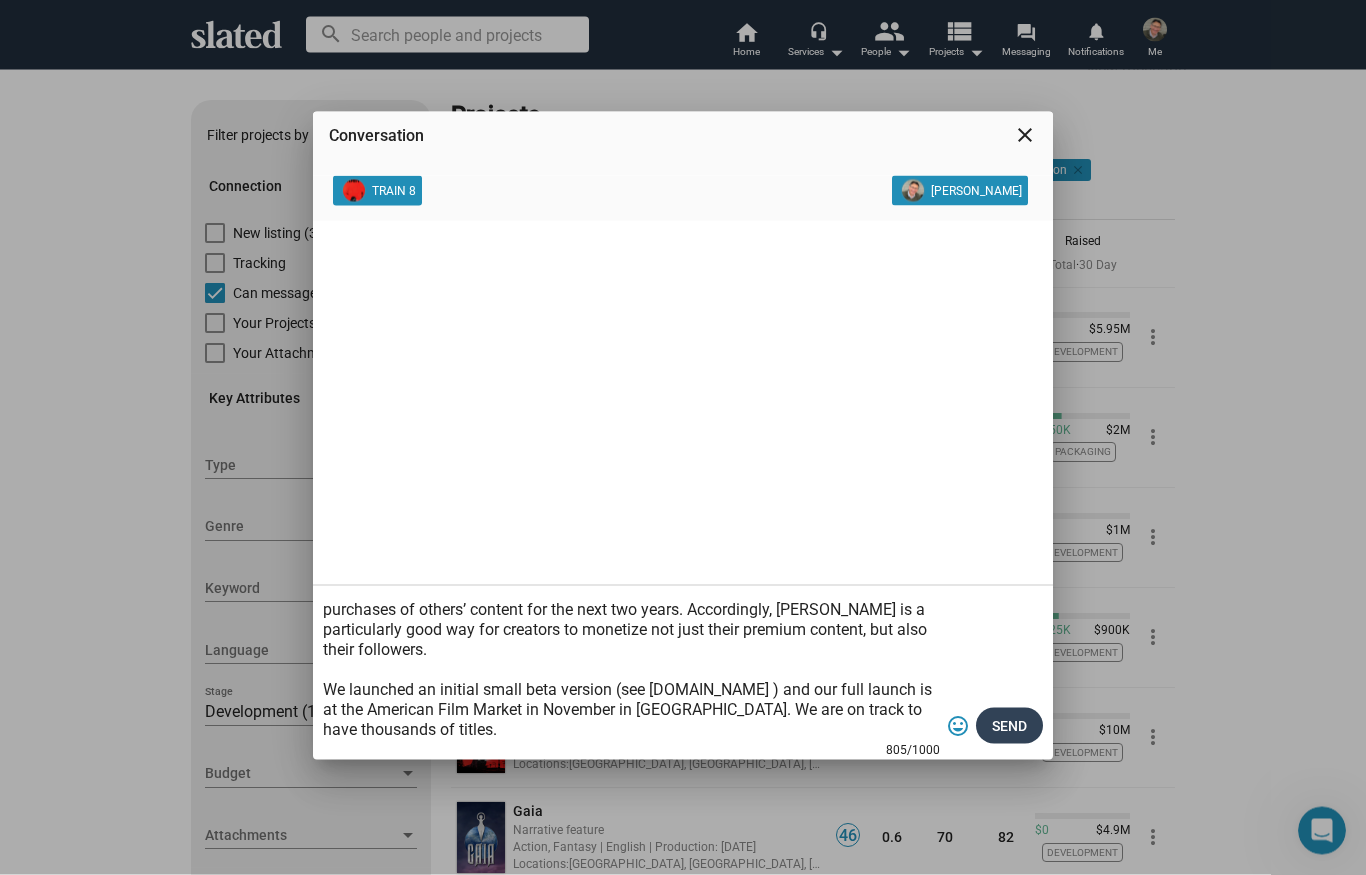 type on "We are launching a new direct-to-consumer transactional video-on-demand (TVOD or “pay-per-view”) global streaming service.
We will have all genres and are building to become the world’s largest TVOD streaming service.
There is no cost, commitment or exclusivity.
Content owners are immediately paid 88% of the price paid by the viewer.
We are a “Fair Trade” streaming service. The viewer experience is like the current streaming platforms but the content owners decide what they sell, the pricing and the business model.
Content owners also receive a referral fee of 2% of your customers’ subsequent purchases of others’ content for the next two years. Accordingly, [PERSON_NAME] is a particularly good way for creators to monetize not just their premium content, but also their followers.
We launched an initial small beta version (see [DOMAIN_NAME] ) and our full launch is at the American Film Market in November in [GEOGRAPHIC_DATA]. We are on track to have thousands of titles." 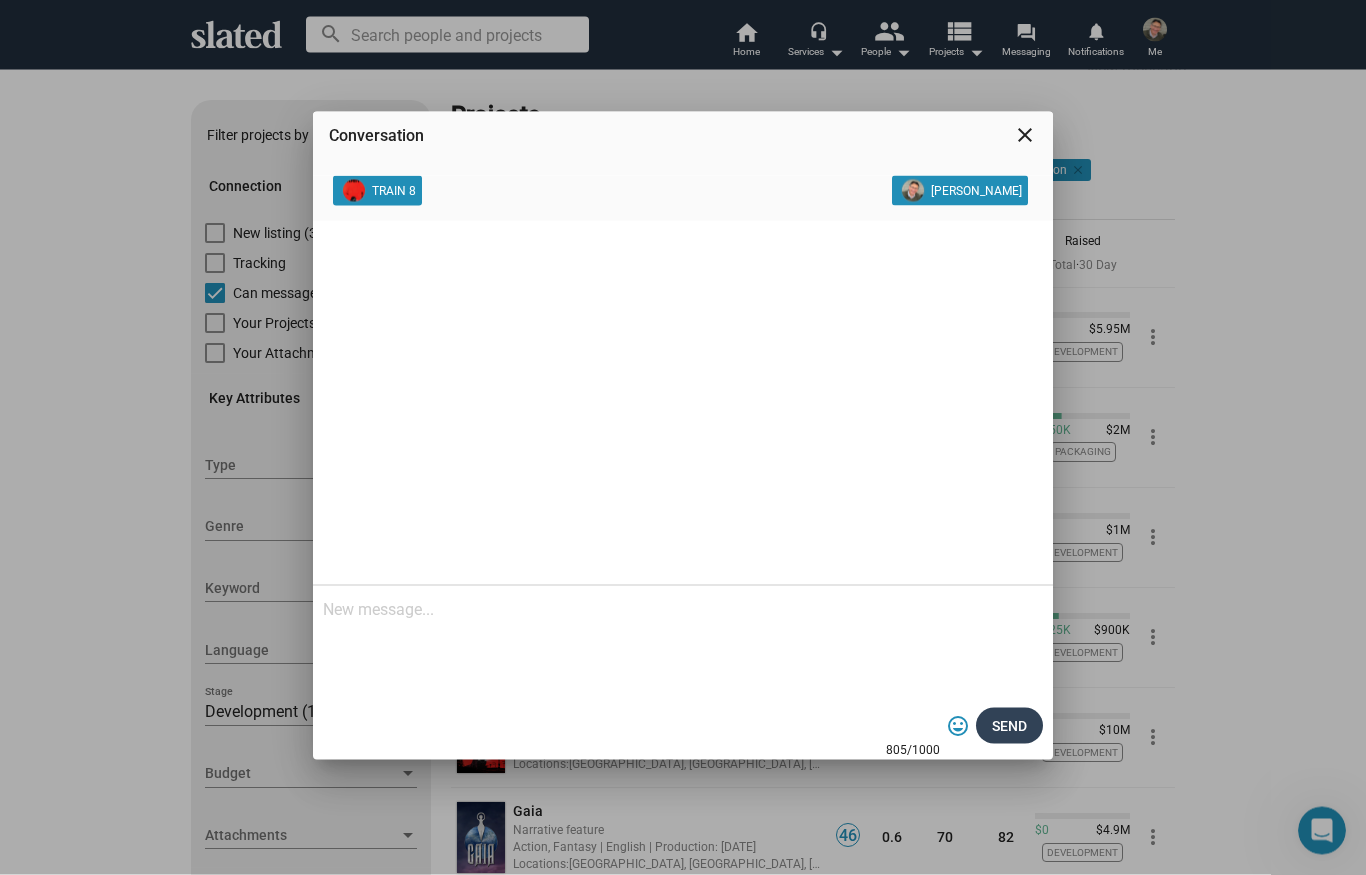 scroll, scrollTop: 0, scrollLeft: 0, axis: both 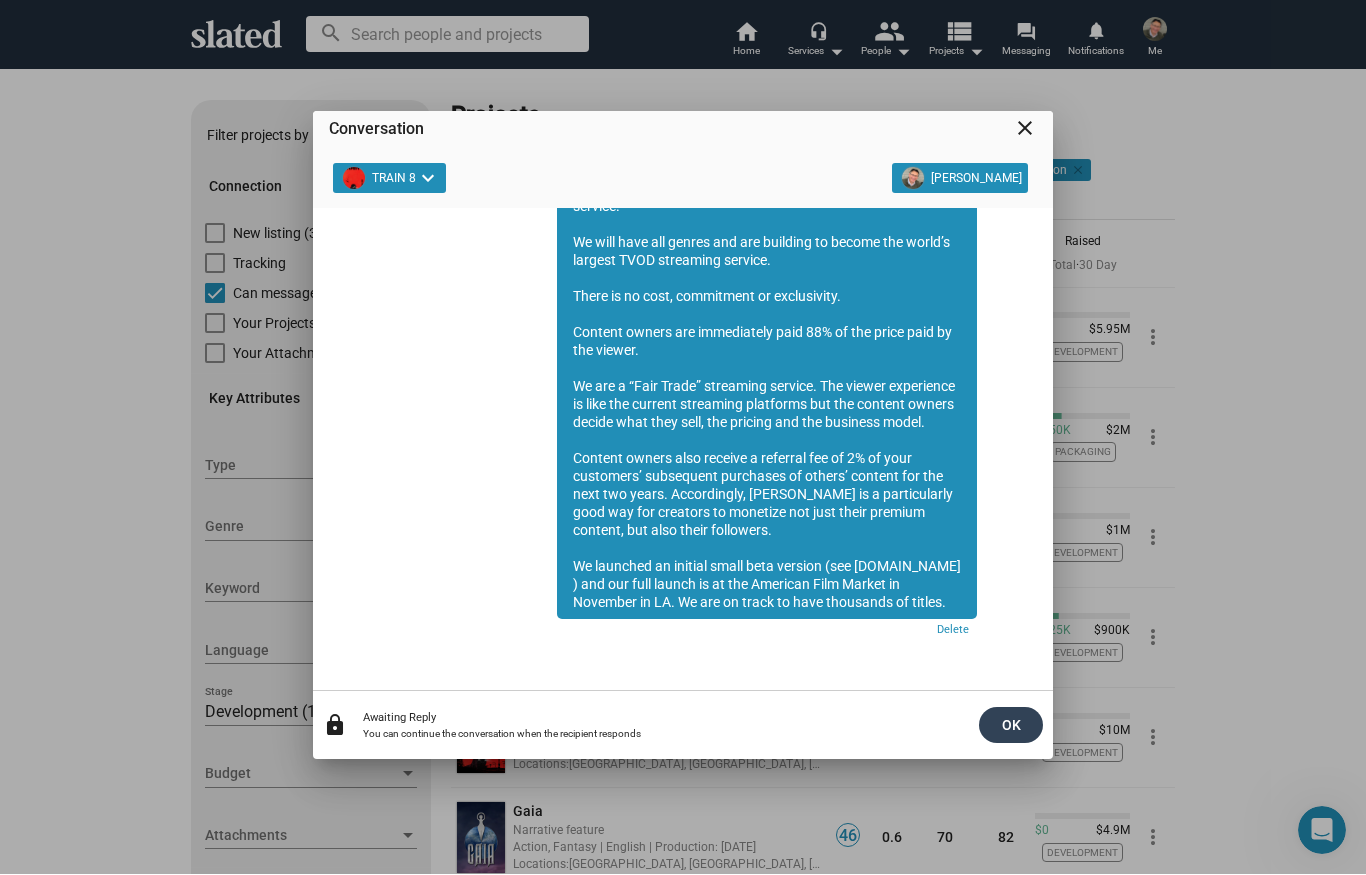 click on "OK" 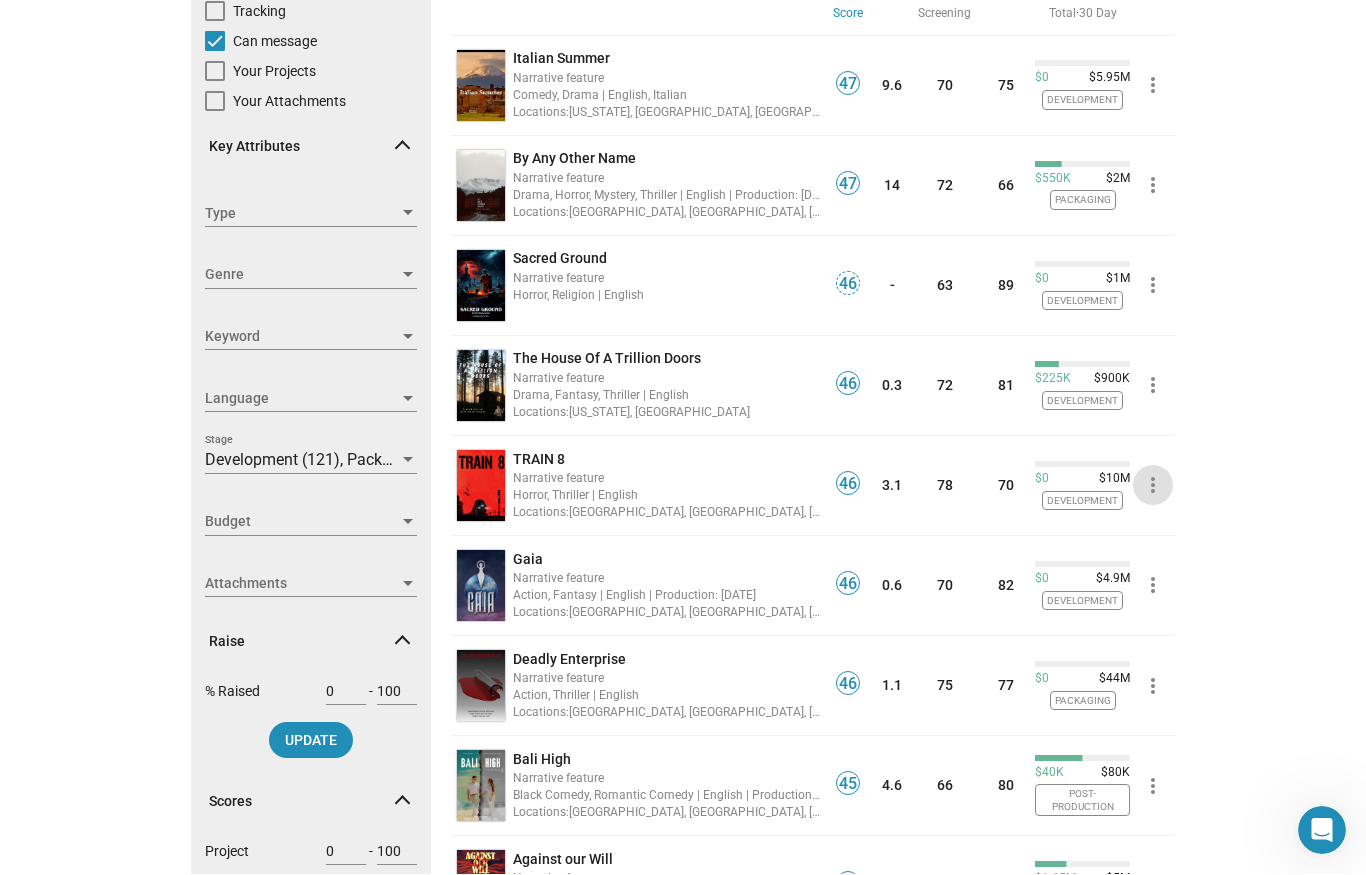 scroll, scrollTop: 252, scrollLeft: 0, axis: vertical 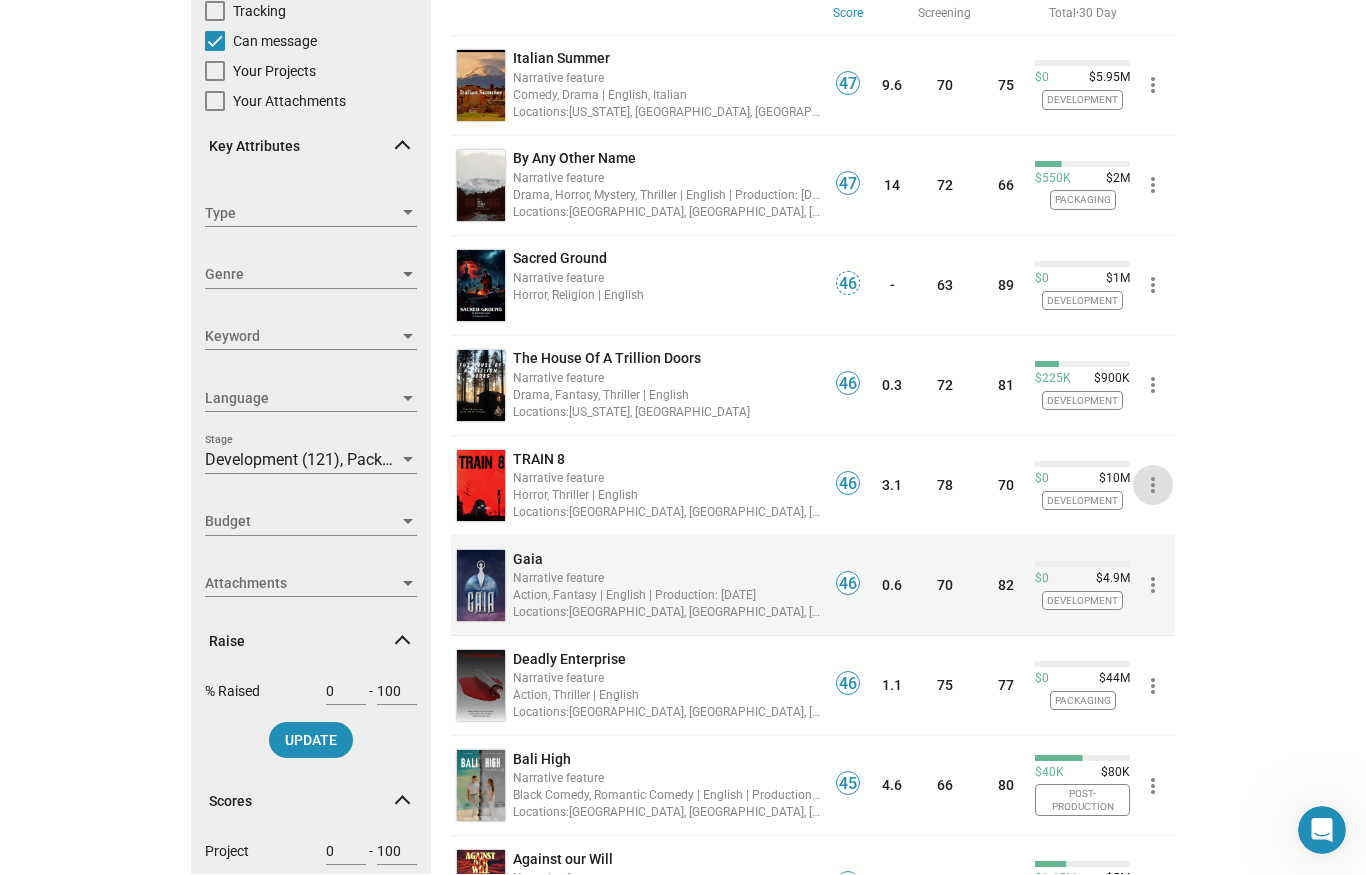 click on "more_vert" 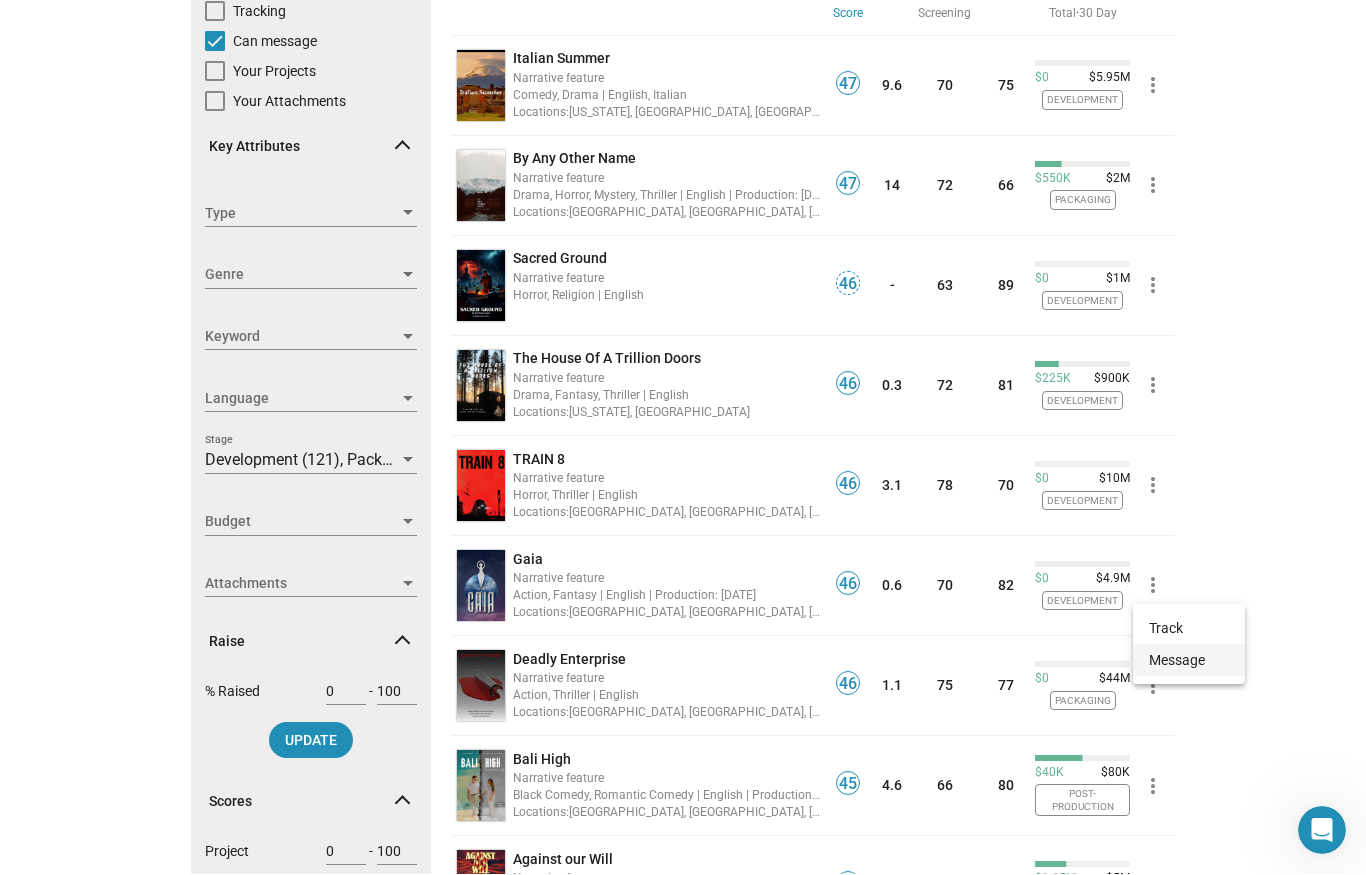 click on "Message" 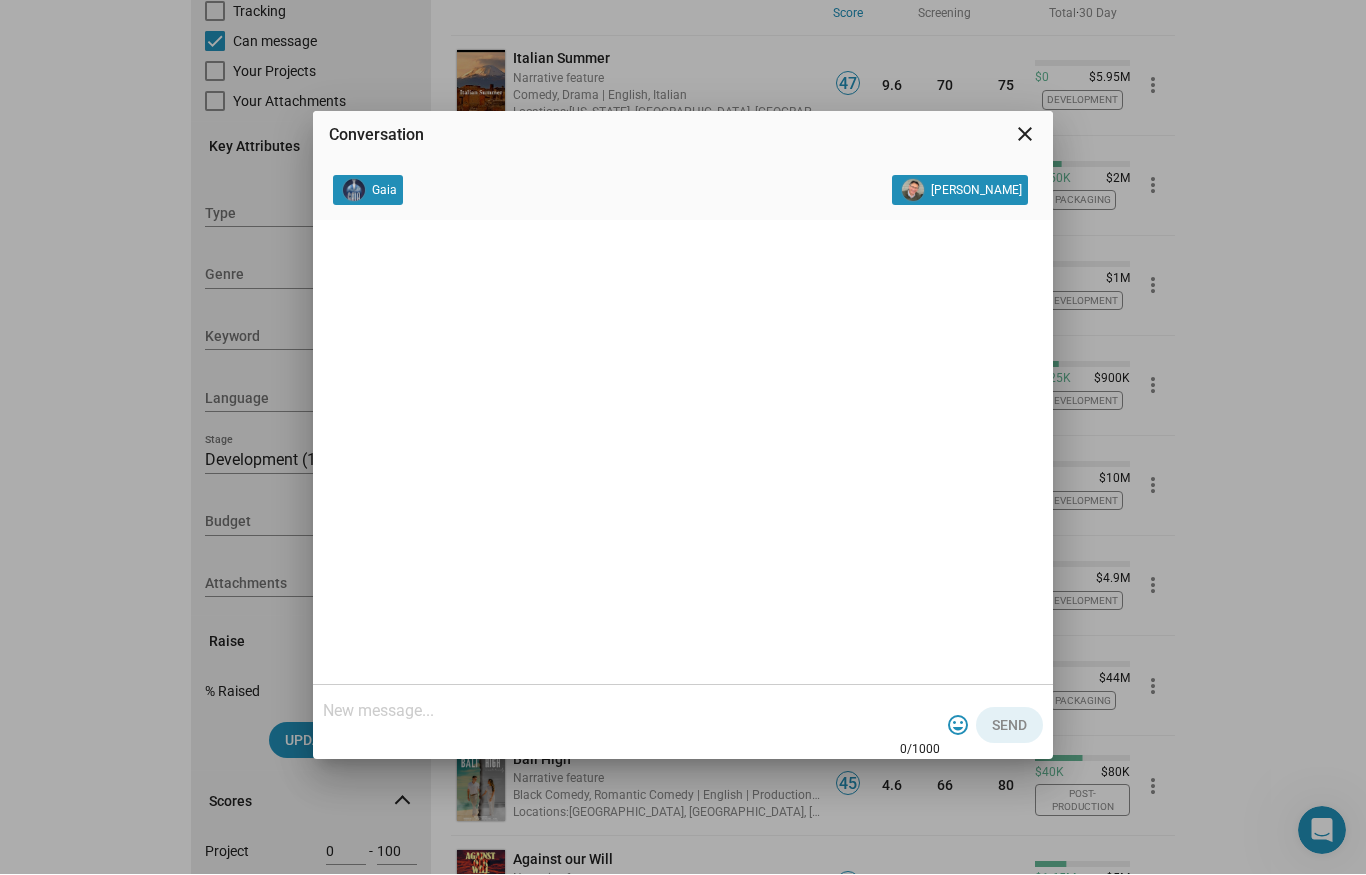 click at bounding box center (631, 712) 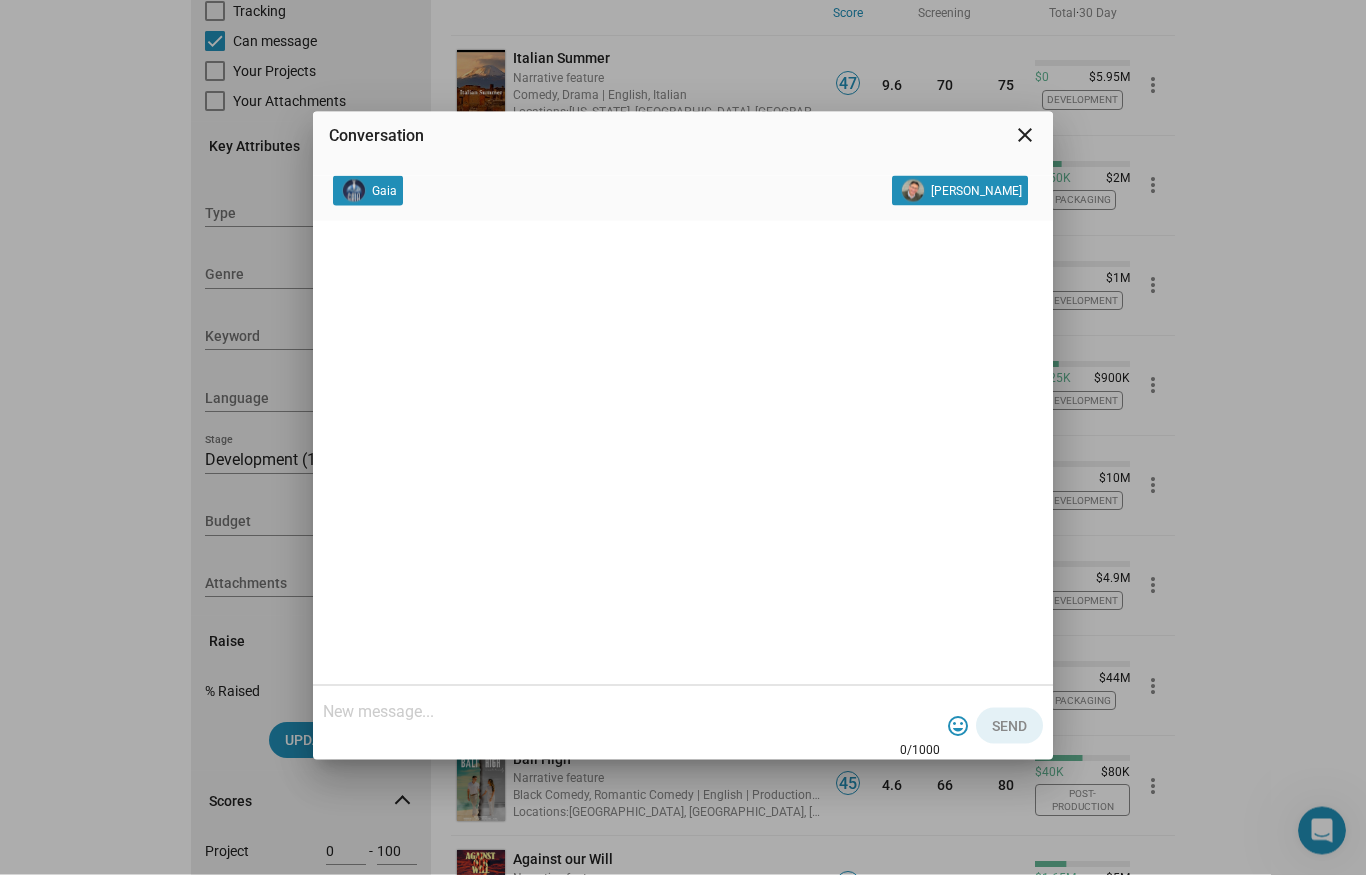 click at bounding box center [631, 712] 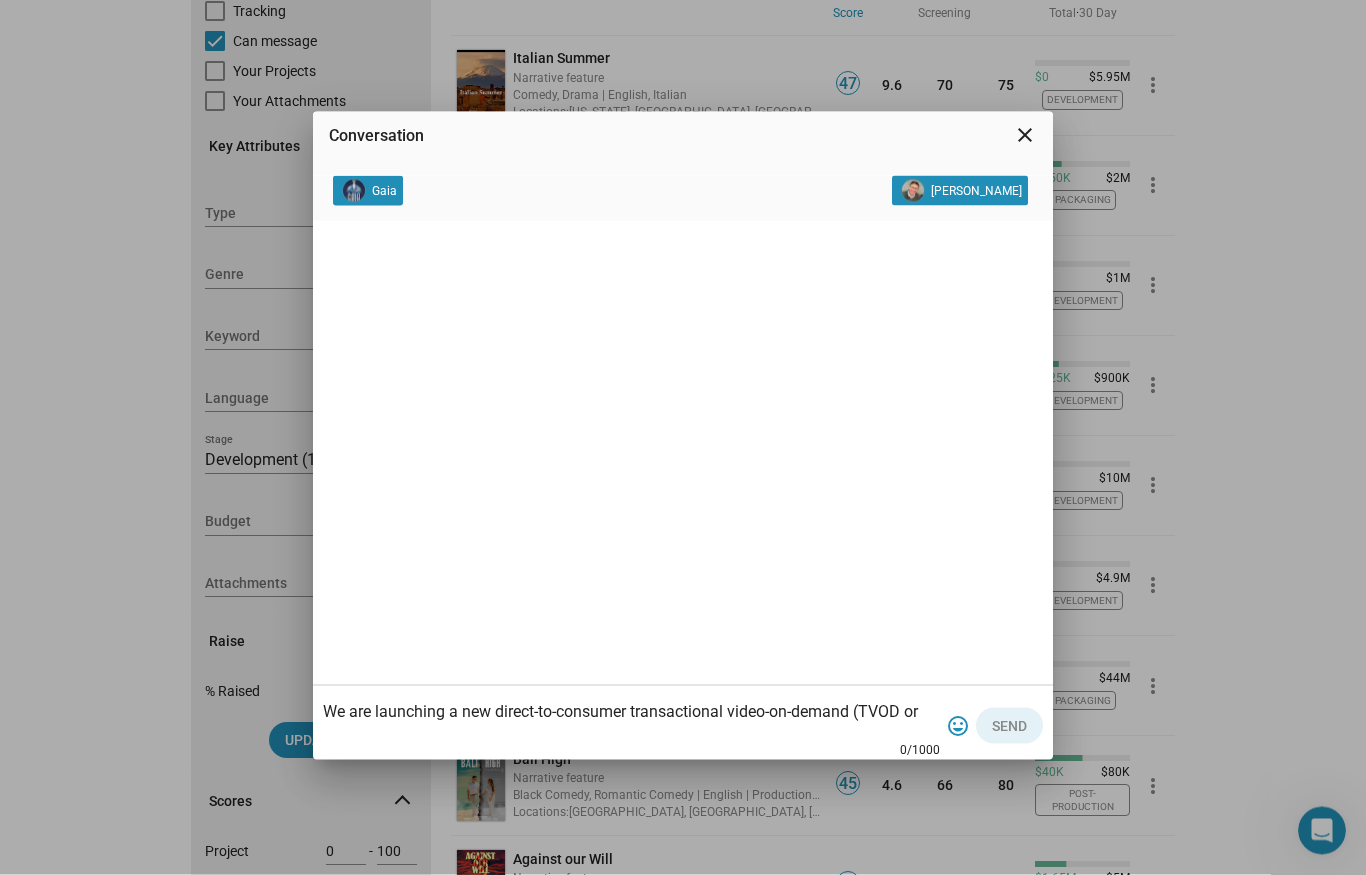 scroll, scrollTop: 300, scrollLeft: 0, axis: vertical 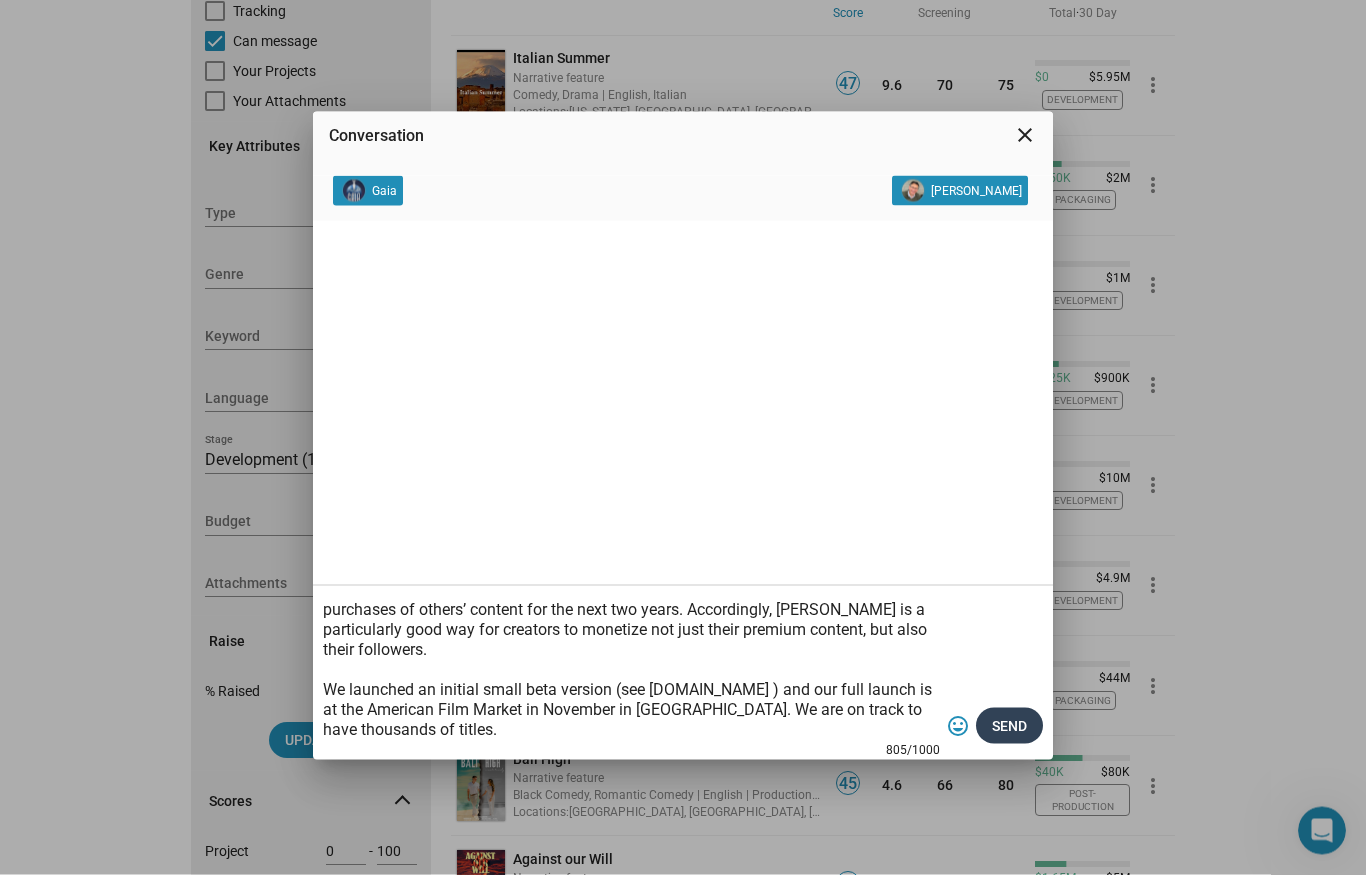 type on "We are launching a new direct-to-consumer transactional video-on-demand (TVOD or “pay-per-view”) global streaming service.
We will have all genres and are building to become the world’s largest TVOD streaming service.
There is no cost, commitment or exclusivity.
Content owners are immediately paid 88% of the price paid by the viewer.
We are a “Fair Trade” streaming service. The viewer experience is like the current streaming platforms but the content owners decide what they sell, the pricing and the business model.
Content owners also receive a referral fee of 2% of your customers’ subsequent purchases of others’ content for the next two years. Accordingly, [PERSON_NAME] is a particularly good way for creators to monetize not just their premium content, but also their followers.
We launched an initial small beta version (see [DOMAIN_NAME] ) and our full launch is at the American Film Market in November in [GEOGRAPHIC_DATA]. We are on track to have thousands of titles." 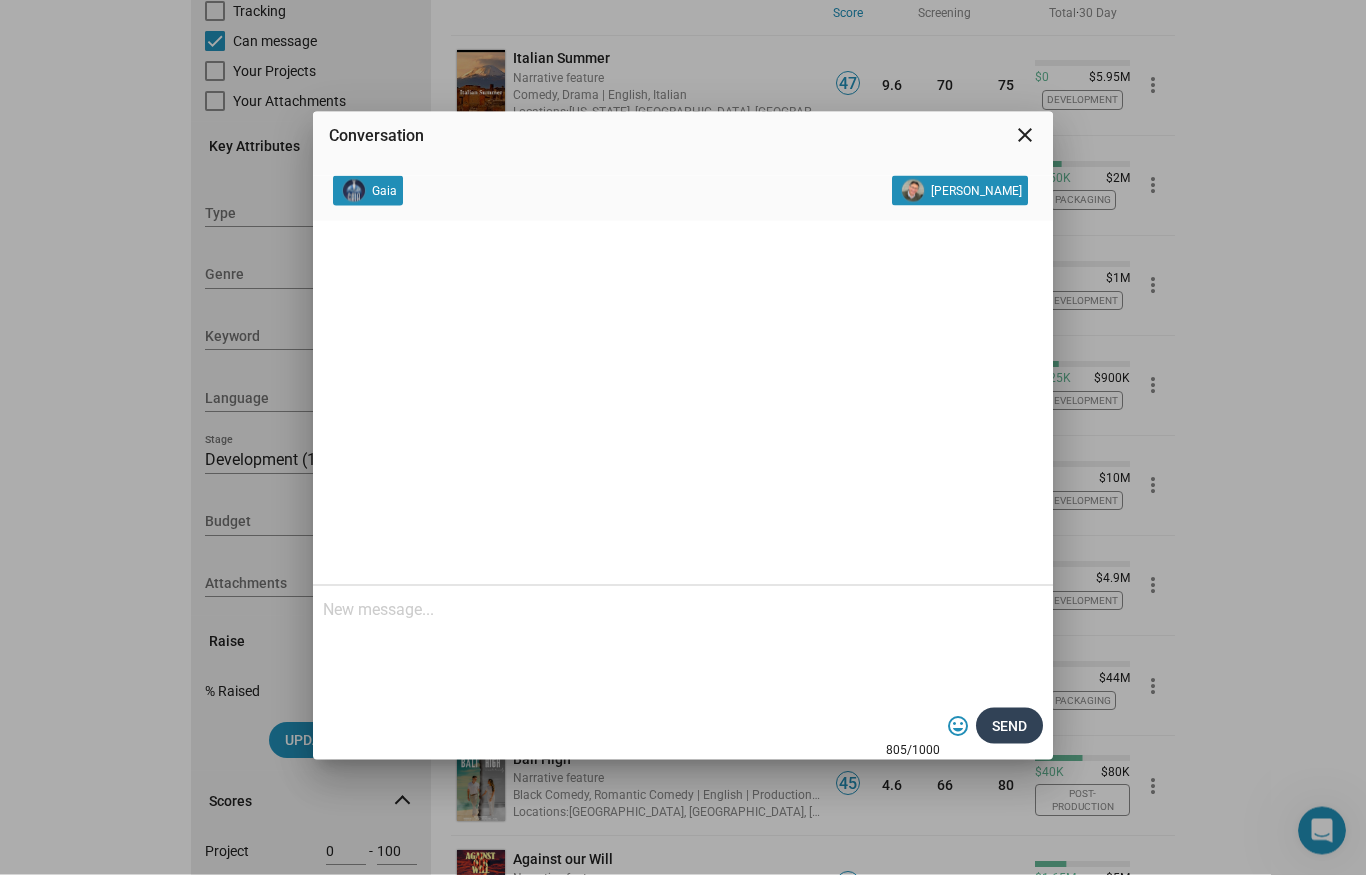scroll, scrollTop: 0, scrollLeft: 0, axis: both 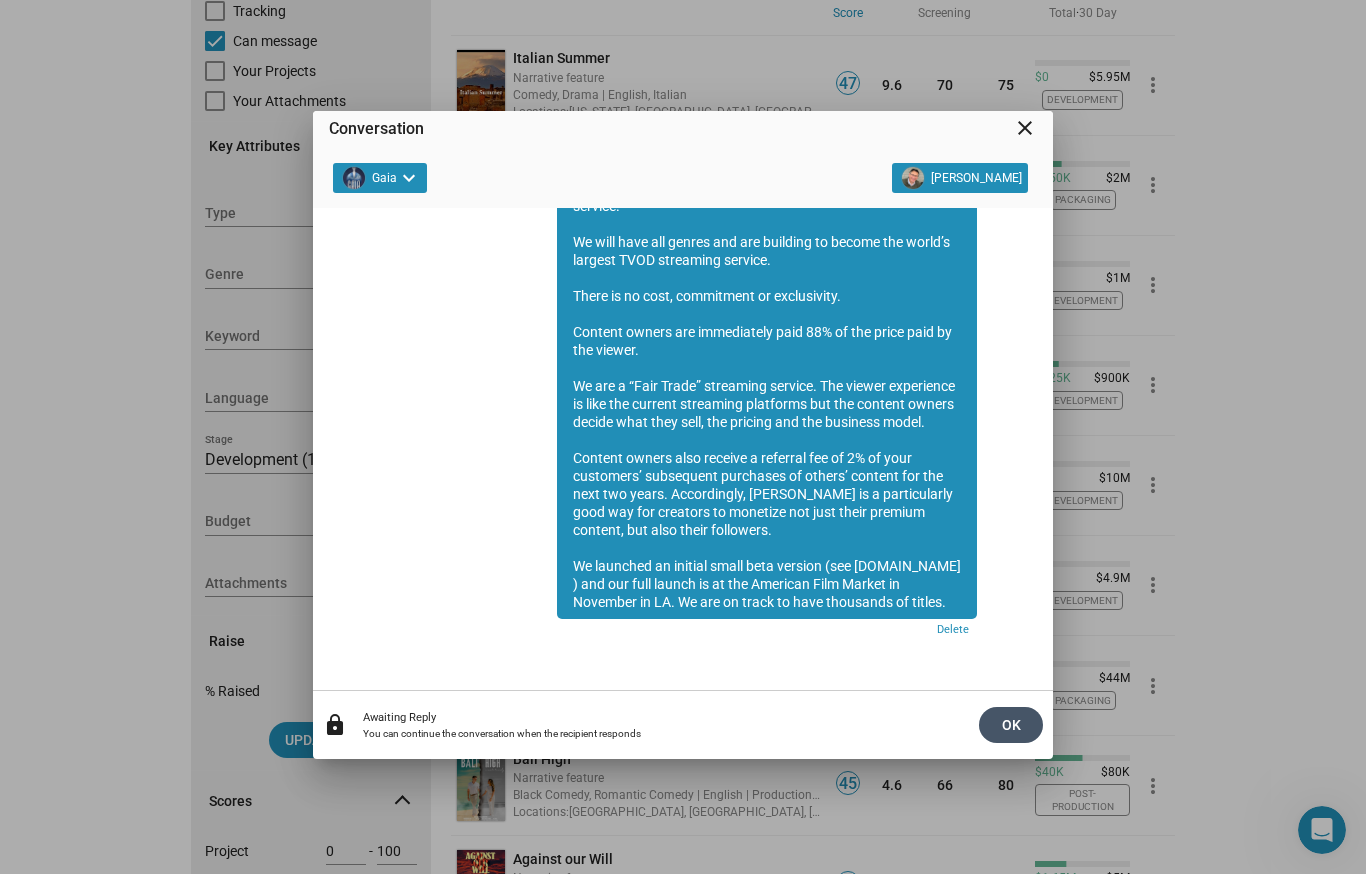 click on "OK" 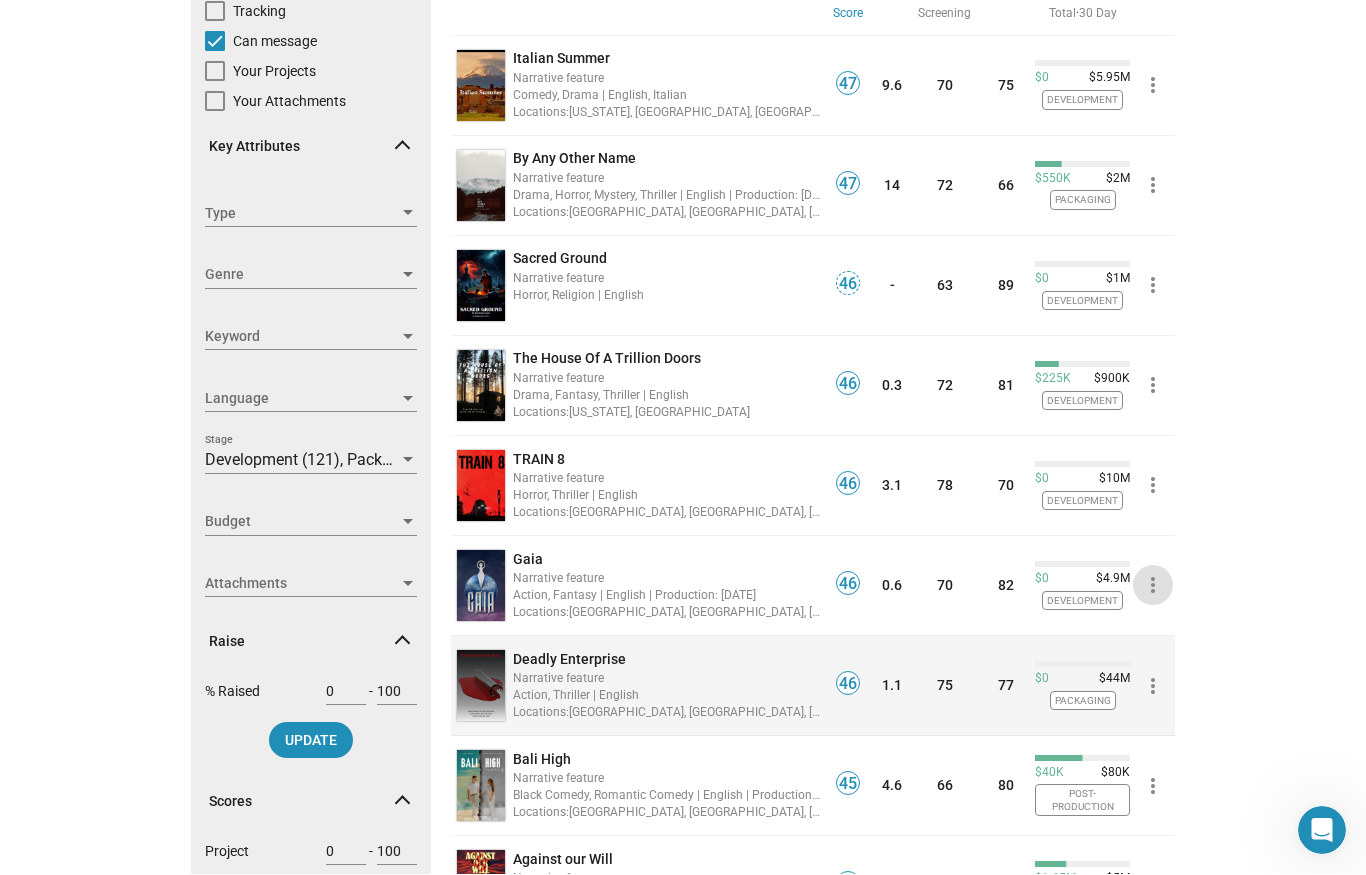 click on "more_vert" 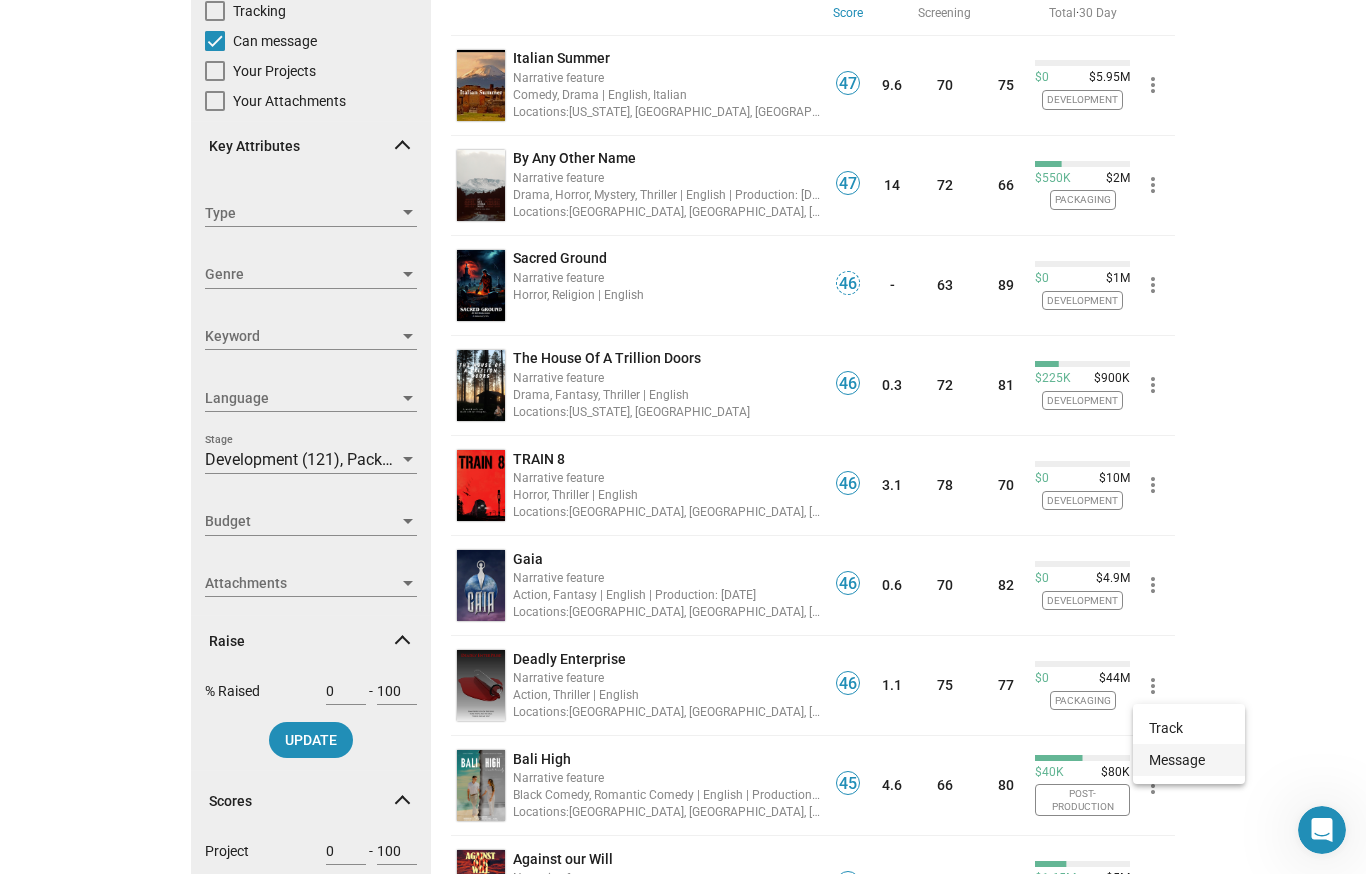 click on "Message" 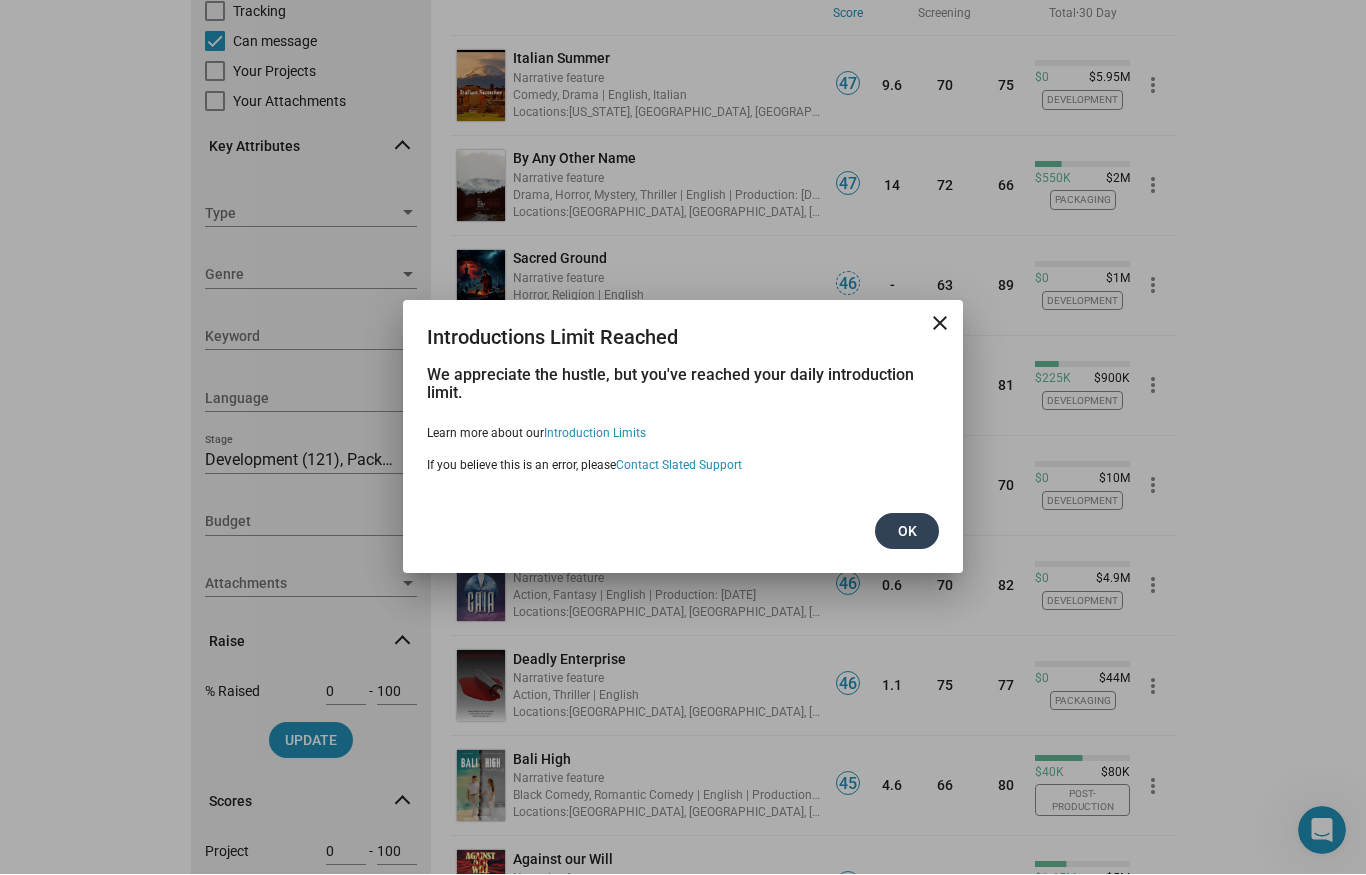 click on "Ok" at bounding box center [907, 532] 